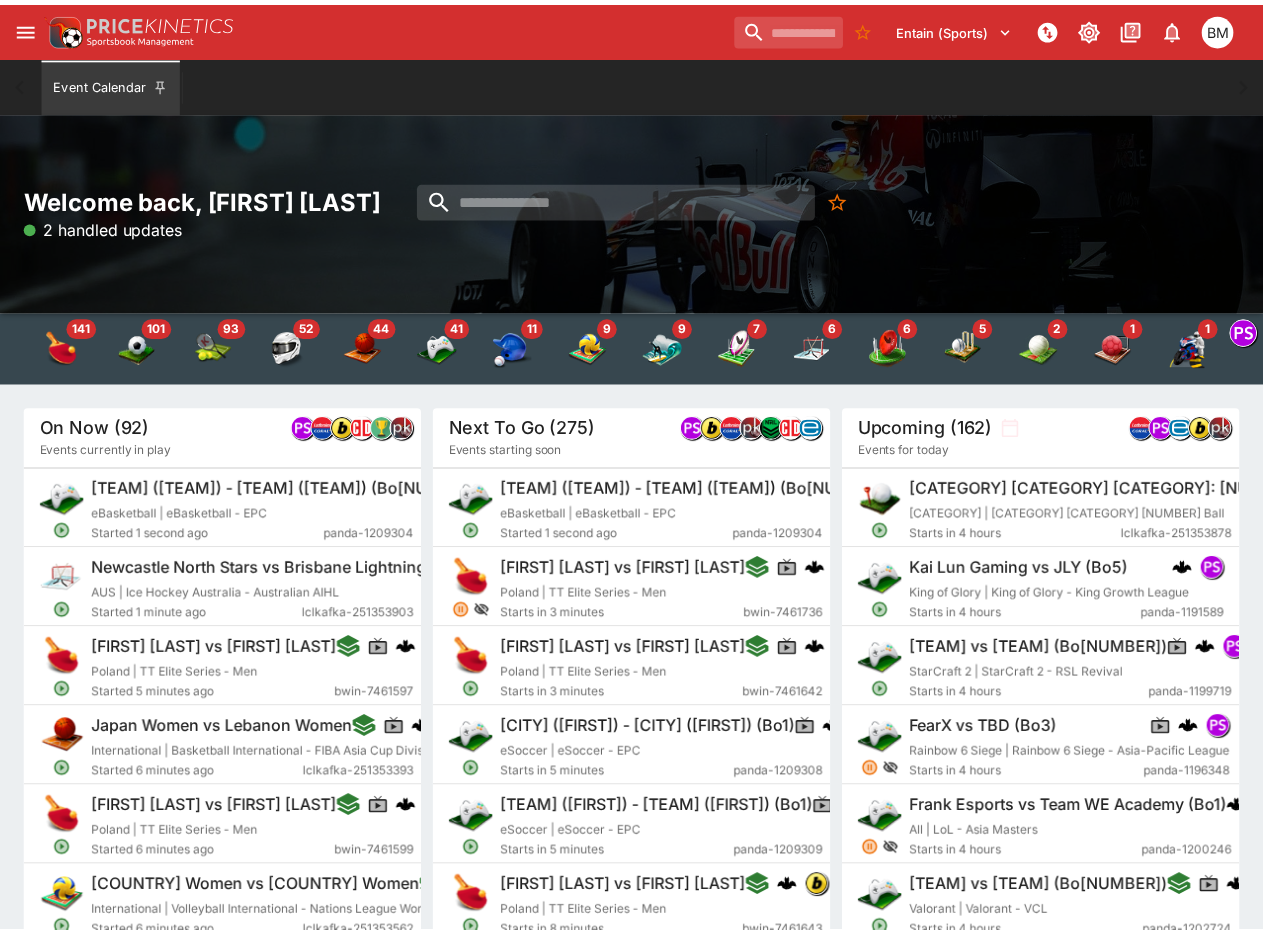 scroll, scrollTop: 0, scrollLeft: 0, axis: both 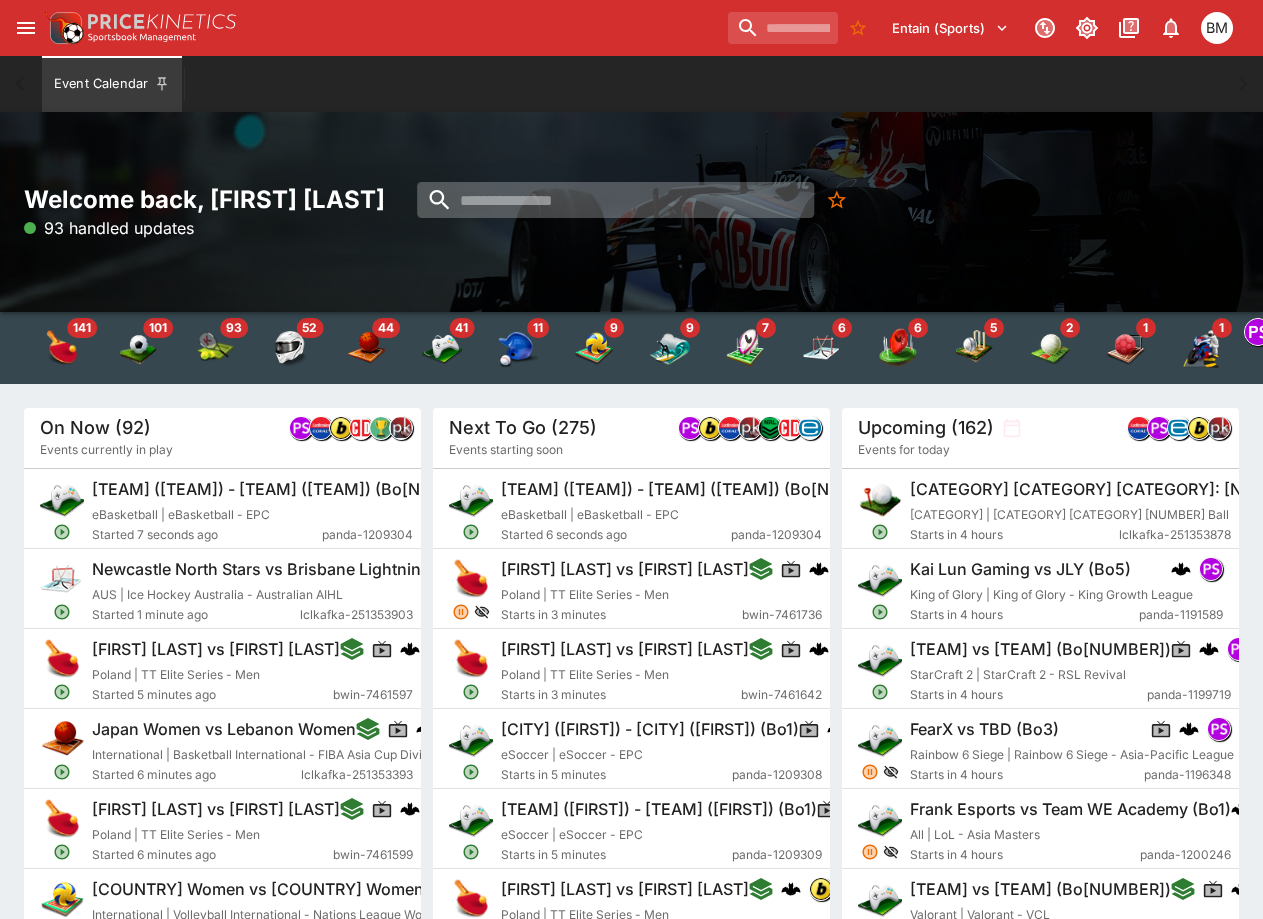 click at bounding box center (615, 200) 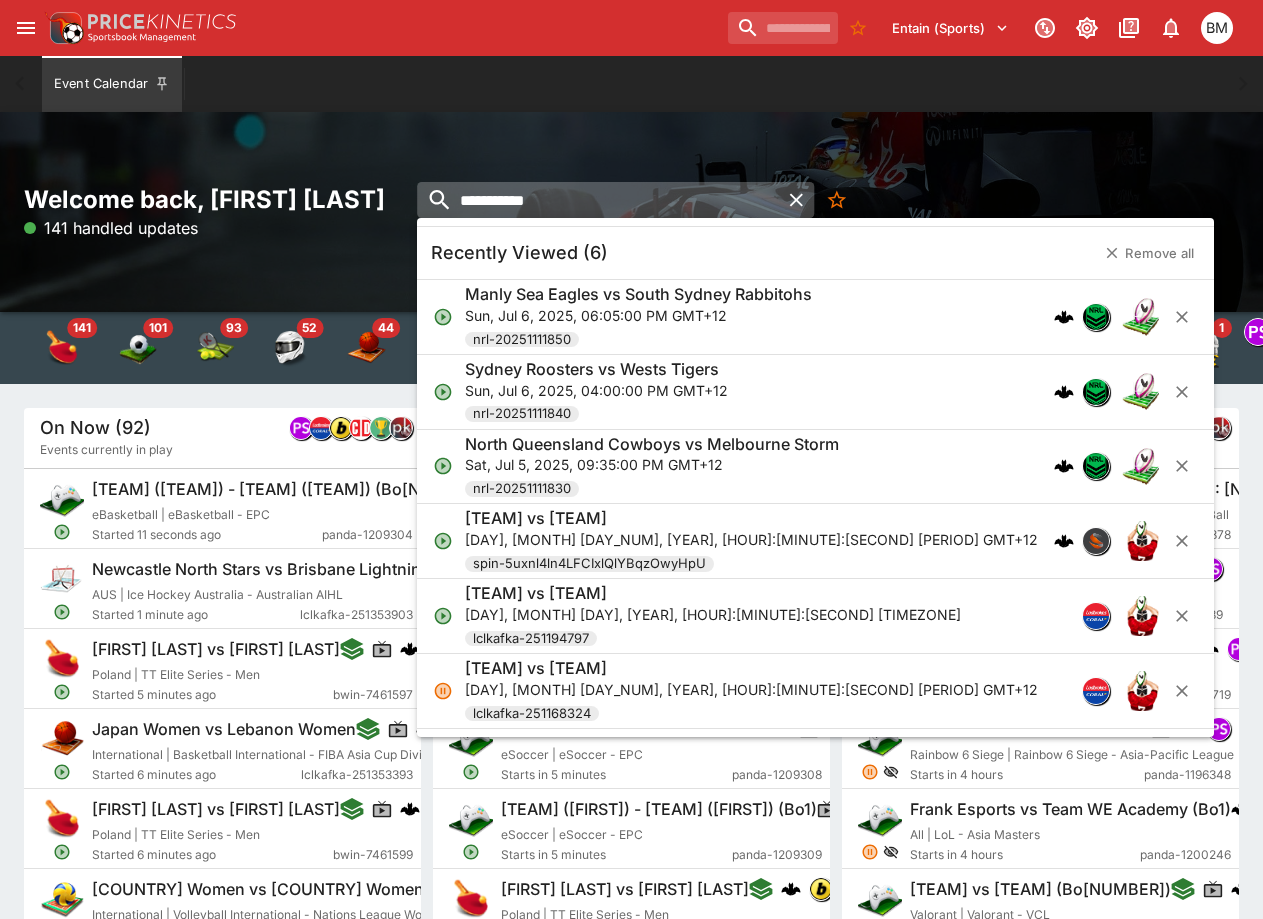 type on "**********" 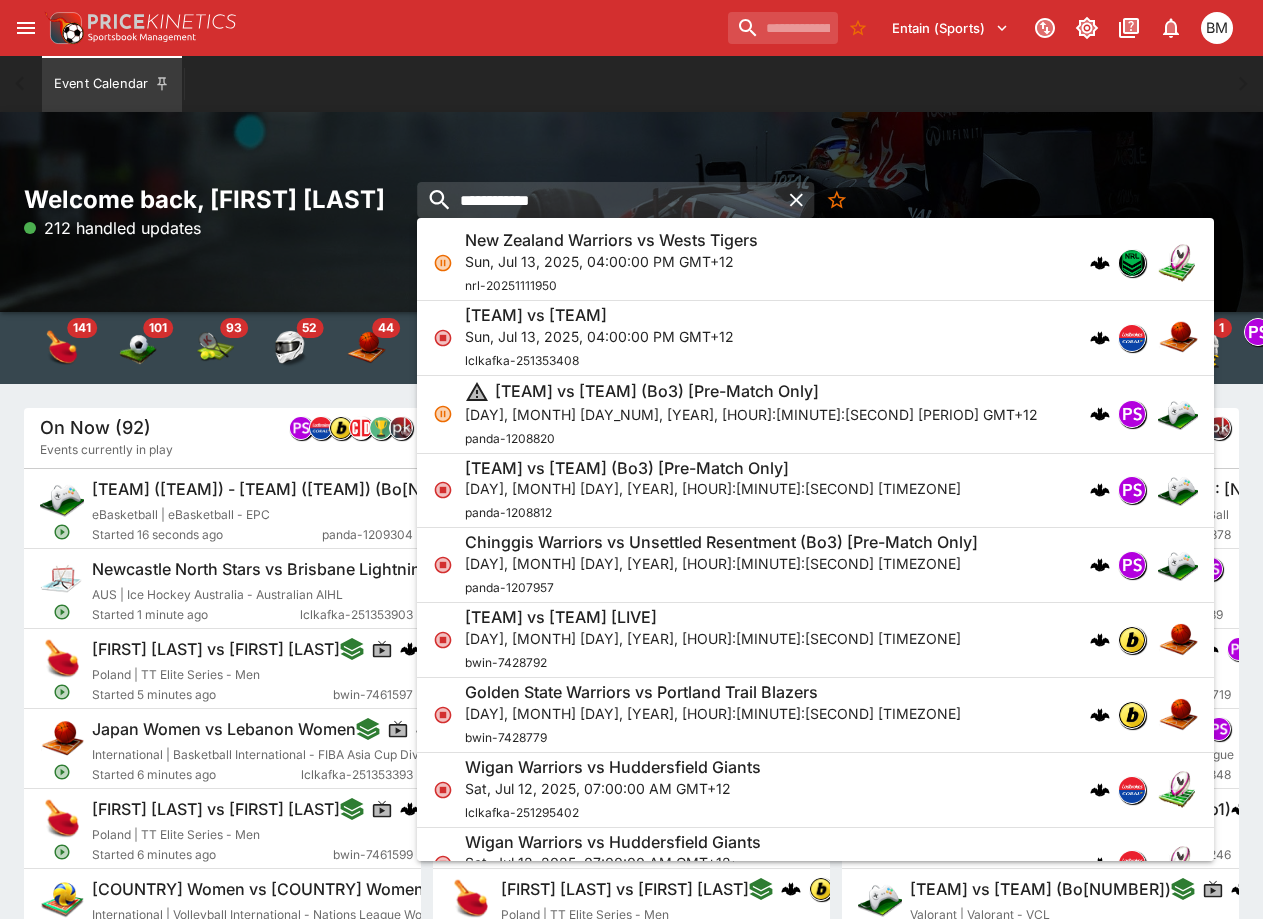 click on "[TEAM] vs [TEAM]  [DAY], [MONTH] [DAY], [YEAR], [HOUR]:[MINUTE]:[SECOND] [TIMEZONE] [ID]" at bounding box center (611, 263) 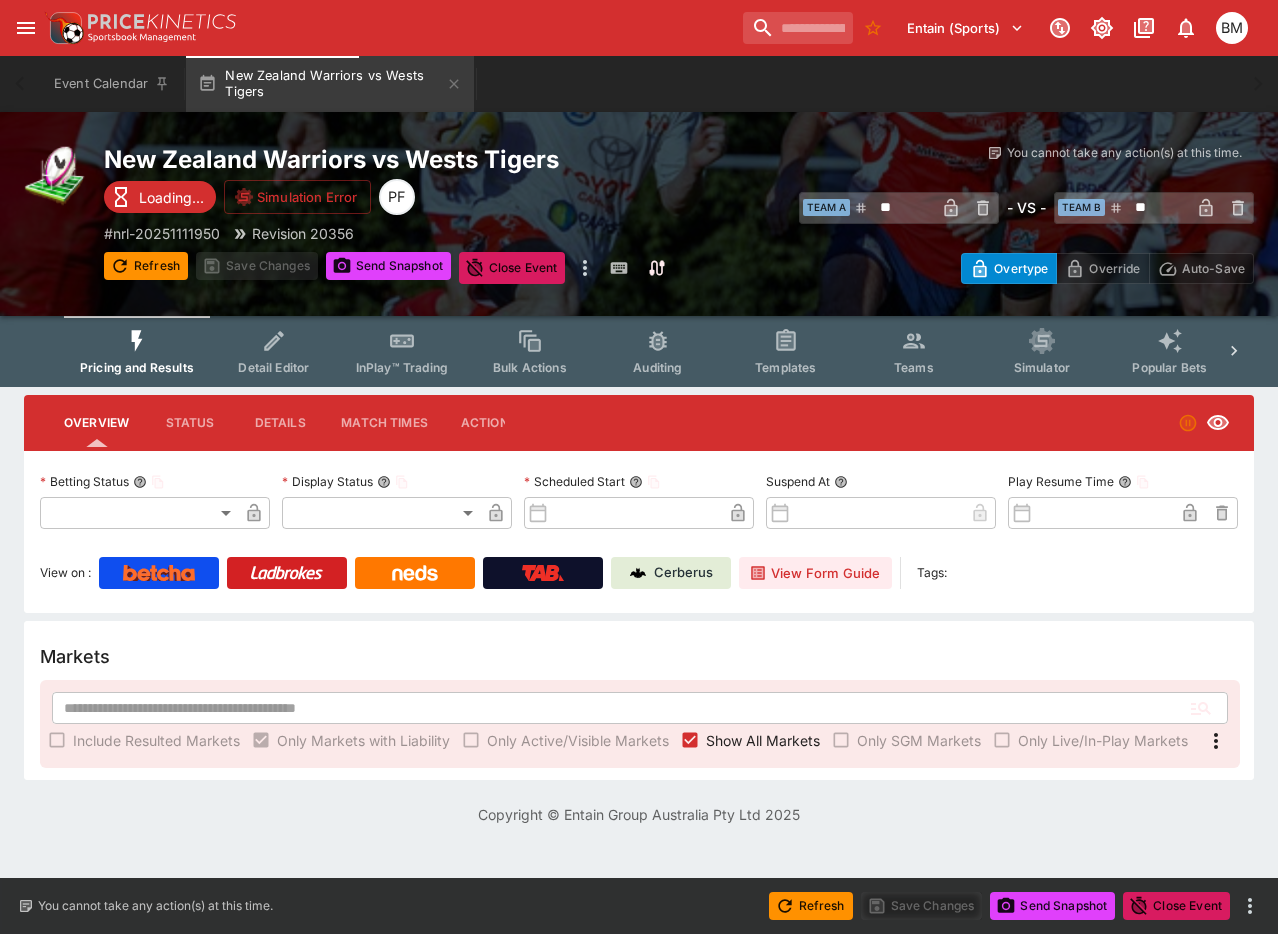 type on "**********" 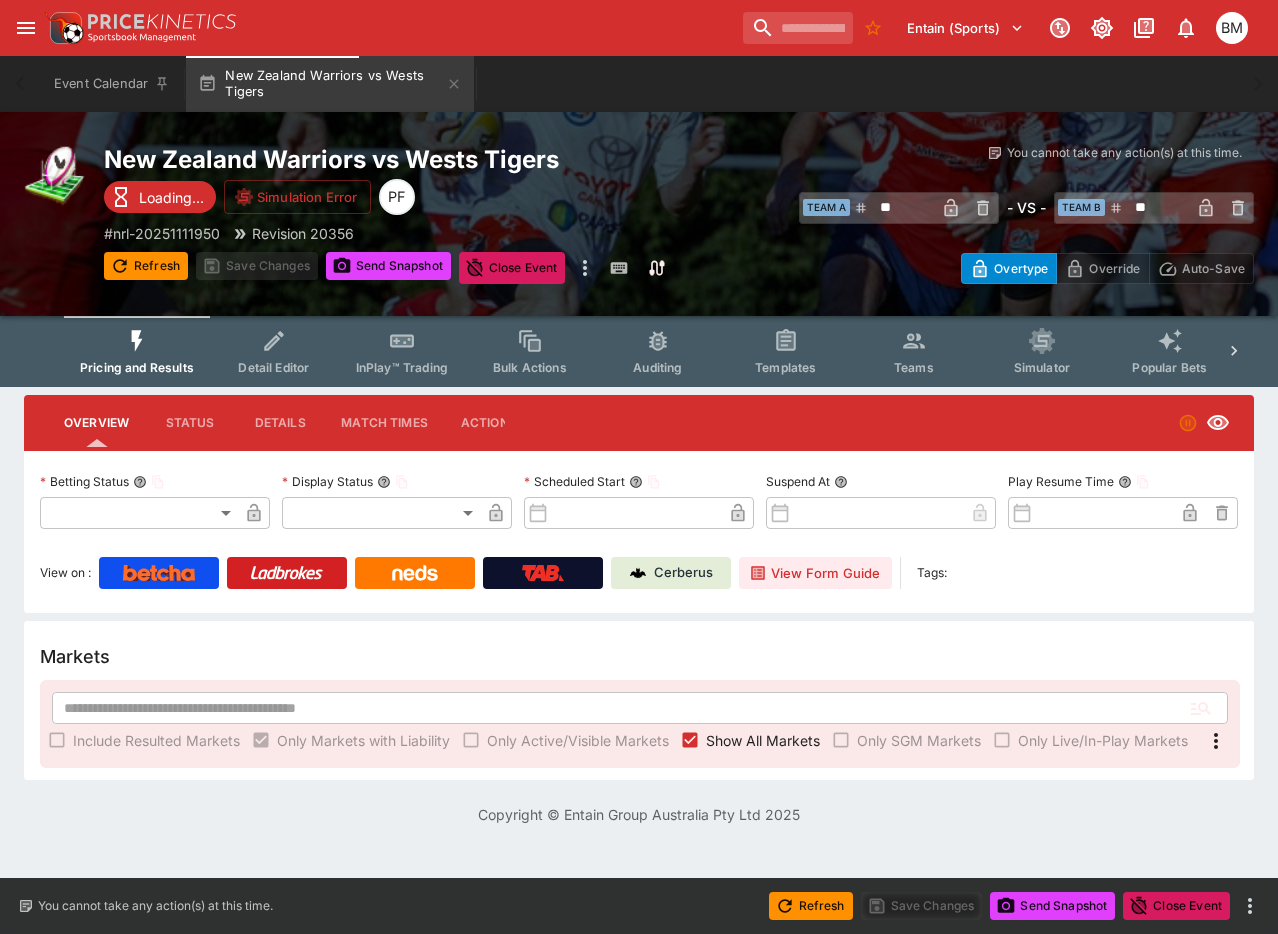 type on "*******" 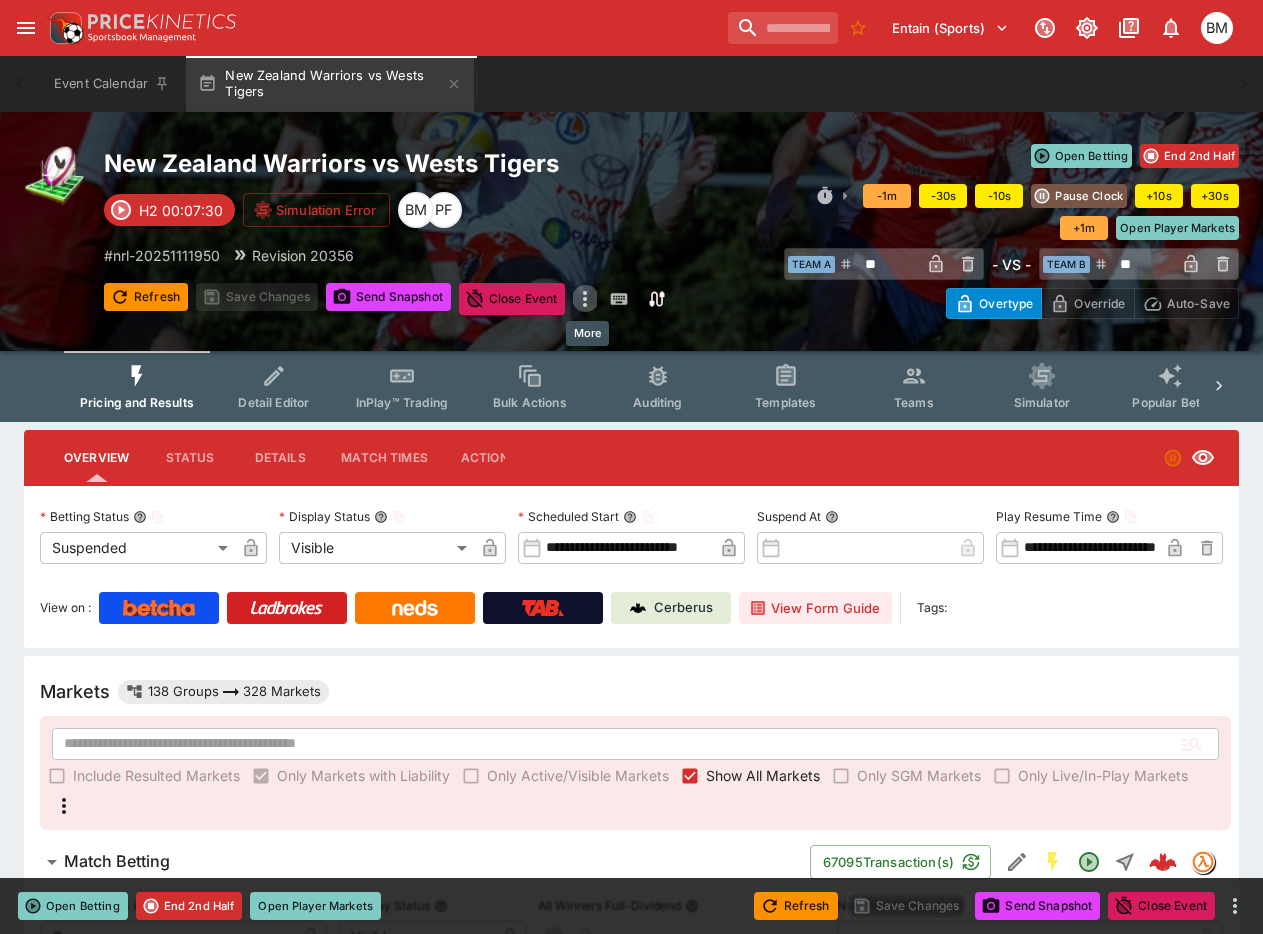 click 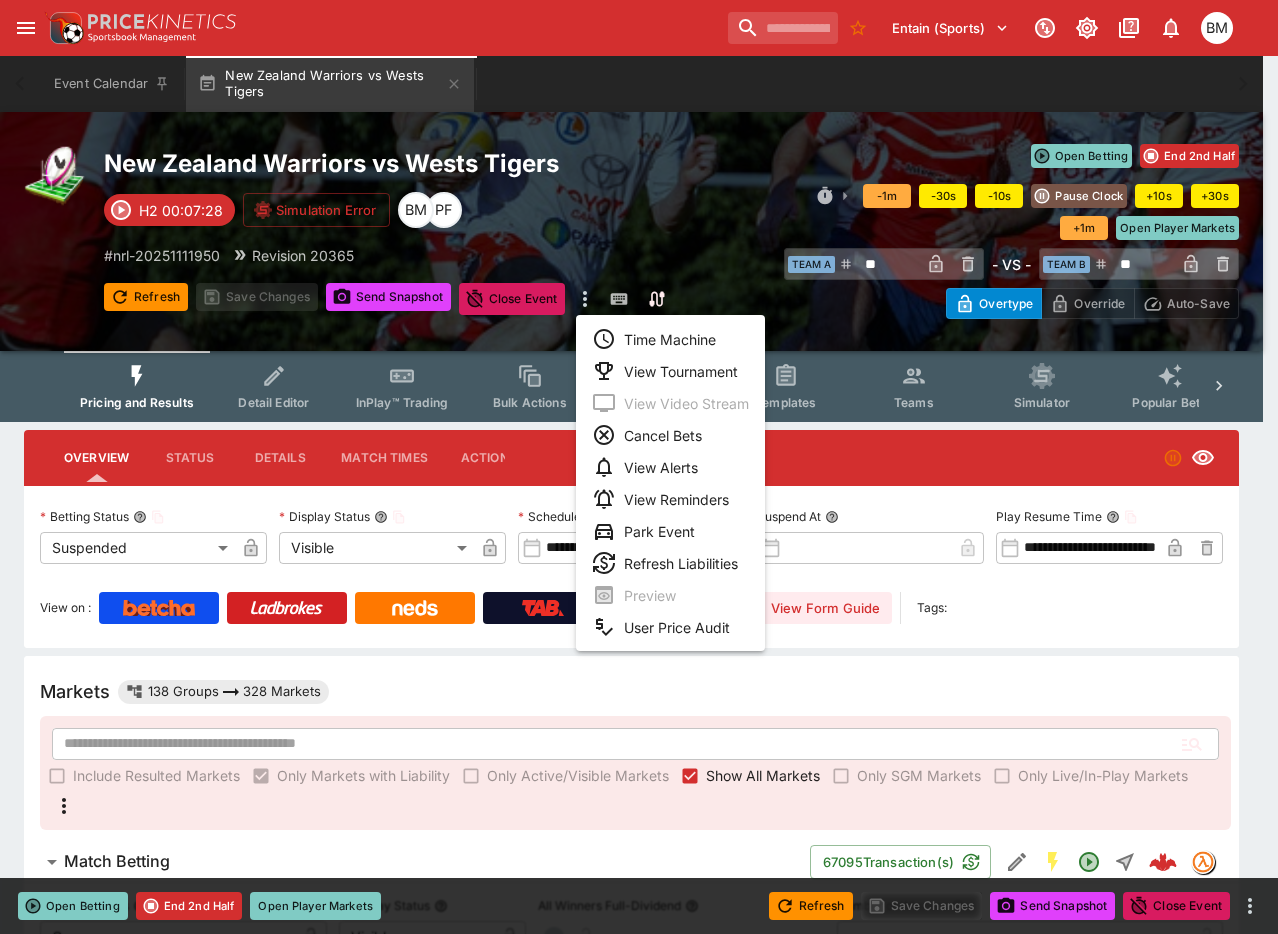 click on "Time Machine" at bounding box center [670, 339] 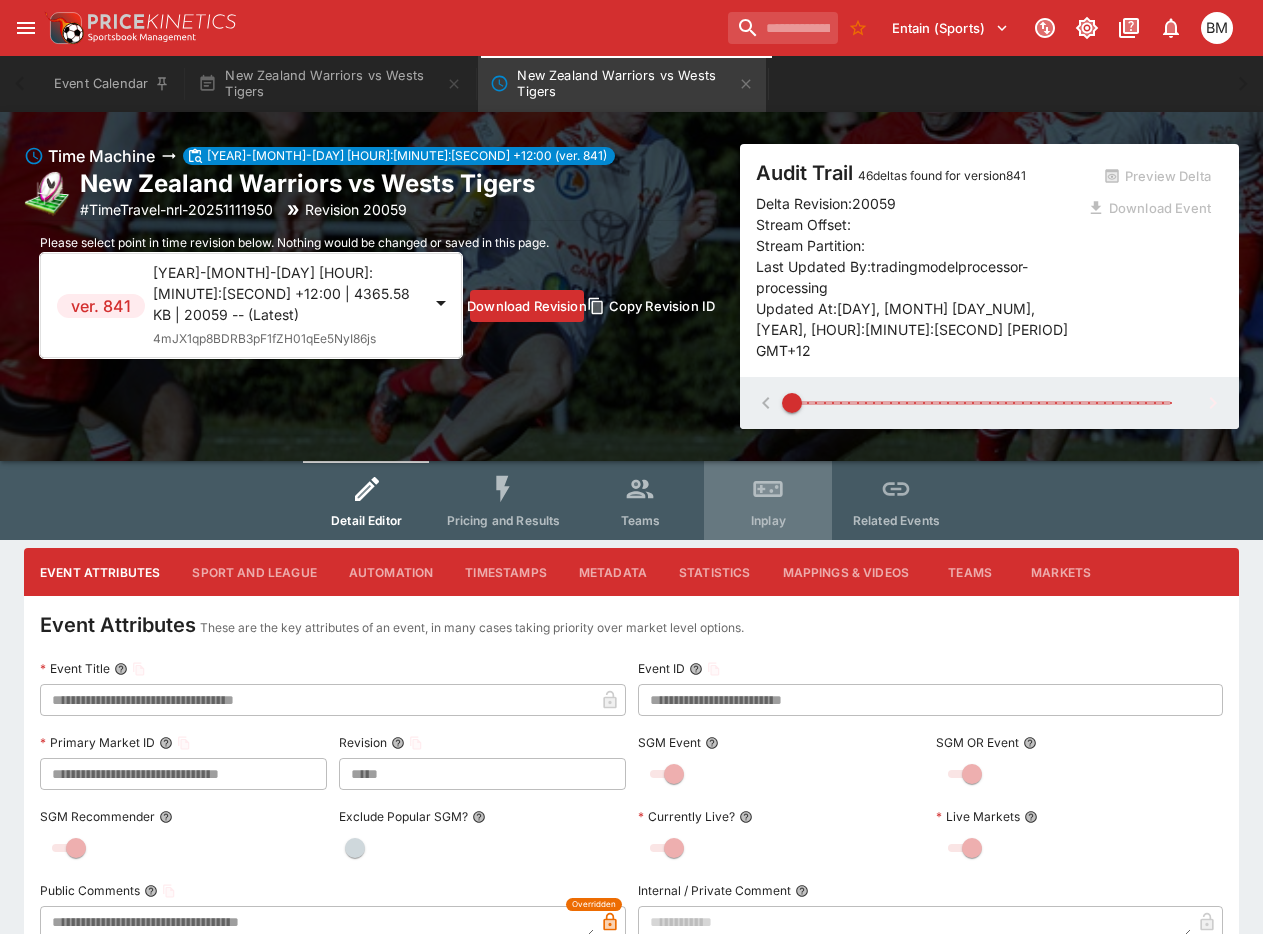 click on "Inplay" at bounding box center (768, 520) 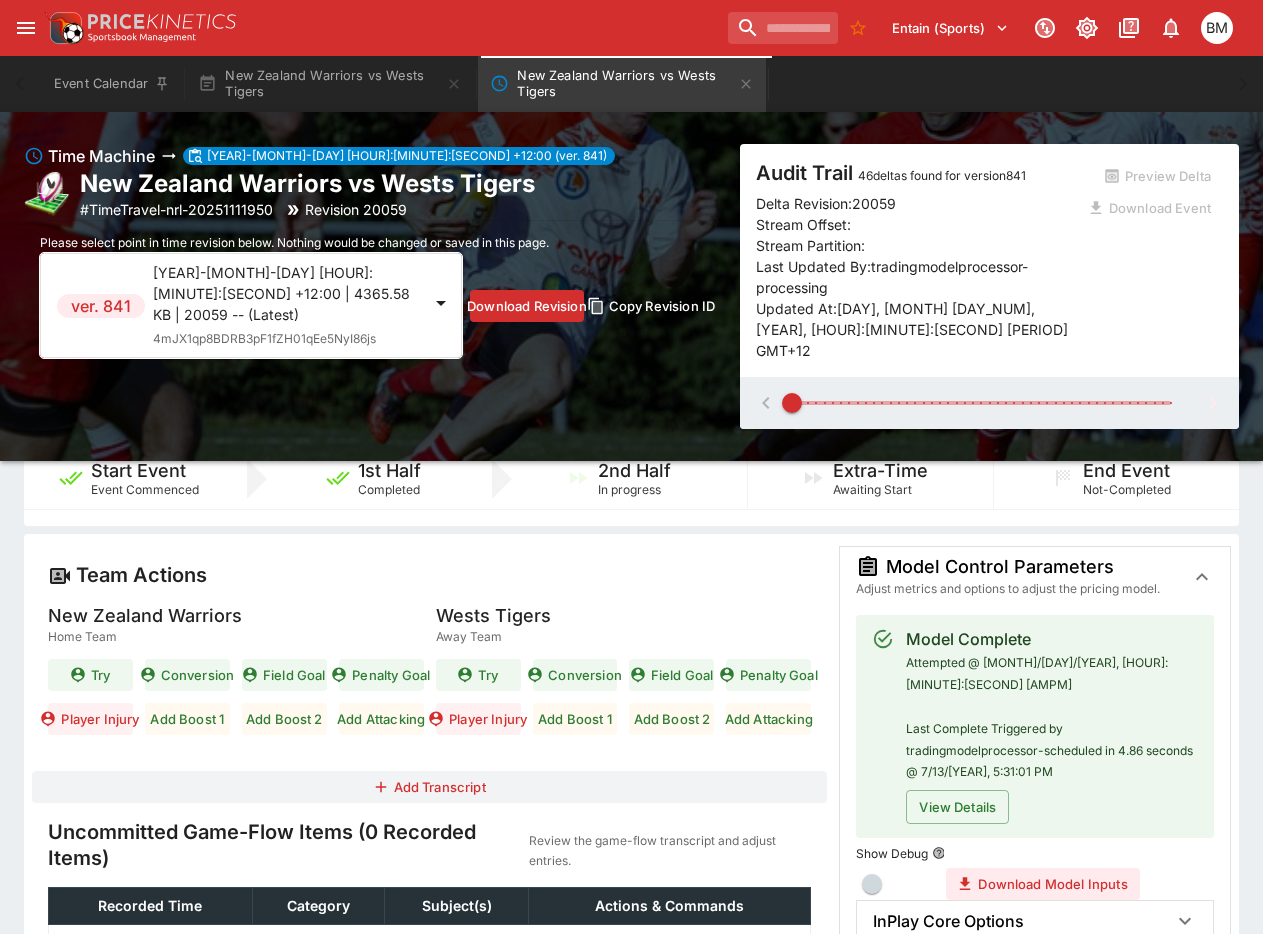 scroll, scrollTop: 200, scrollLeft: 0, axis: vertical 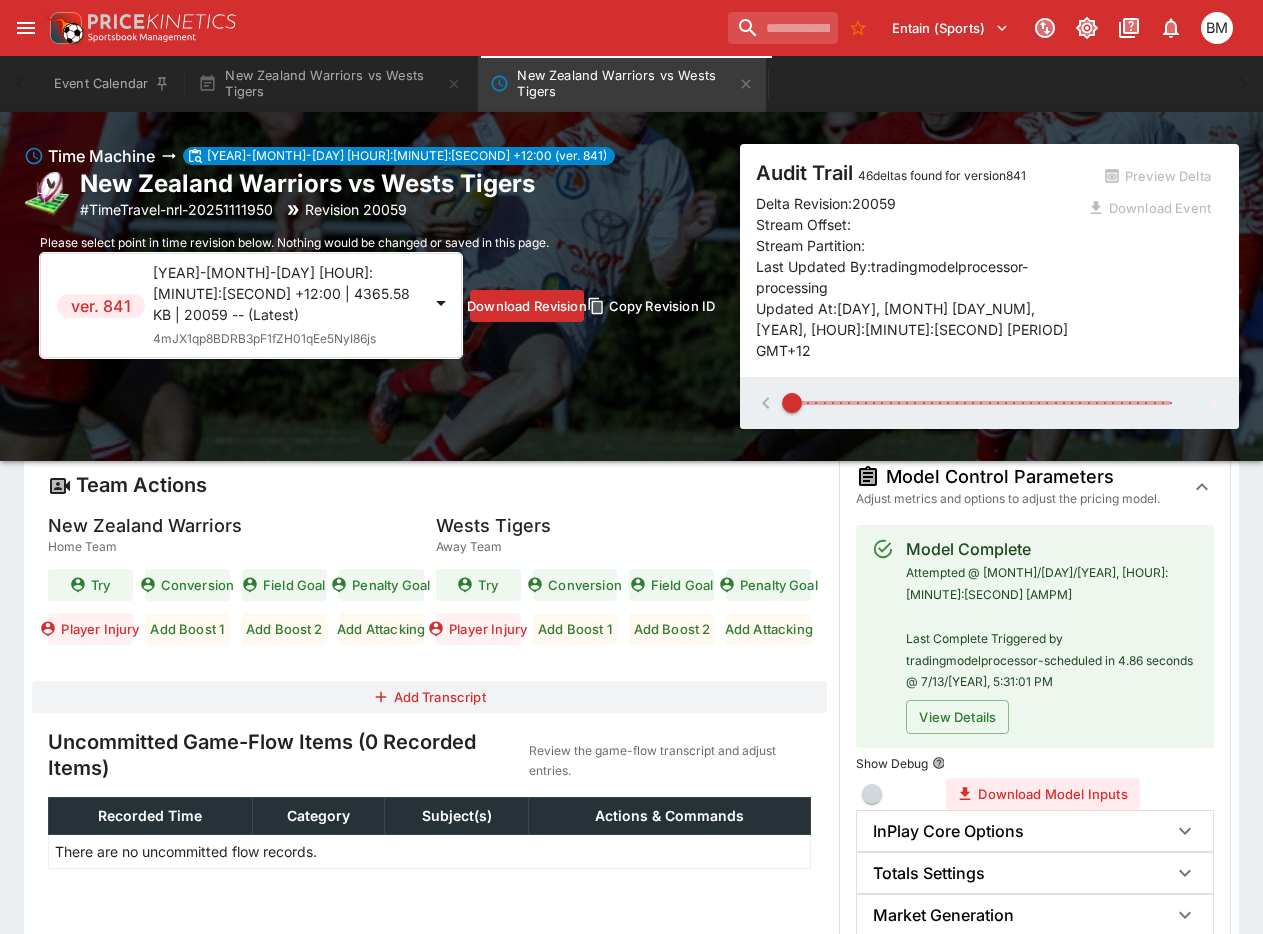 click on "[YEAR]-[MONTH]-[DAY] [HOUR]:[MINUTE]:[SECOND] +12:00 | 4365.58 KB | 20059 -- (Latest)" at bounding box center [287, 293] 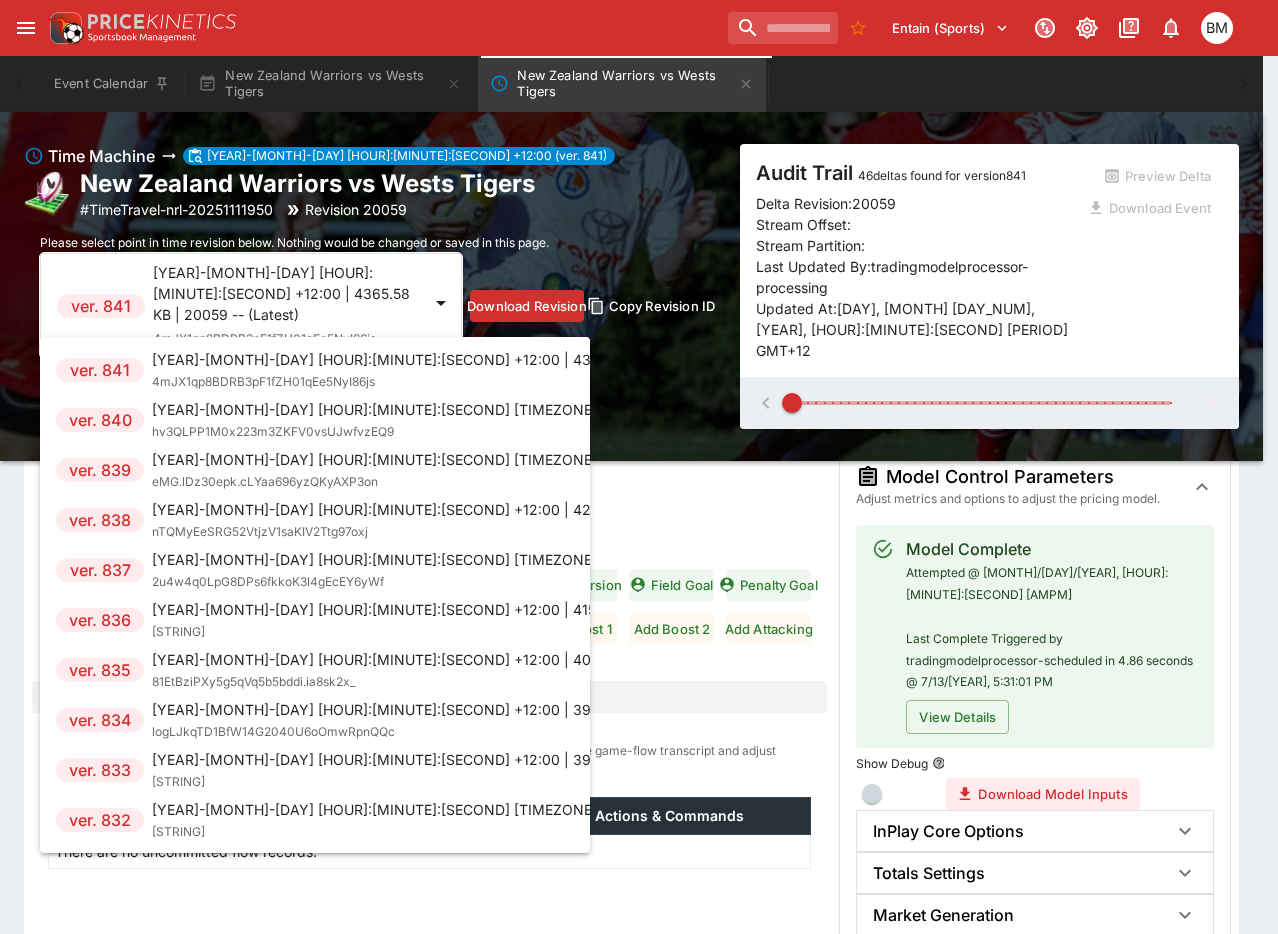 click on "2u4w4q0LpG8DPs6fkkoK3l4gEcEY6yWf" at bounding box center [268, 581] 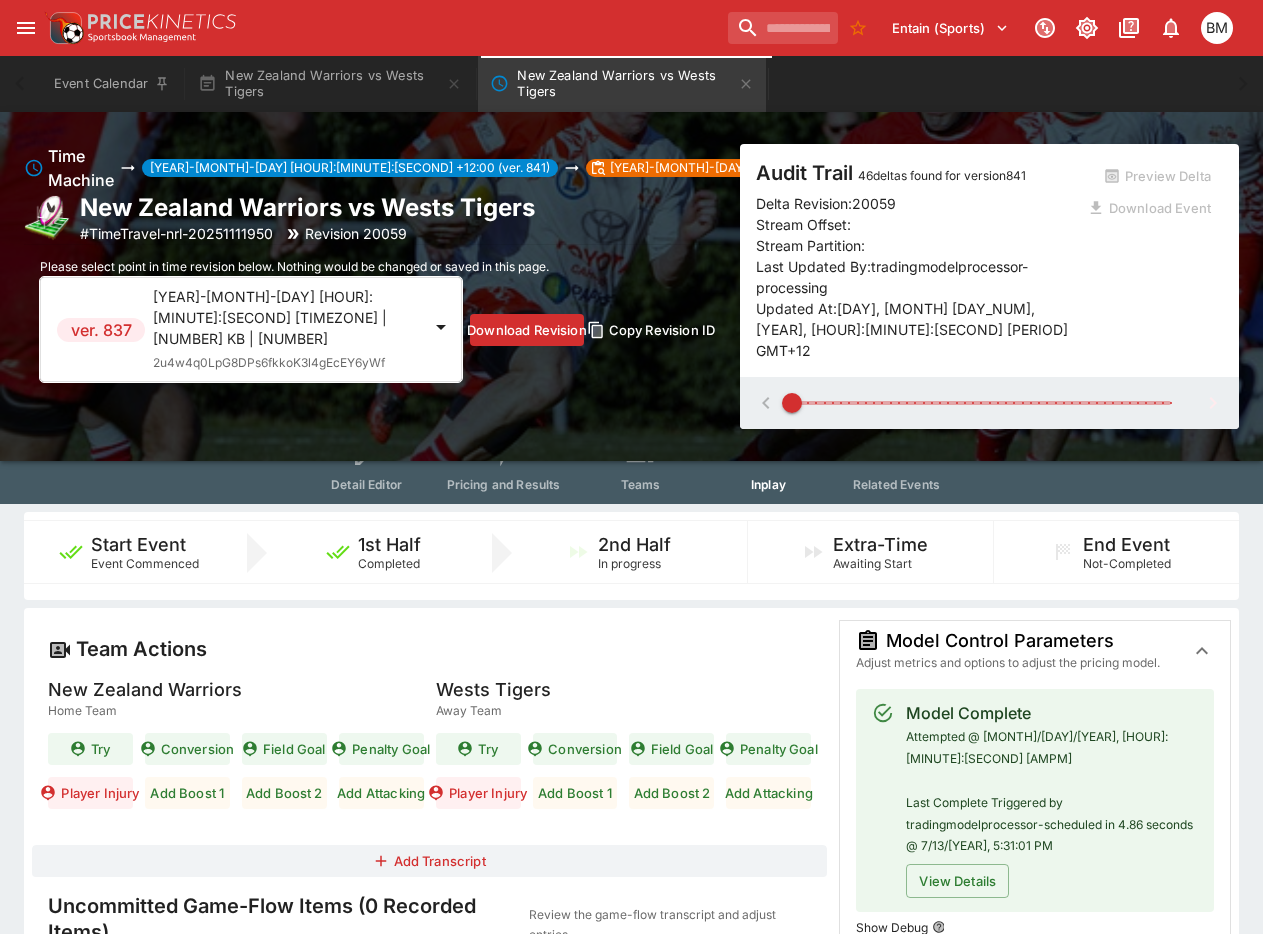 scroll, scrollTop: 0, scrollLeft: 0, axis: both 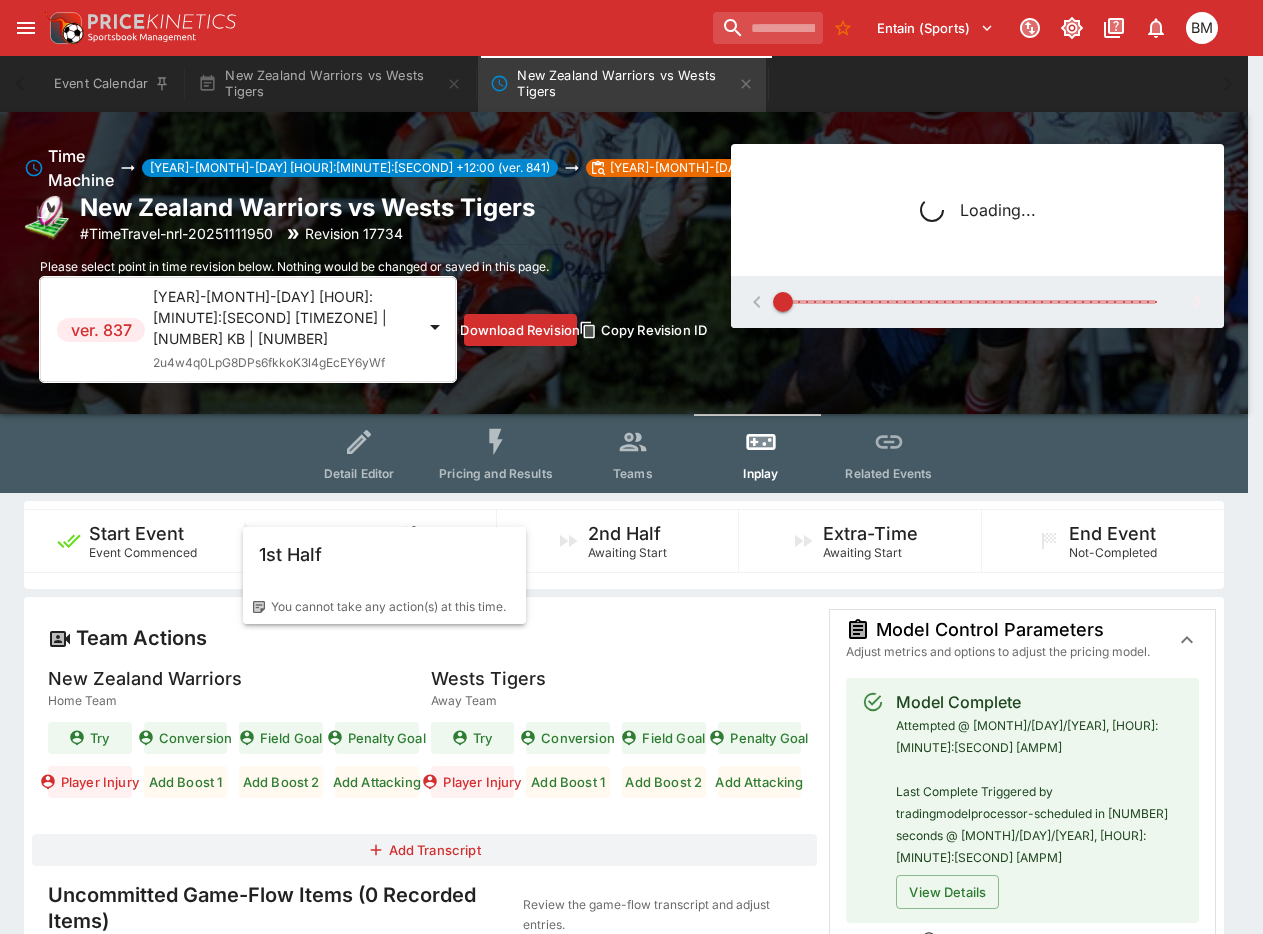 type on "******" 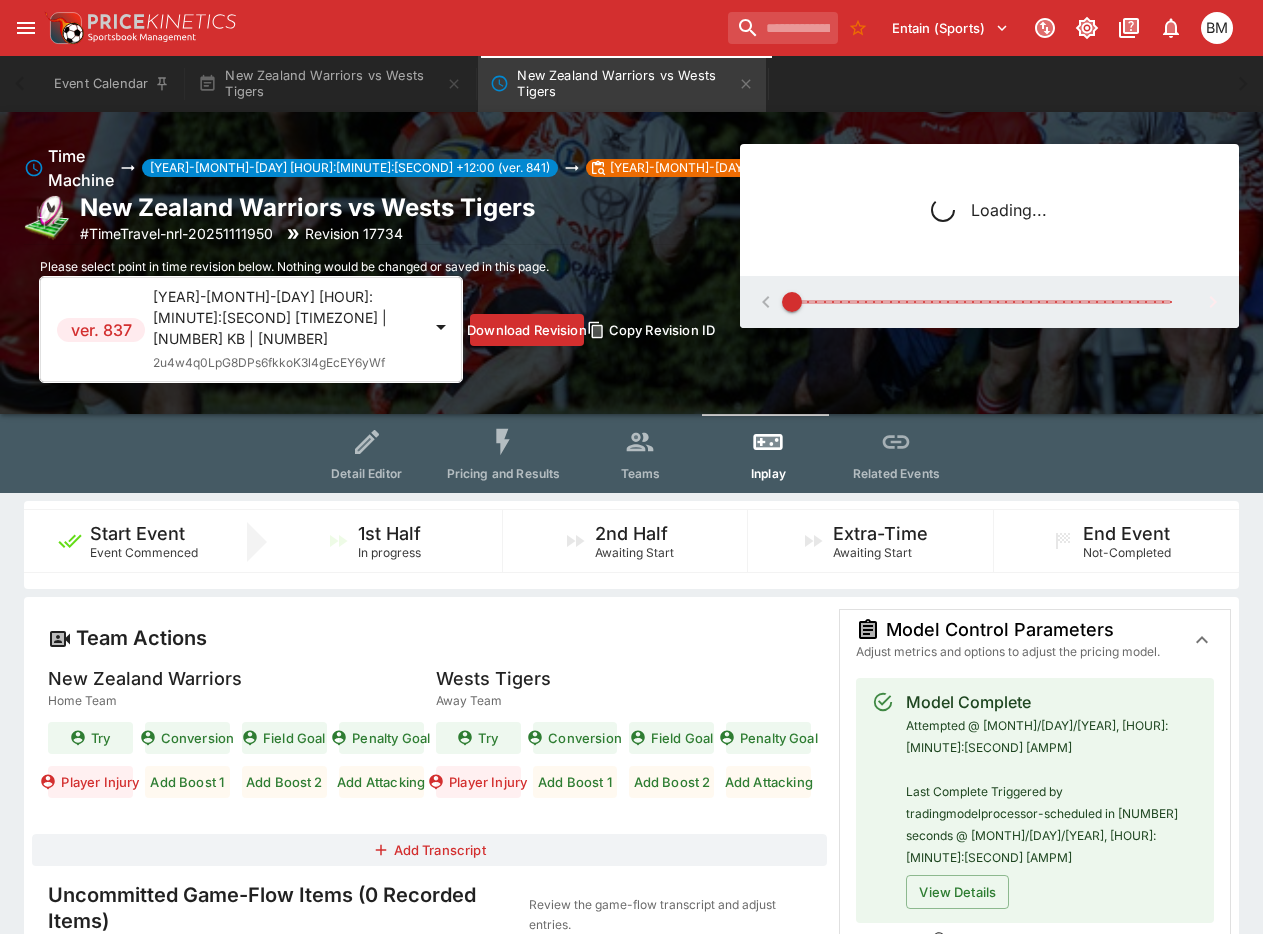 click on "Detail Editor" at bounding box center [367, 453] 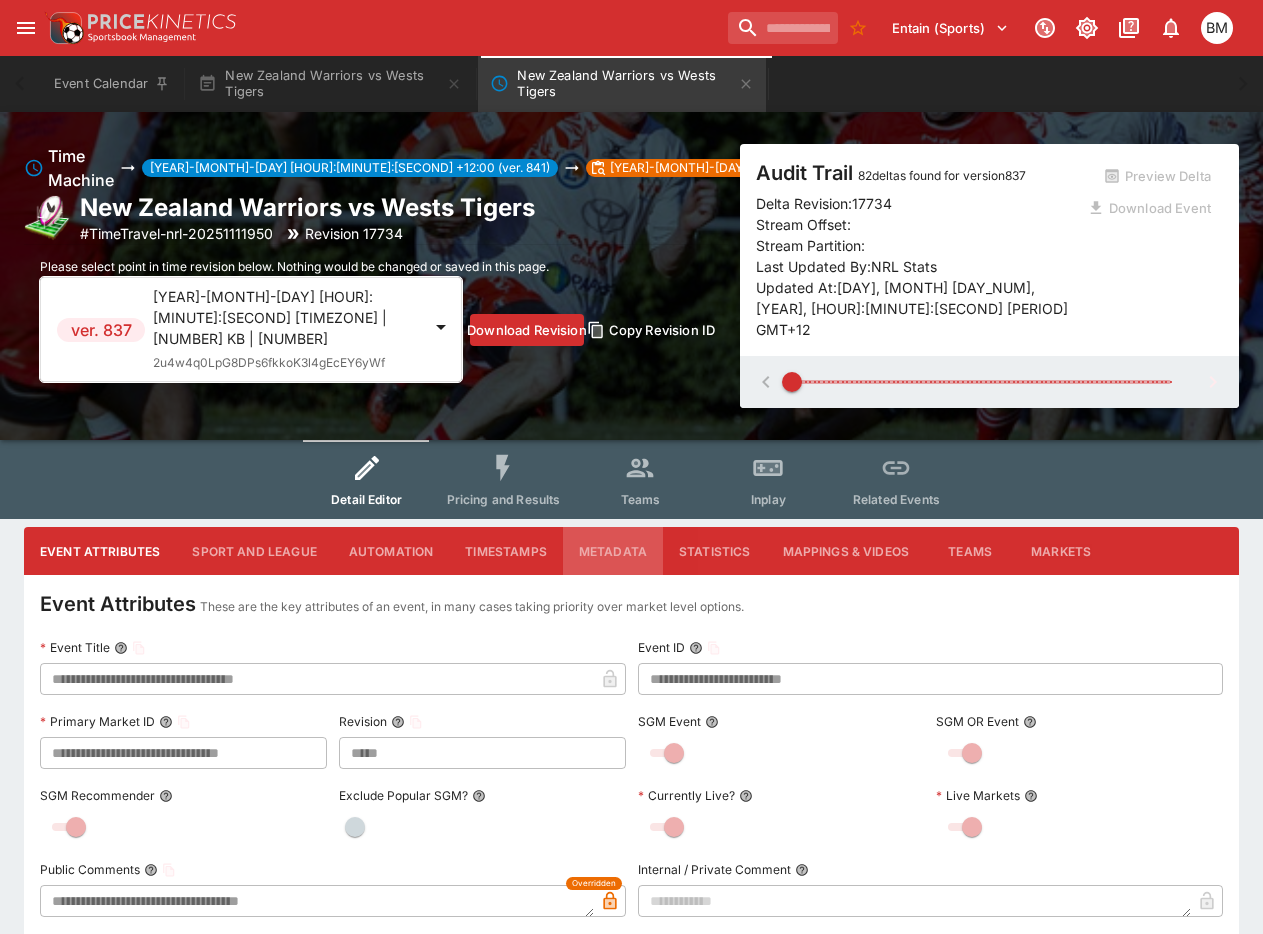 click on "Metadata" at bounding box center (613, 551) 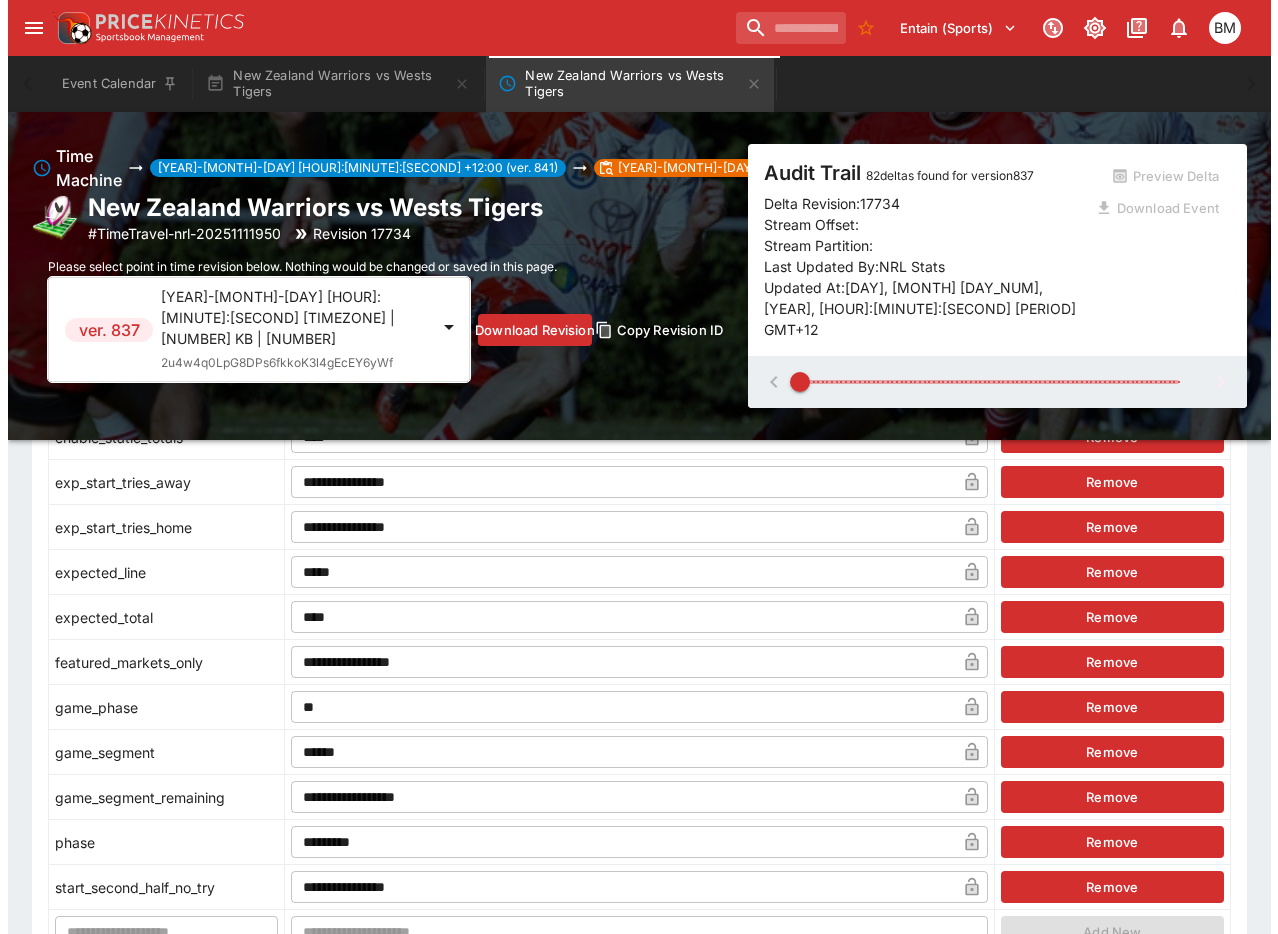 scroll, scrollTop: 1200, scrollLeft: 0, axis: vertical 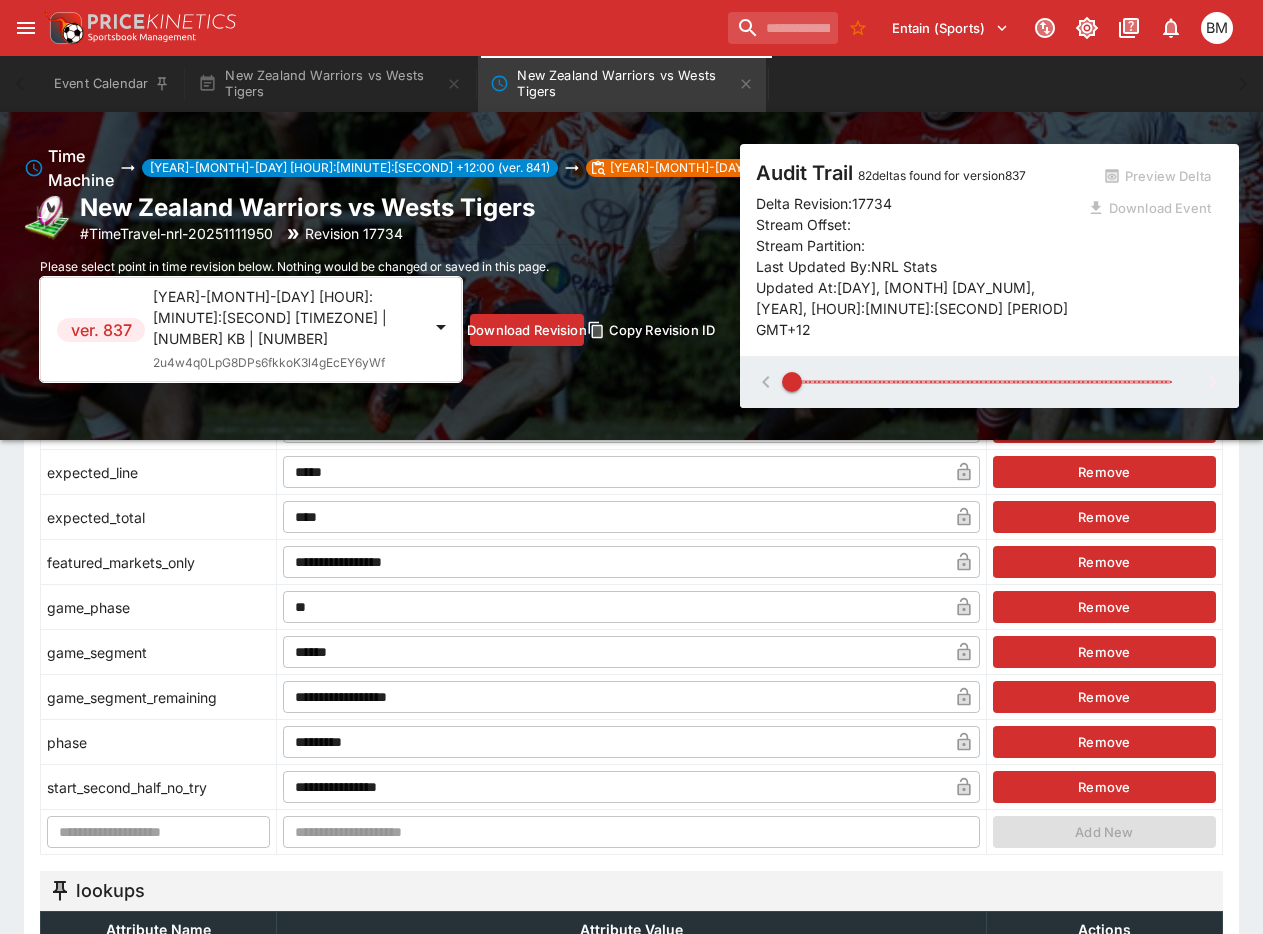 click on "[YEAR]-[MONTH]-[DAY] [HOUR]:[MINUTE]:[SECOND] [TIMEZONE] | [NUMBER] KB | [NUMBER]" at bounding box center [287, 317] 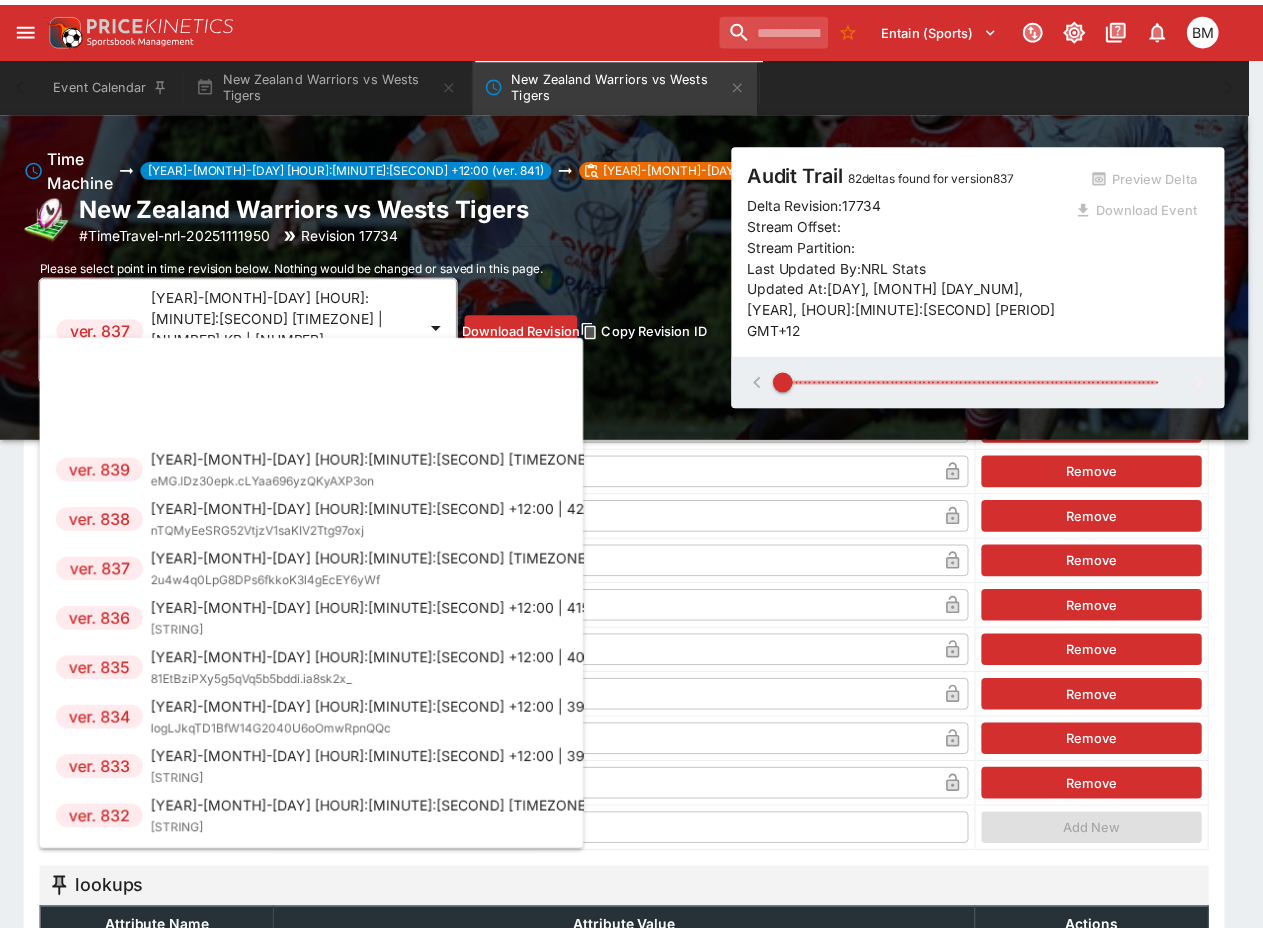 scroll, scrollTop: 200, scrollLeft: 0, axis: vertical 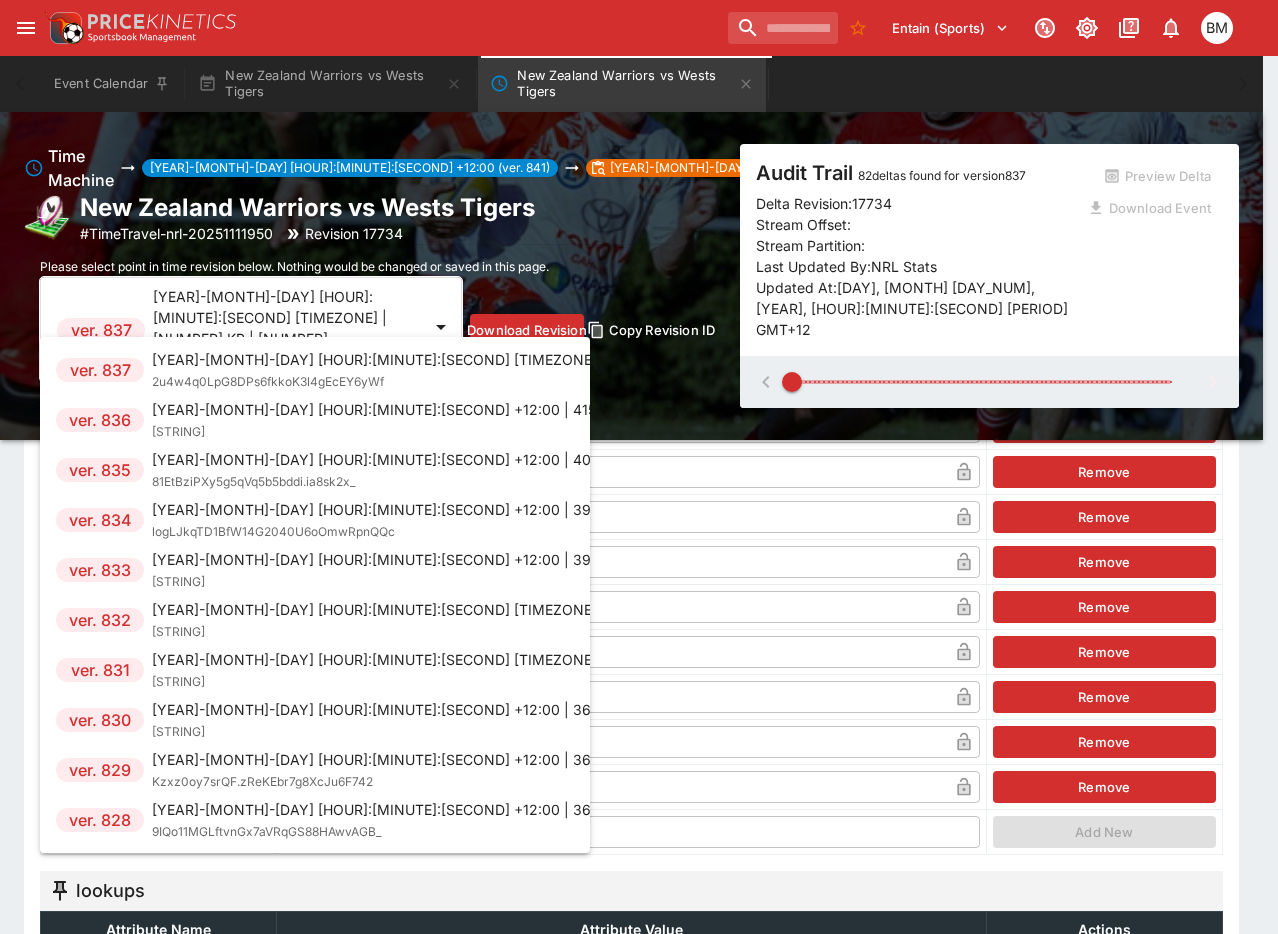 click on "[YEAR]-[MONTH]-[DAY] [HOUR]:[MINUTE]:[SECOND] [TIMEZONE] | [NUMBER] KB | [NUMBER]  [STRING]" at bounding box center (427, 420) 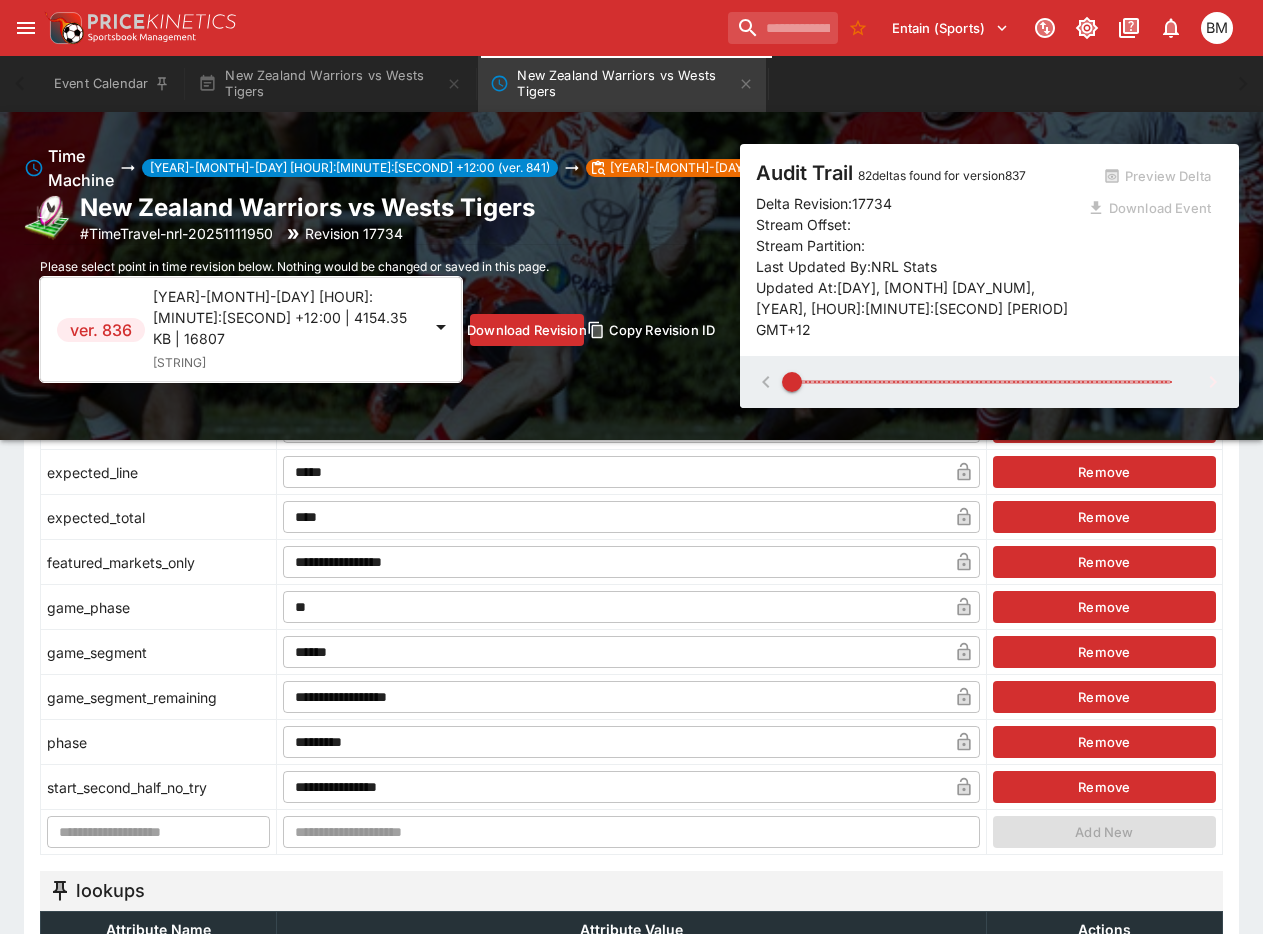 type on "**********" 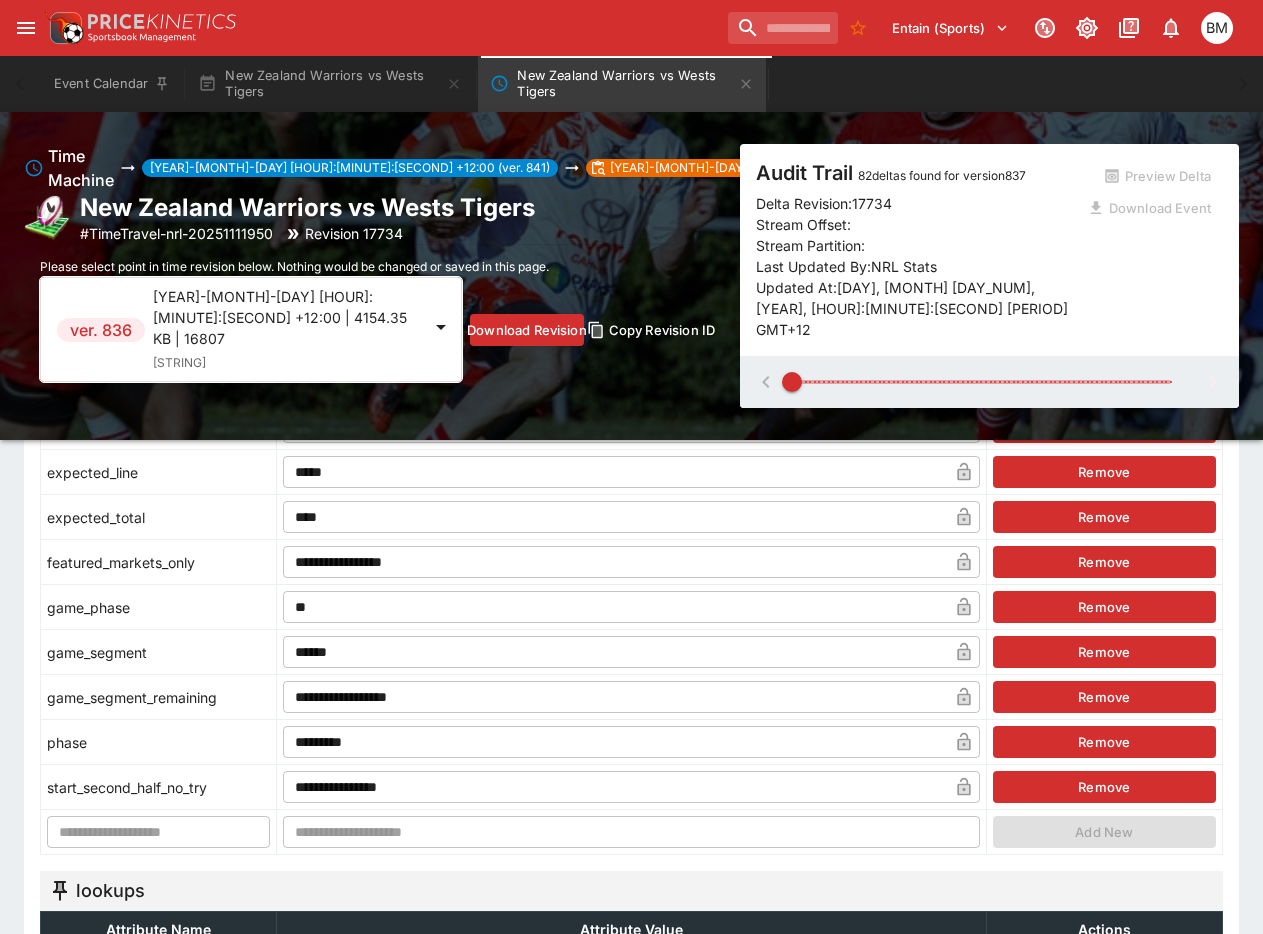 type on "*****" 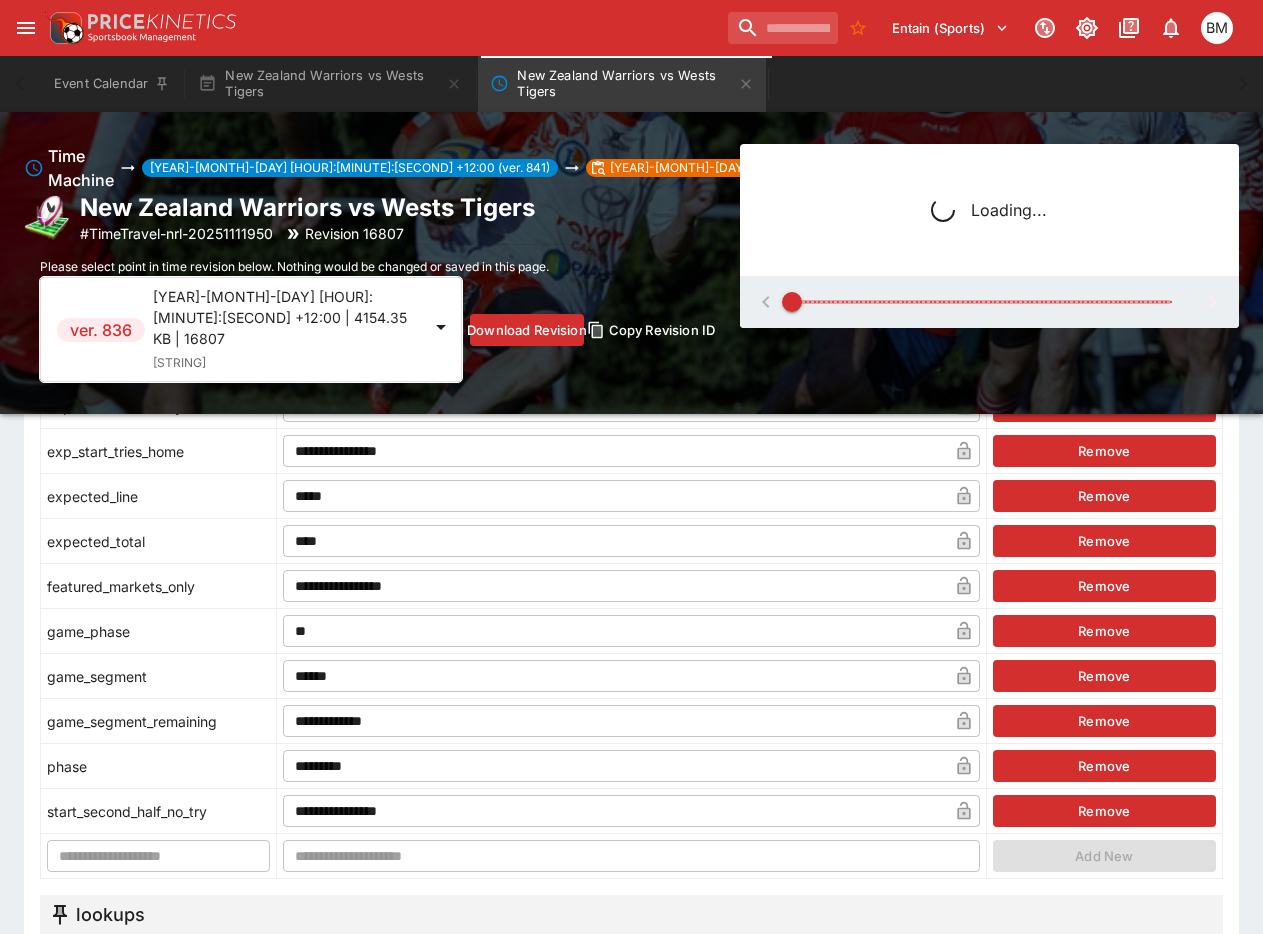 type on "*" 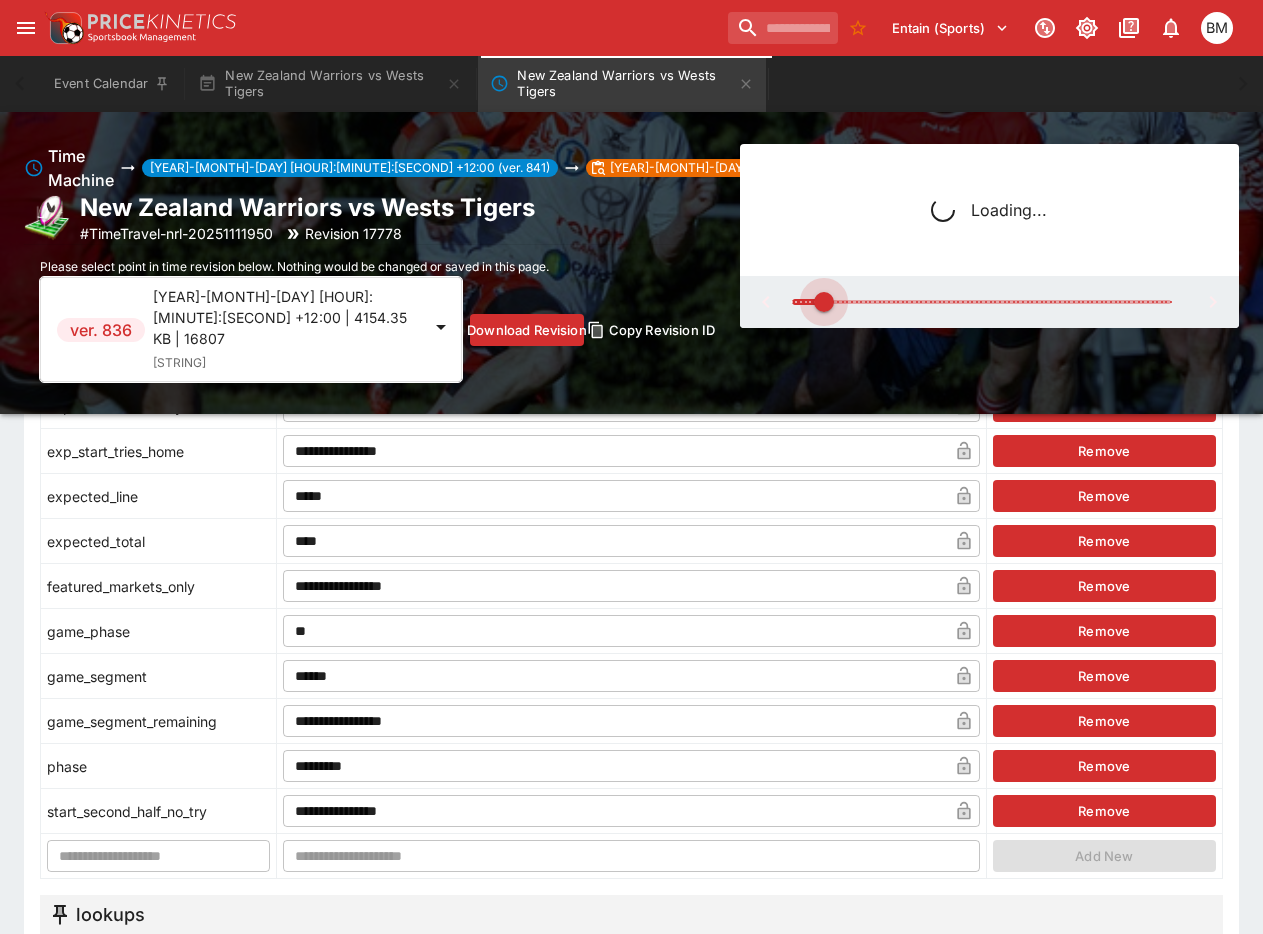 click at bounding box center [981, 302] 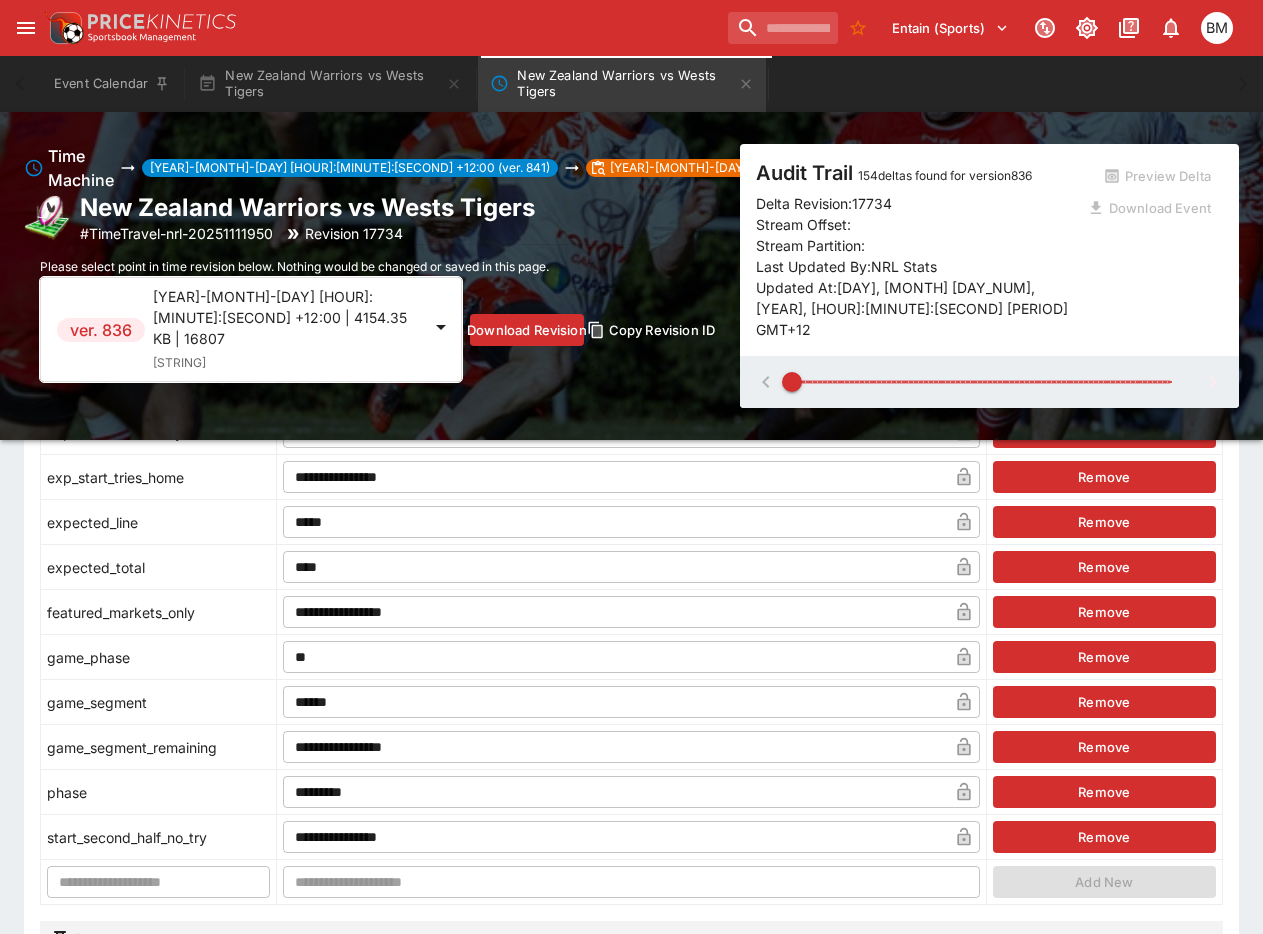 type on "*" 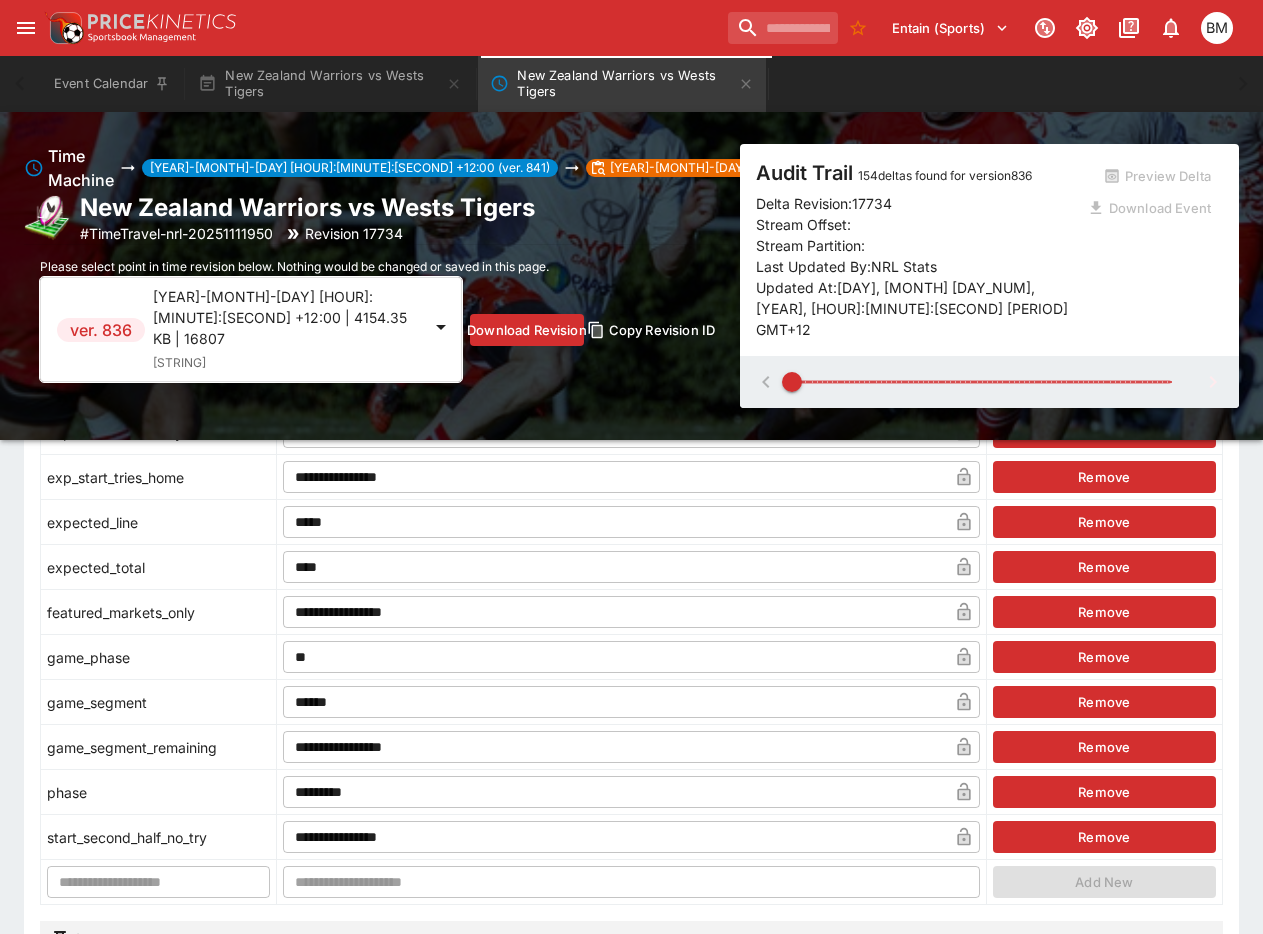 type on "**********" 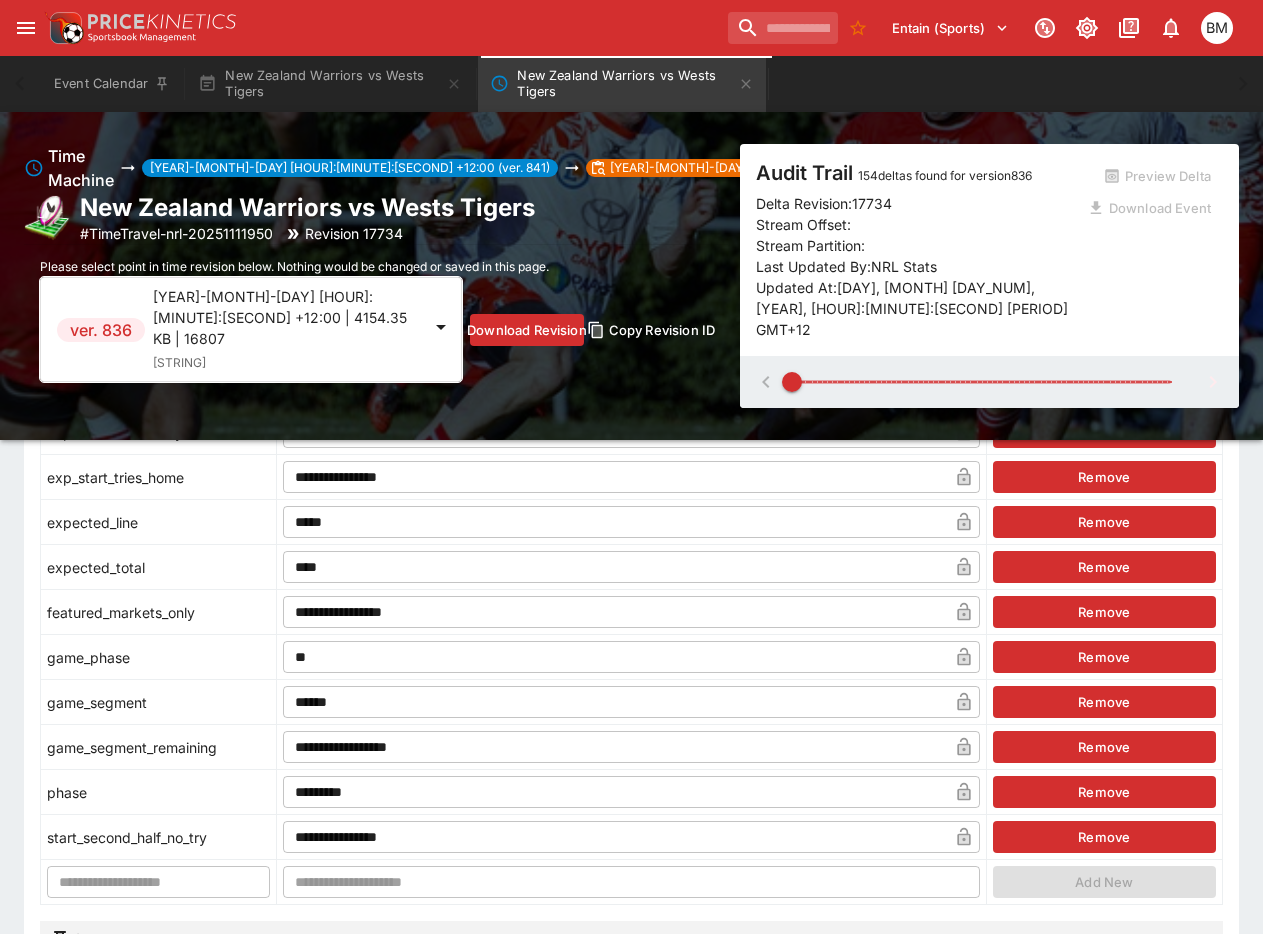 scroll, scrollTop: 1200, scrollLeft: 0, axis: vertical 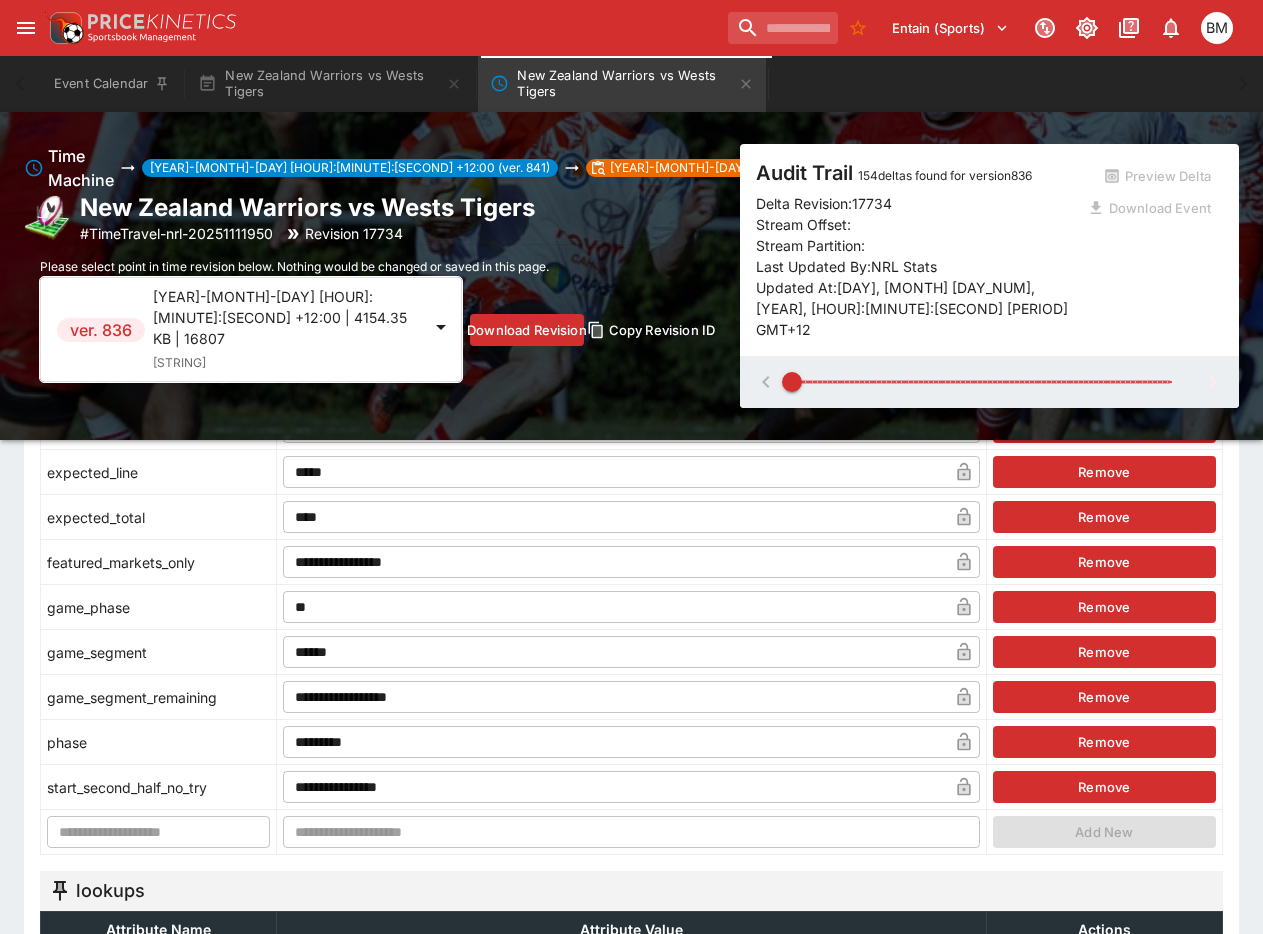 type on "**" 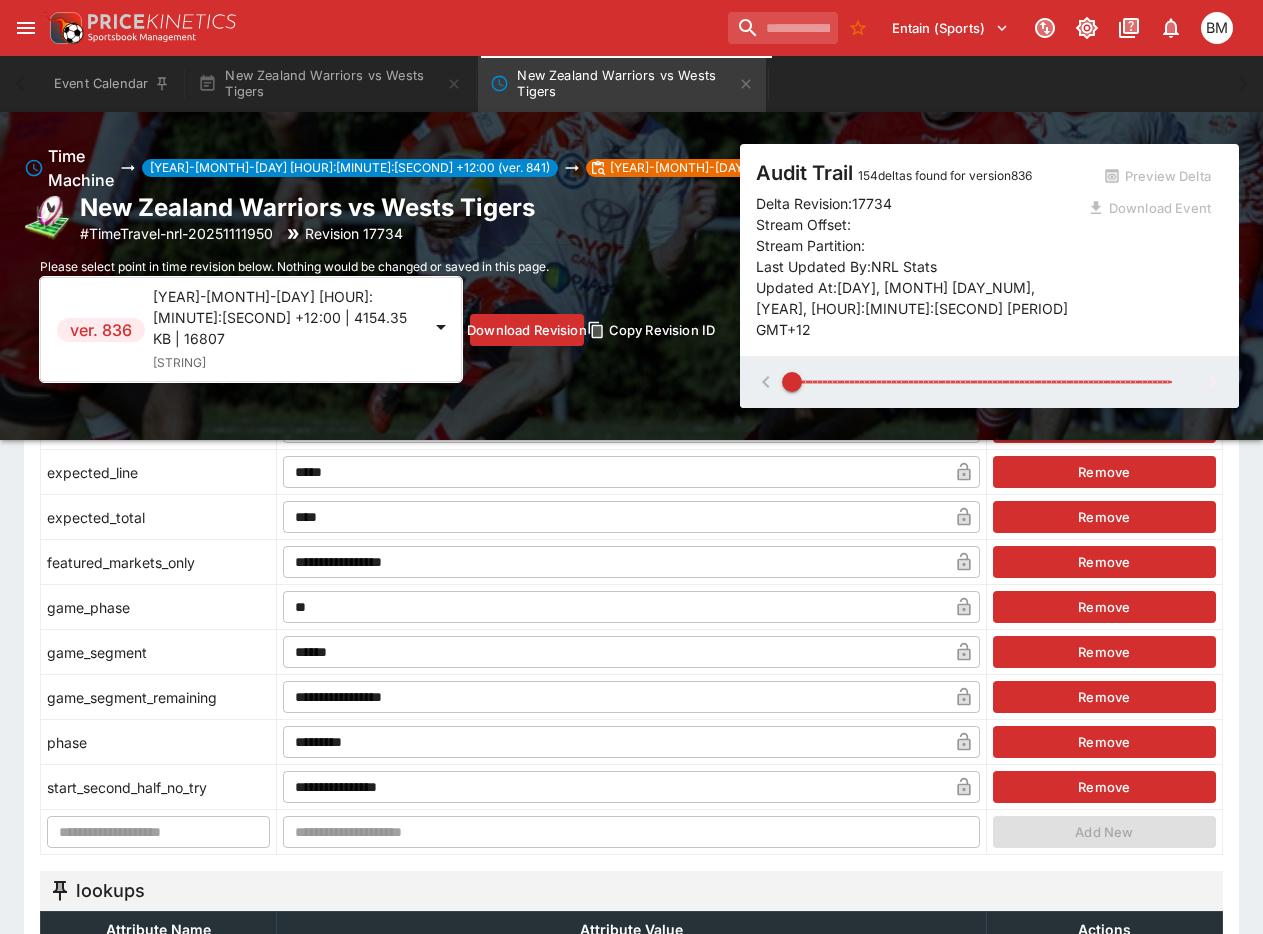 click at bounding box center (981, 382) 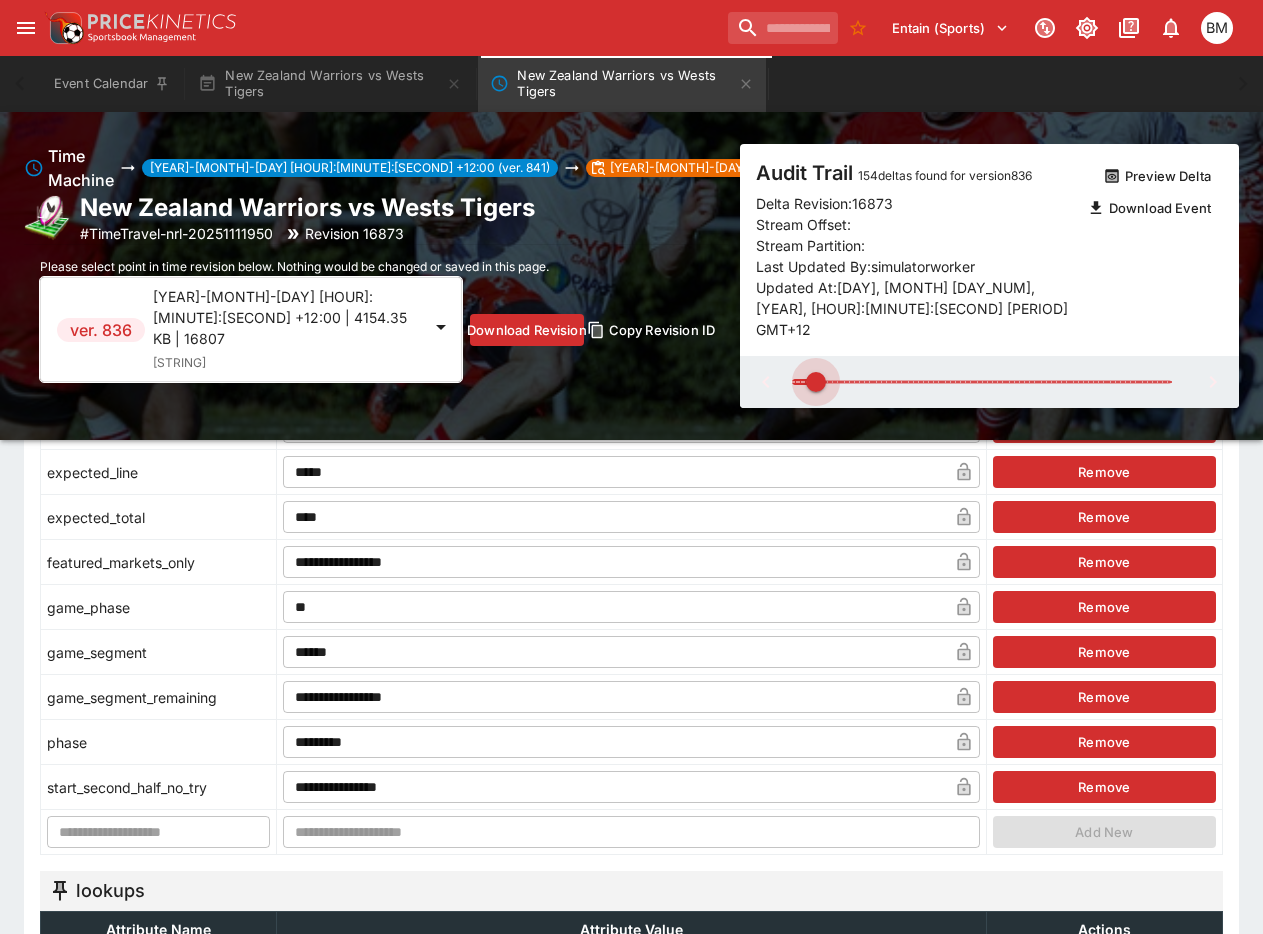 type on "*" 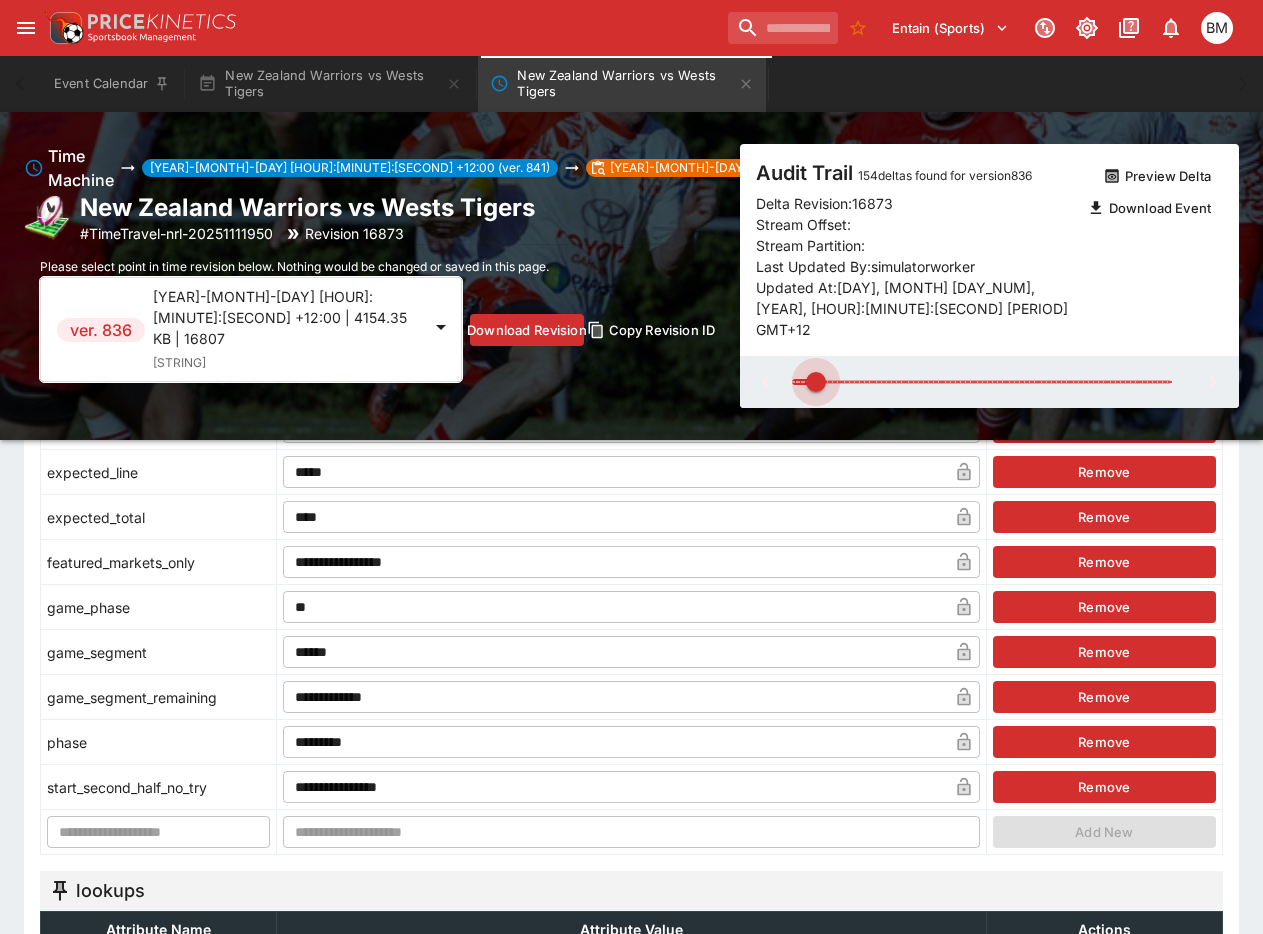 type on "**********" 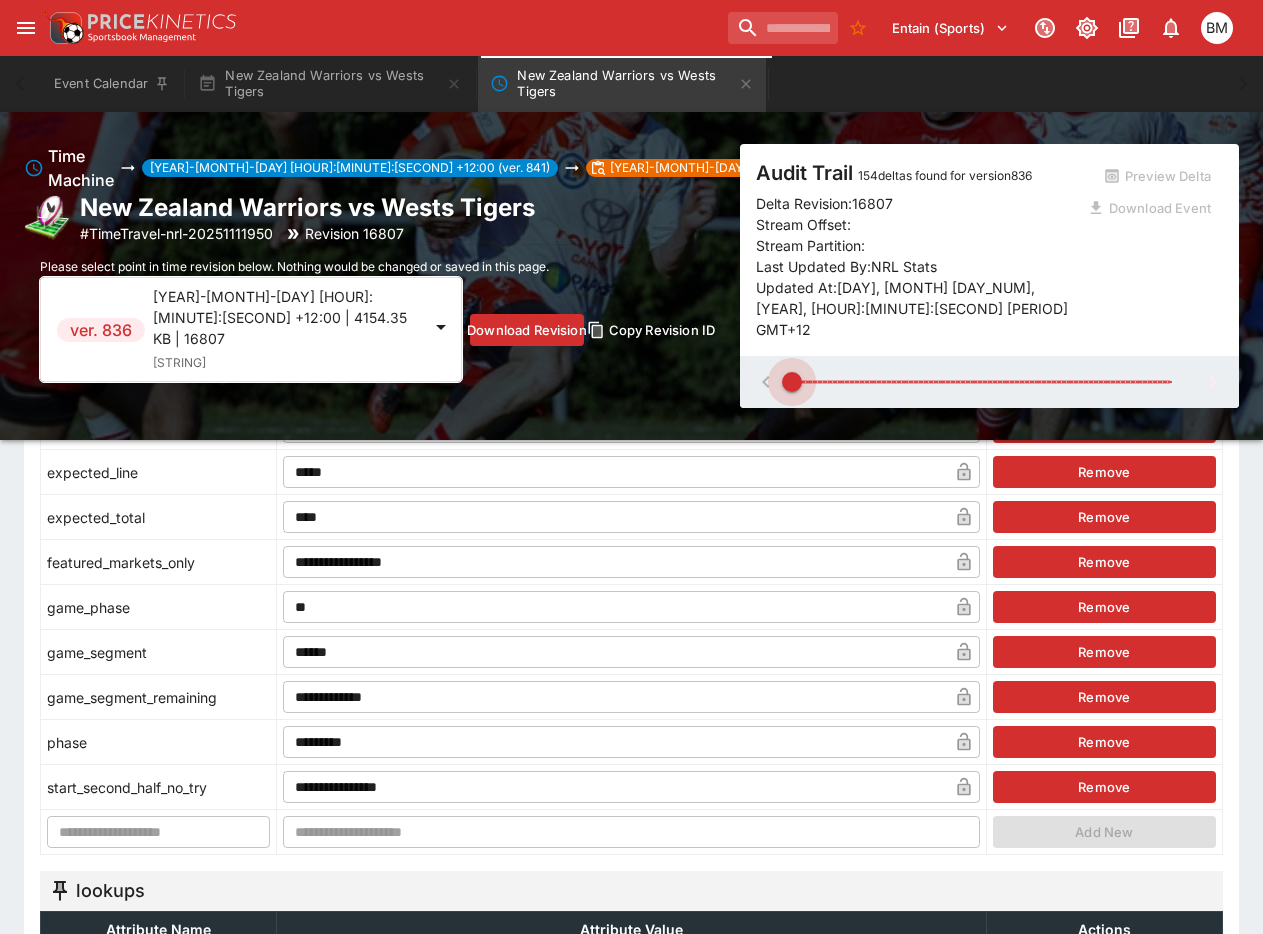 type on "*" 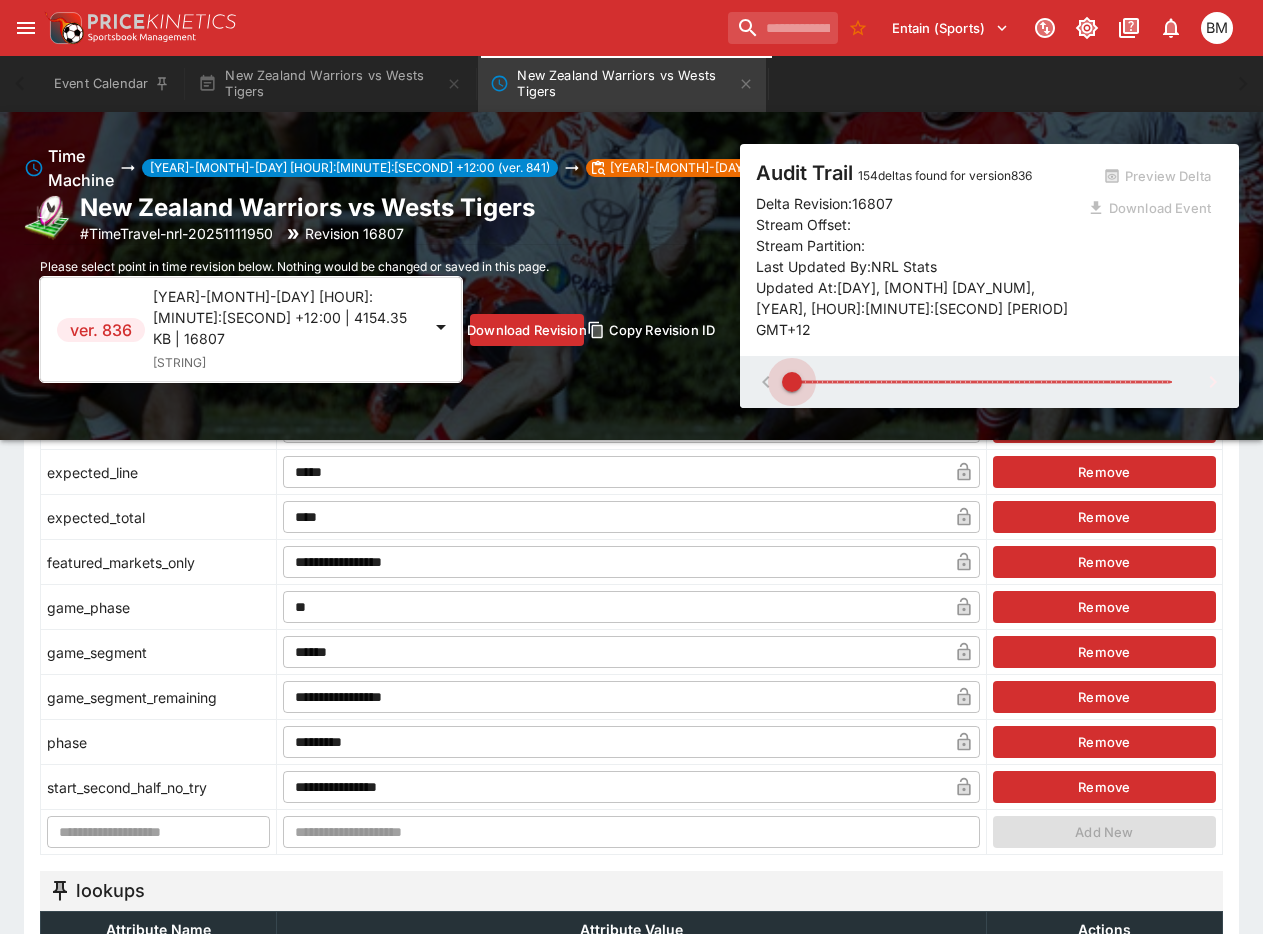 type on "**********" 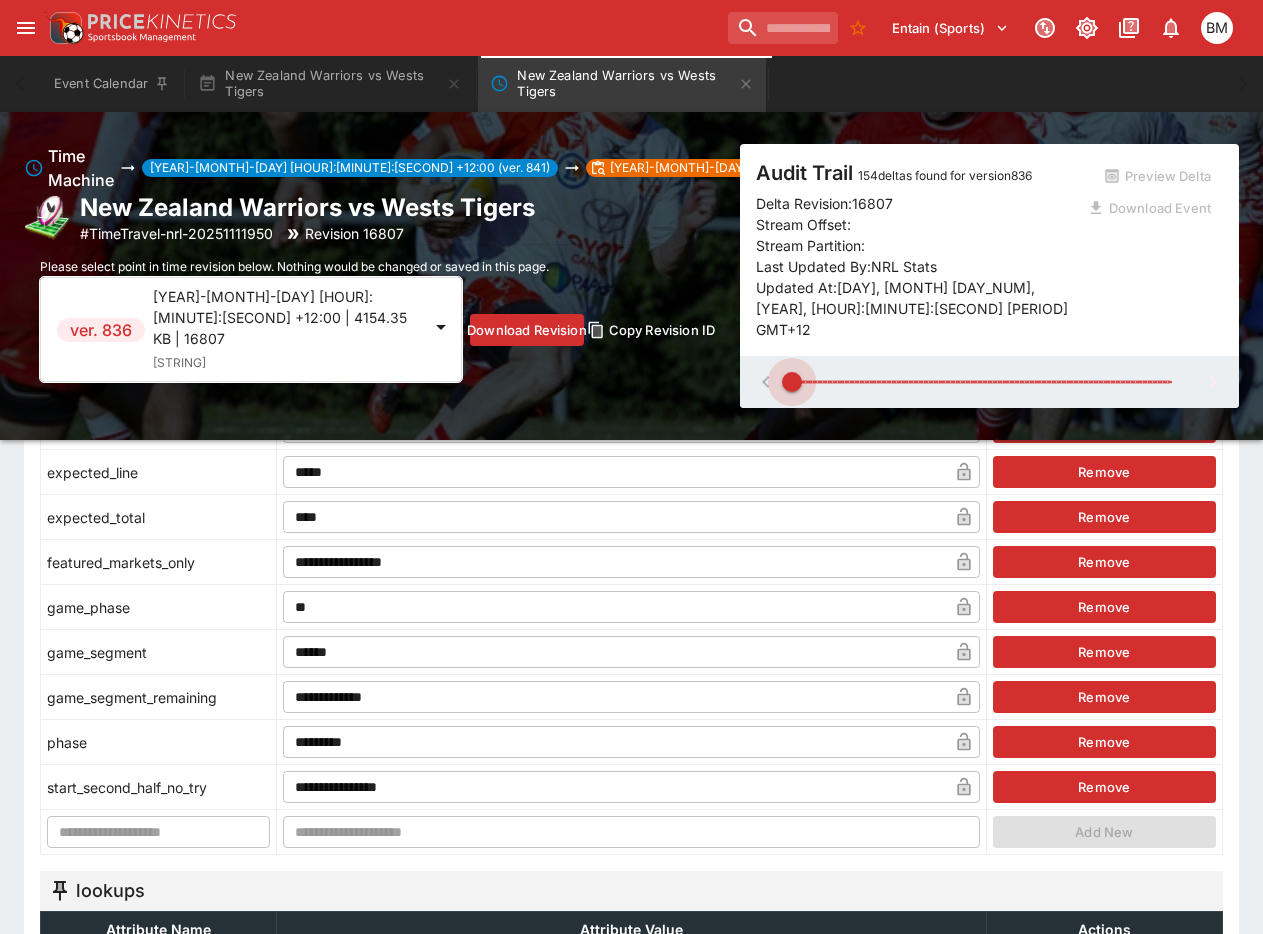 type on "*" 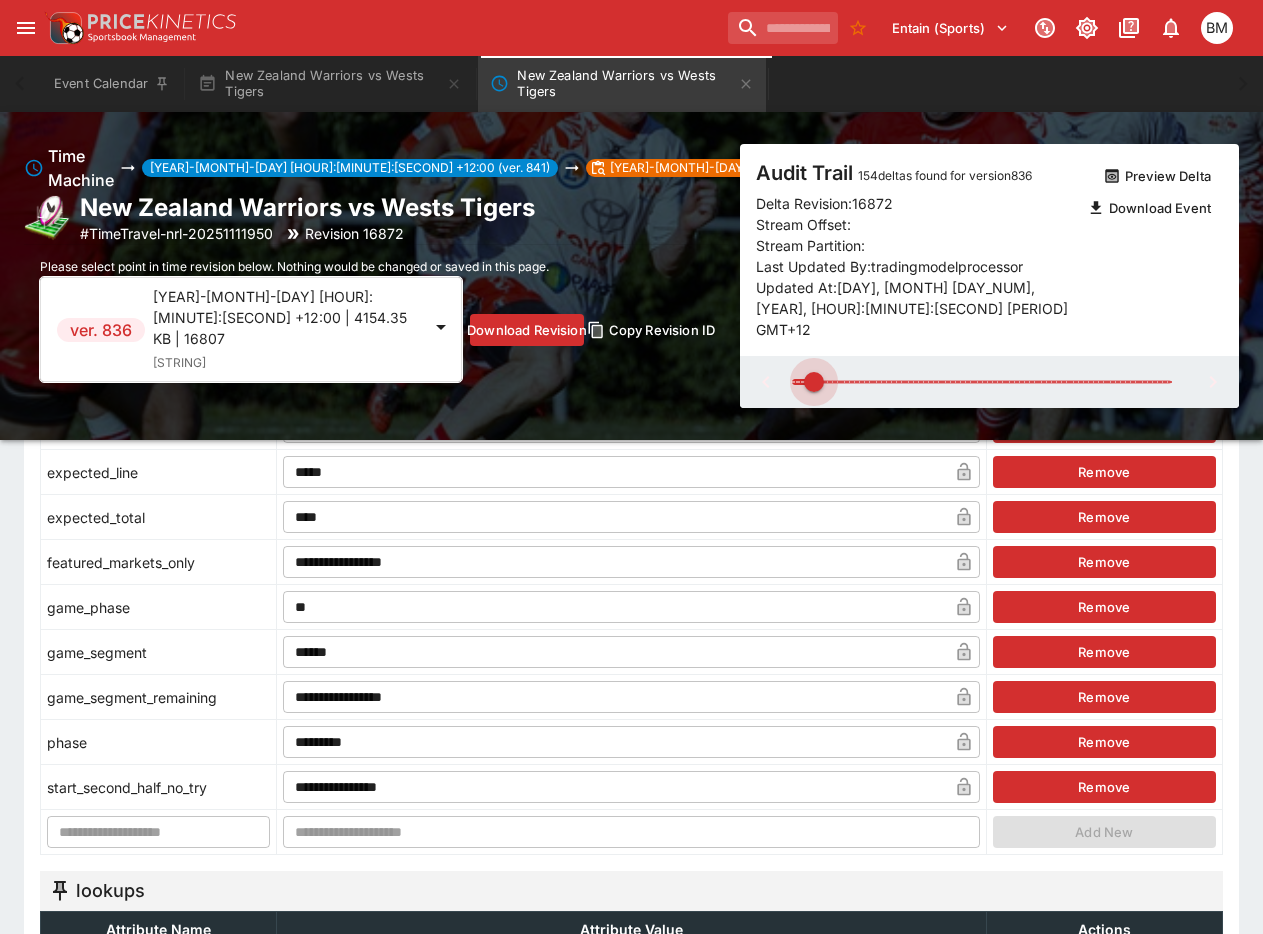 type on "**" 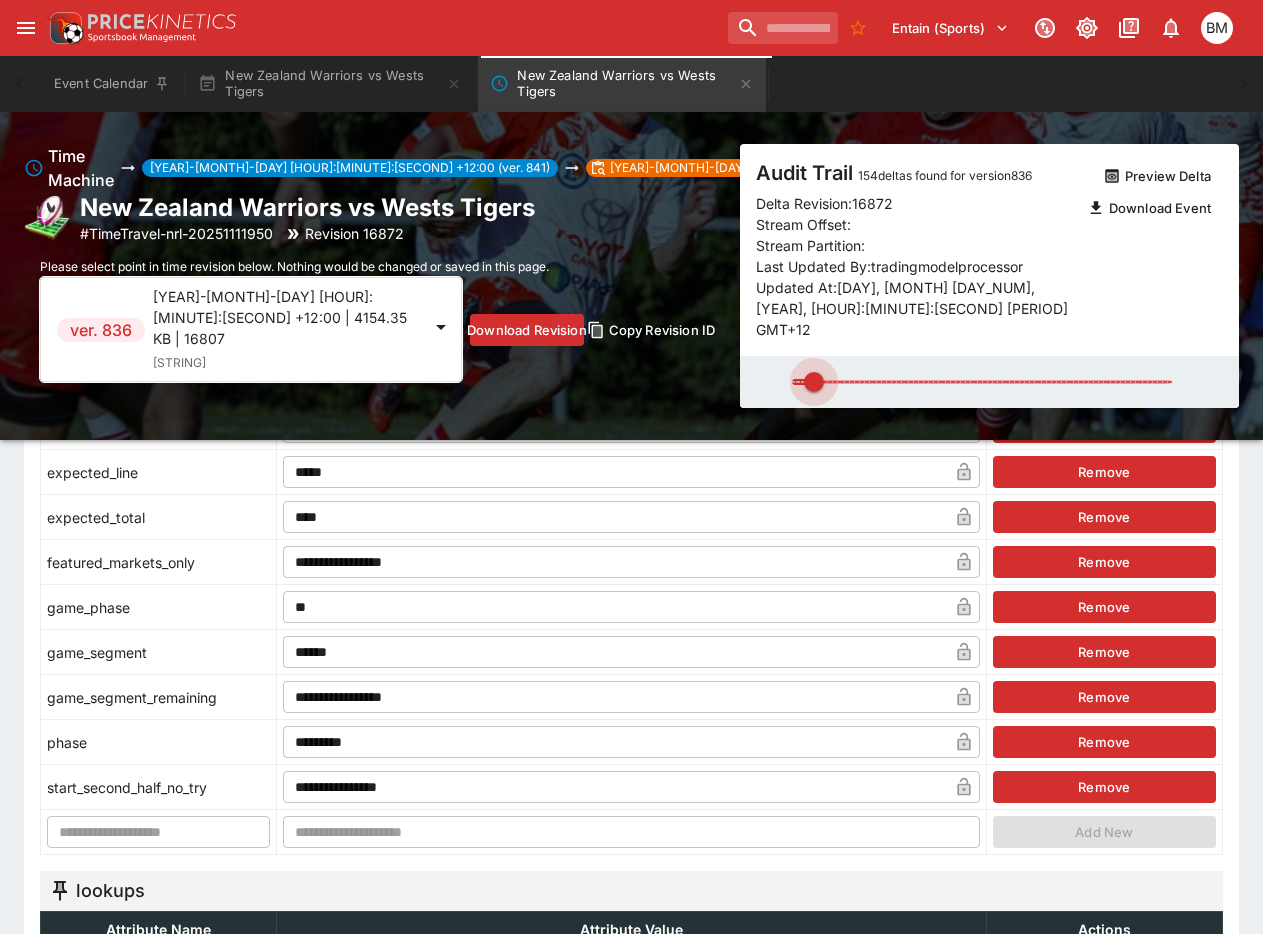 type on "**********" 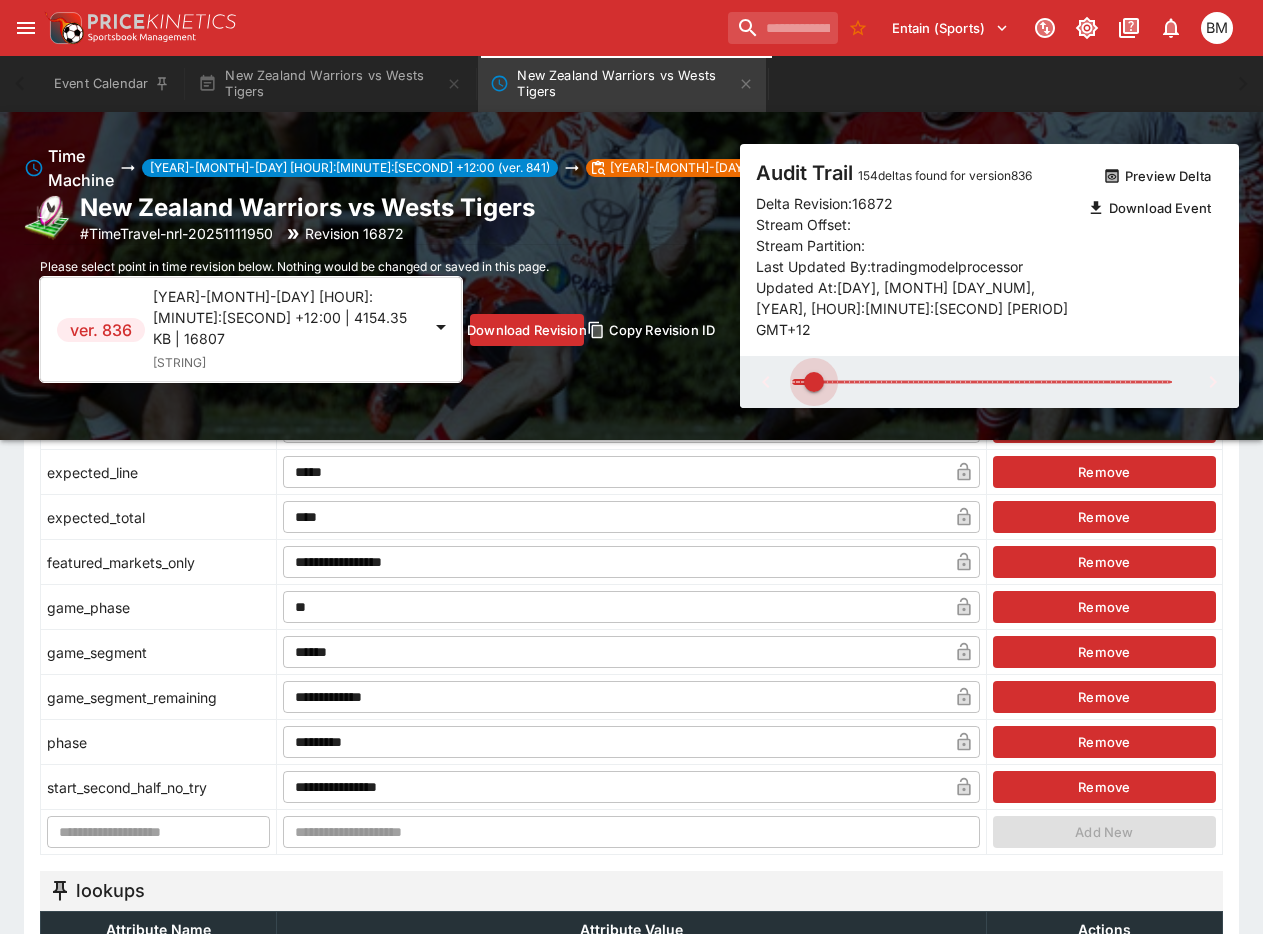 scroll, scrollTop: 1221, scrollLeft: 0, axis: vertical 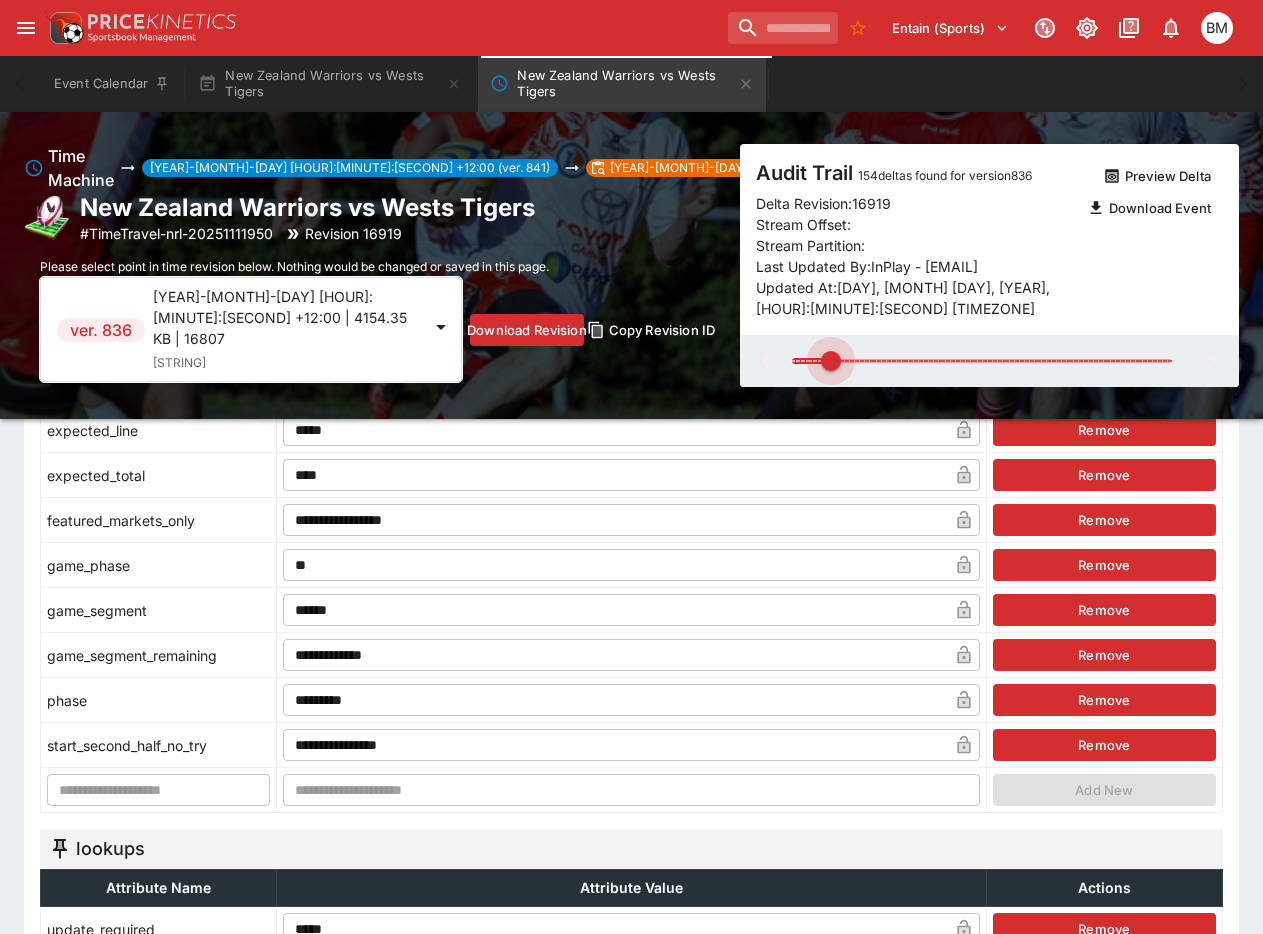 type on "**" 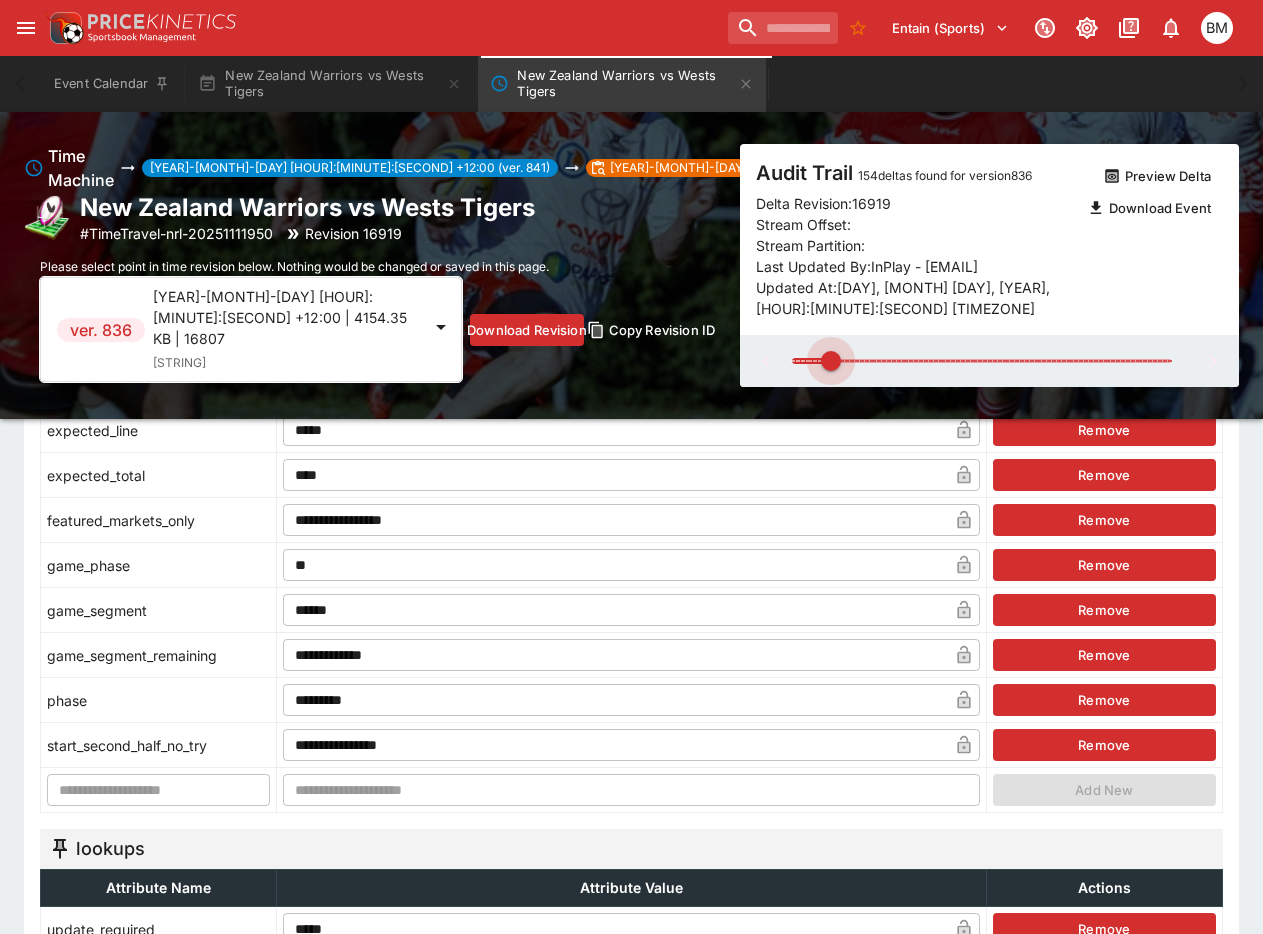 type on "**********" 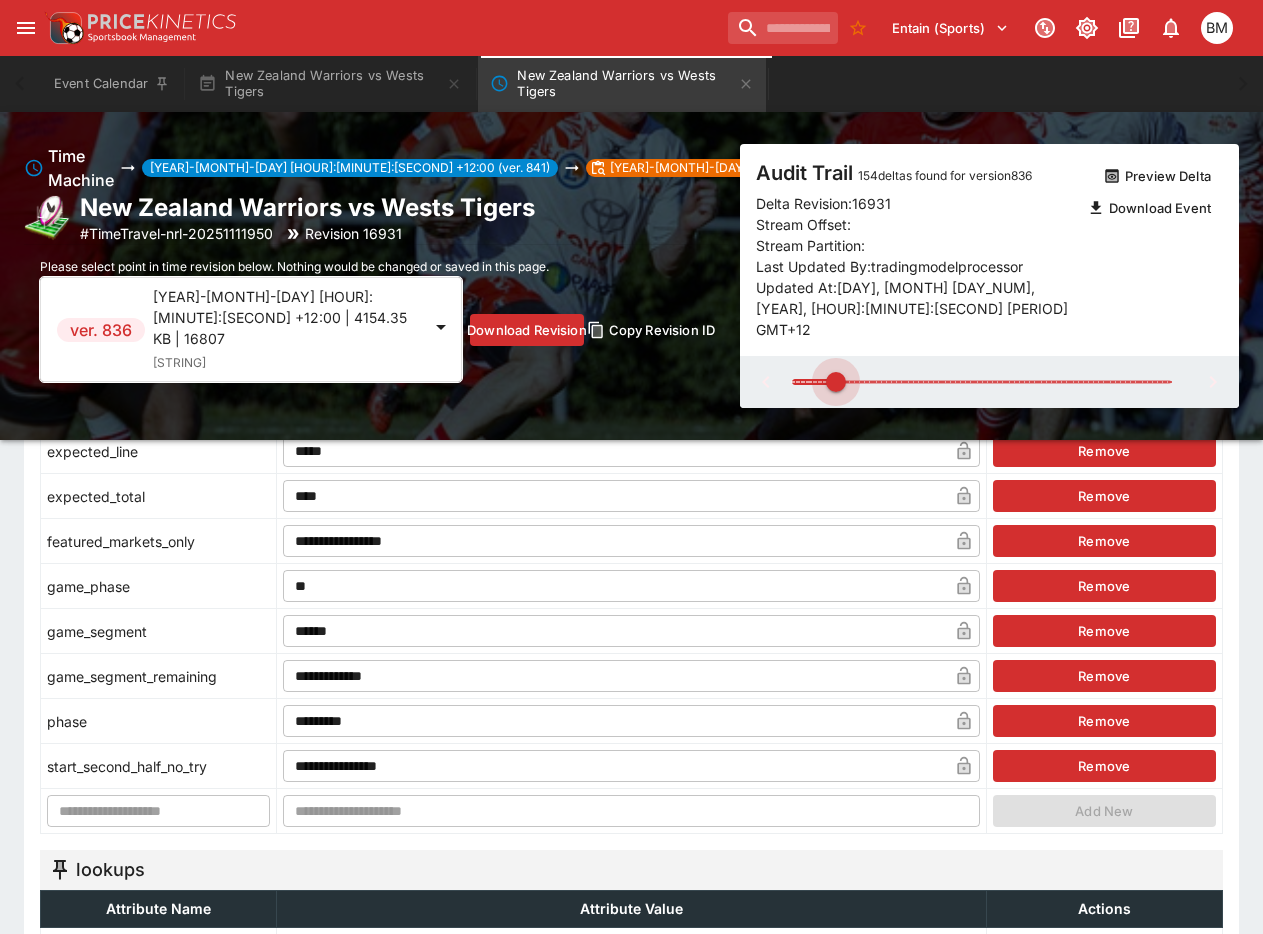 type on "**********" 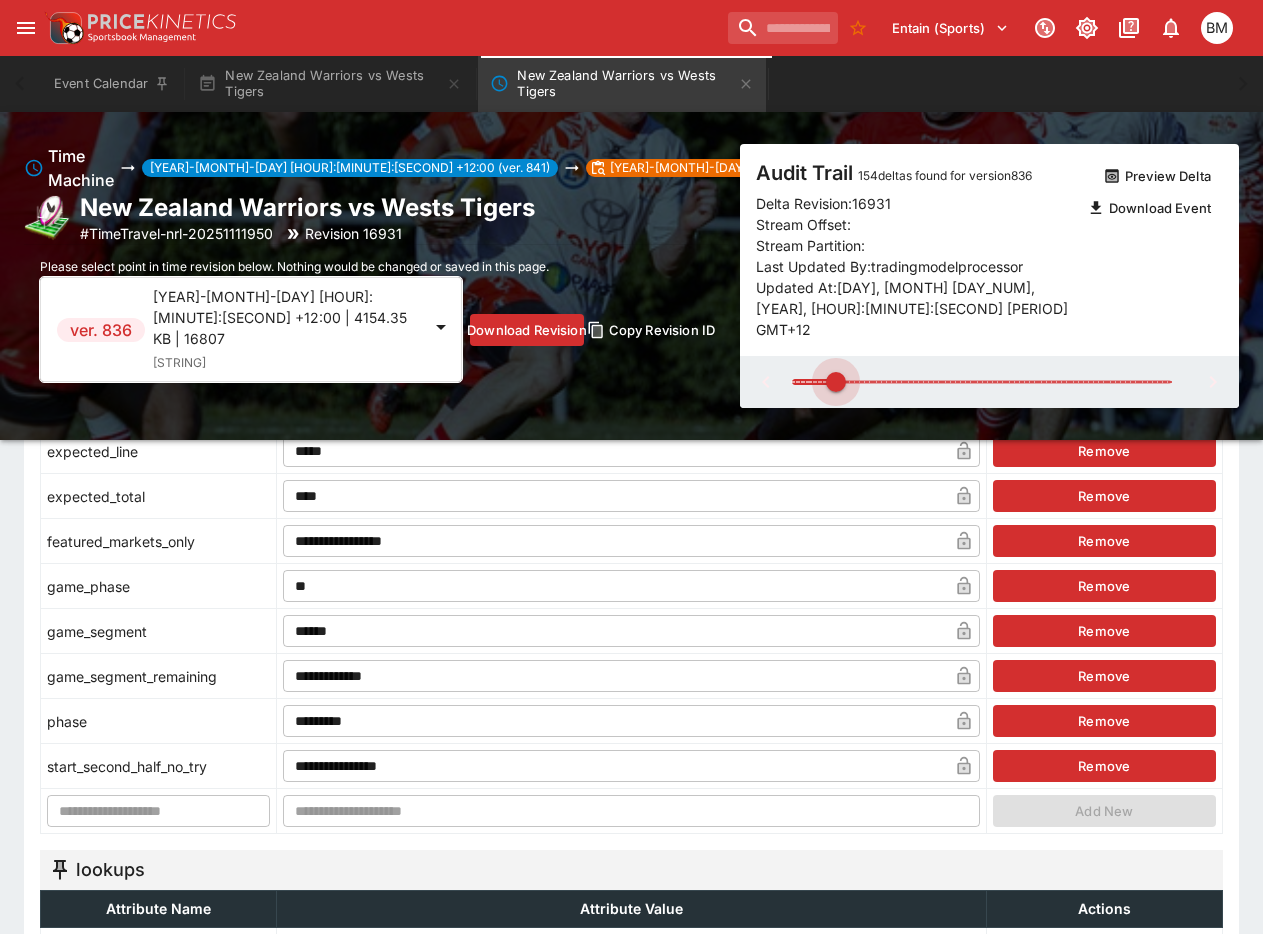 type on "**********" 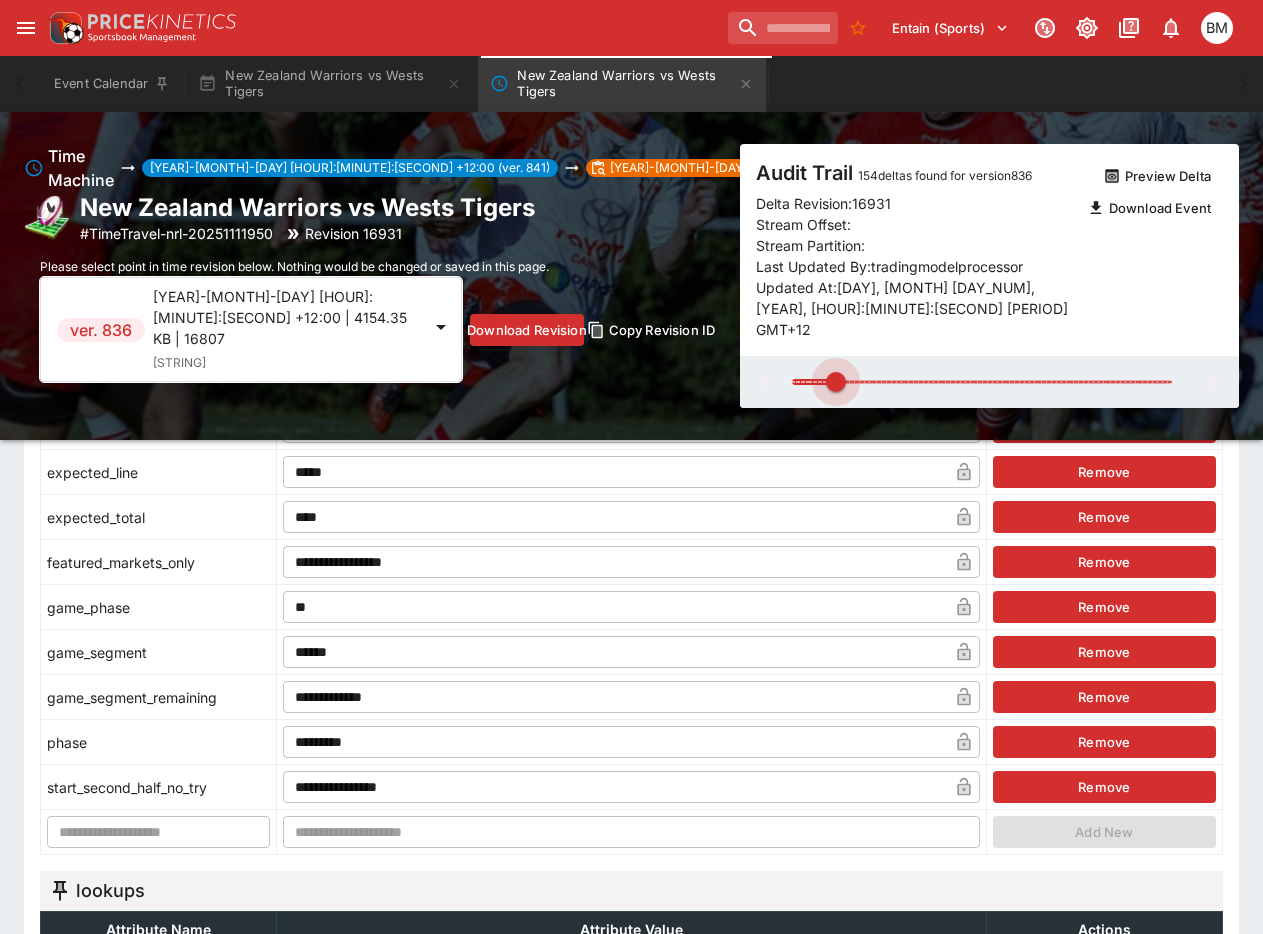 type on "**" 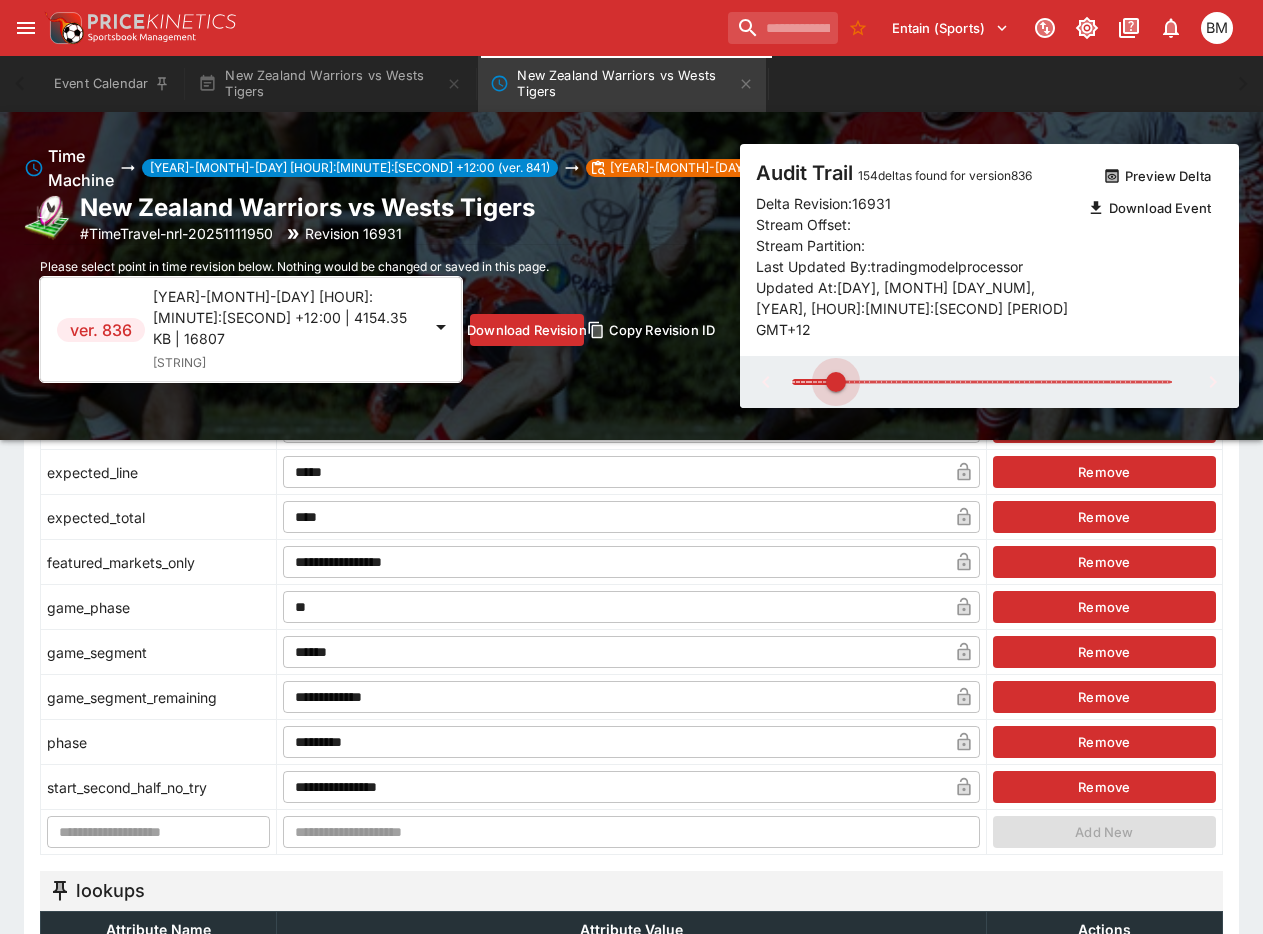 type on "**" 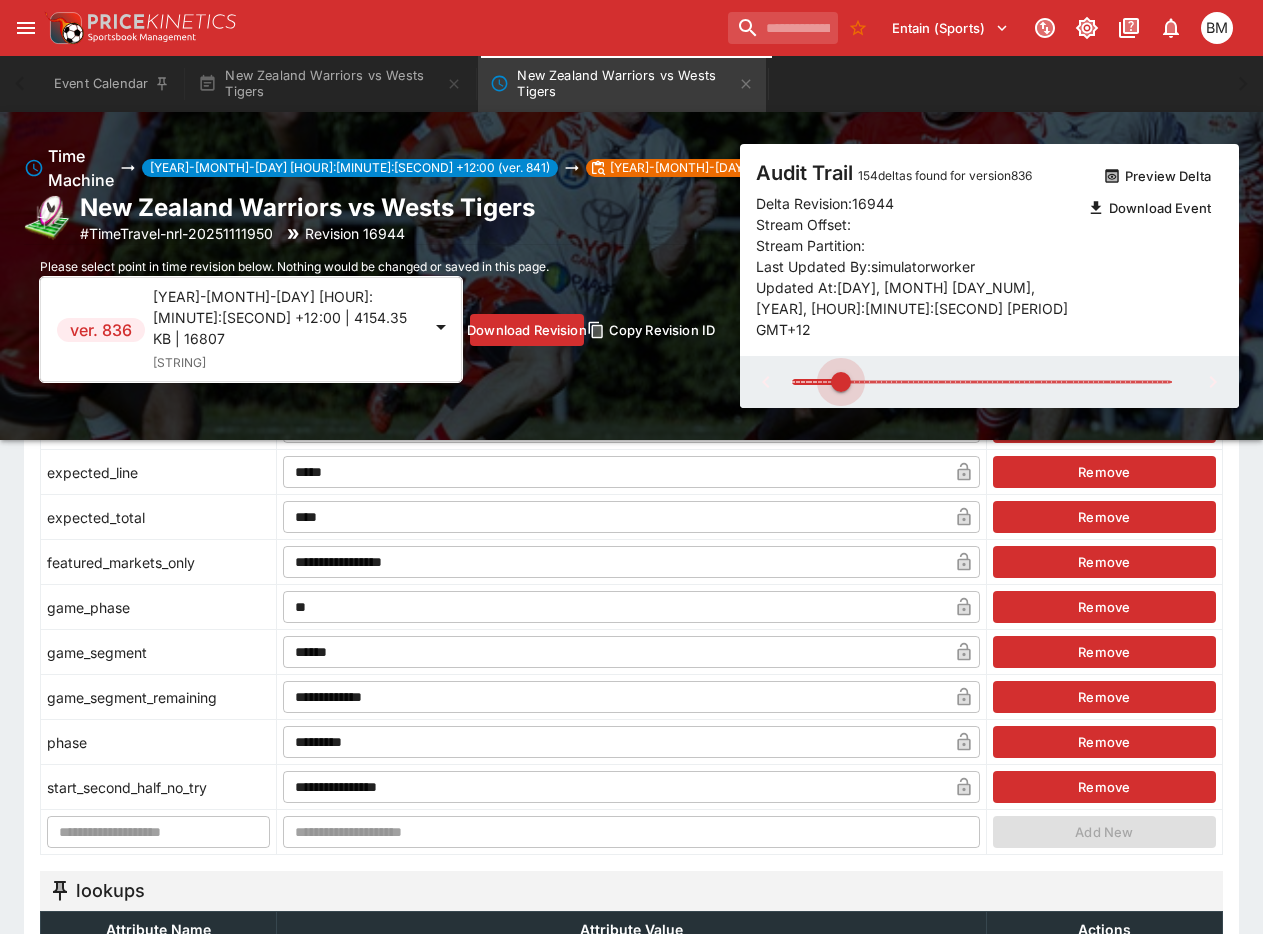type on "**" 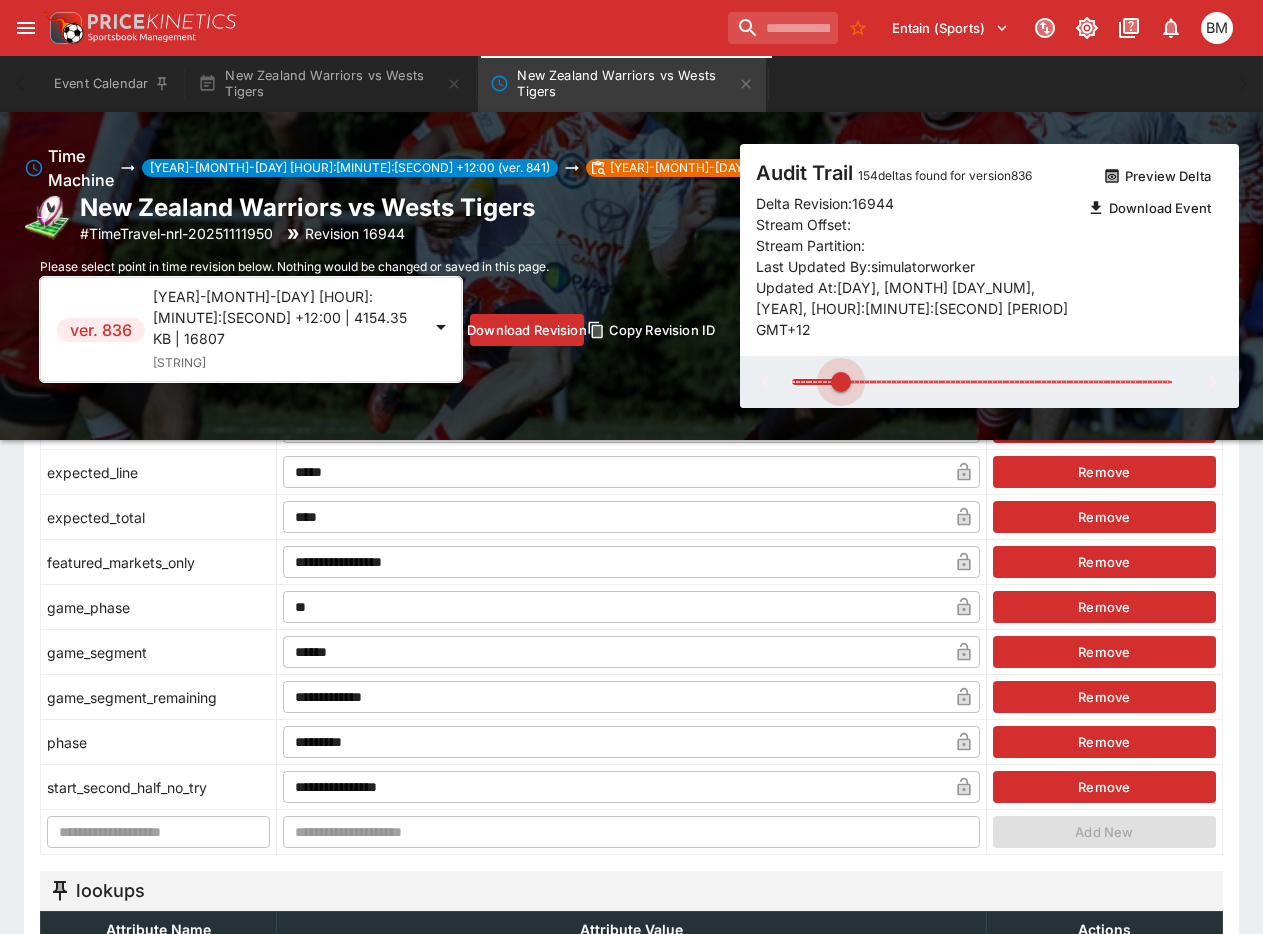 type on "****" 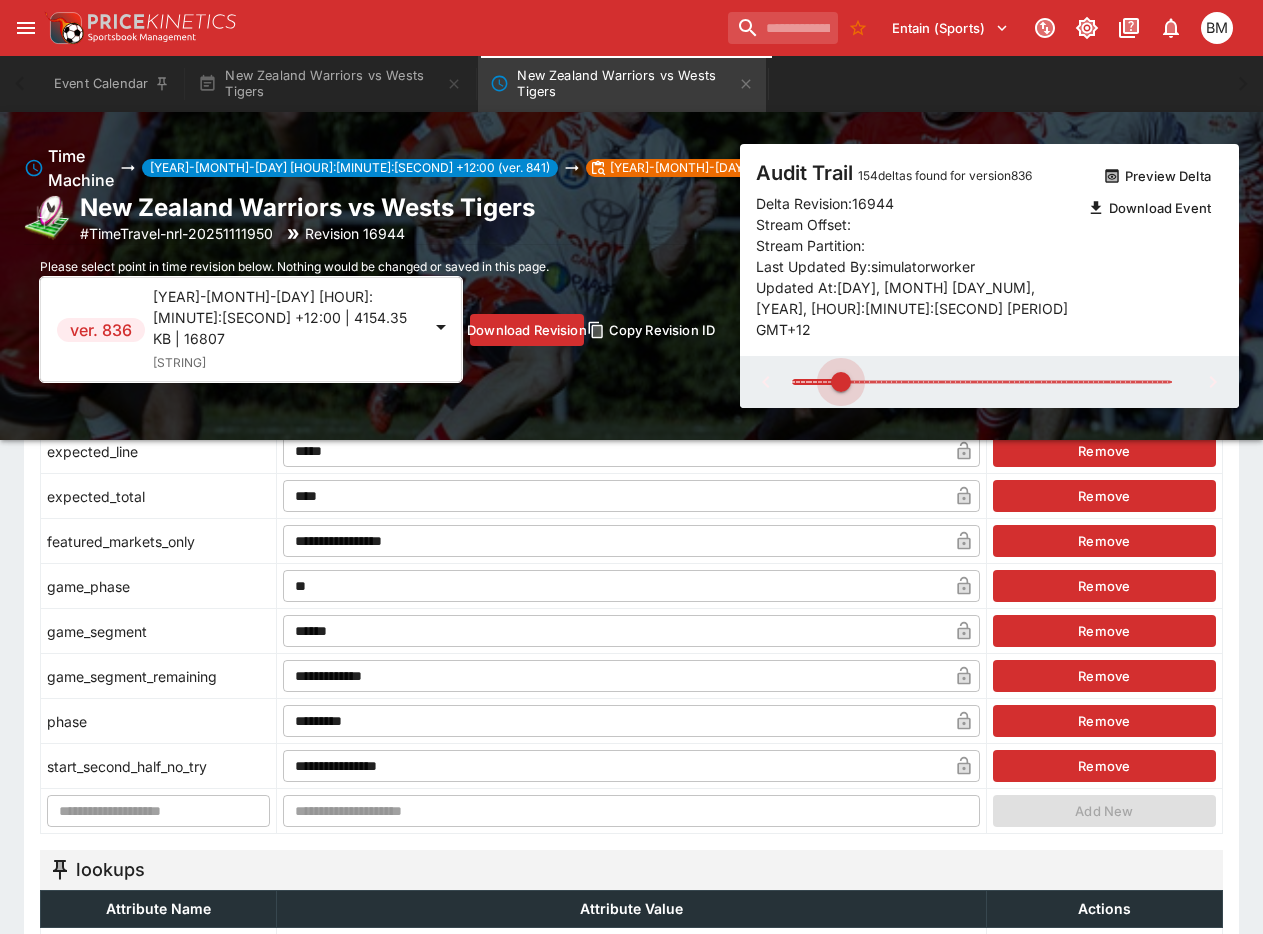 type on "**" 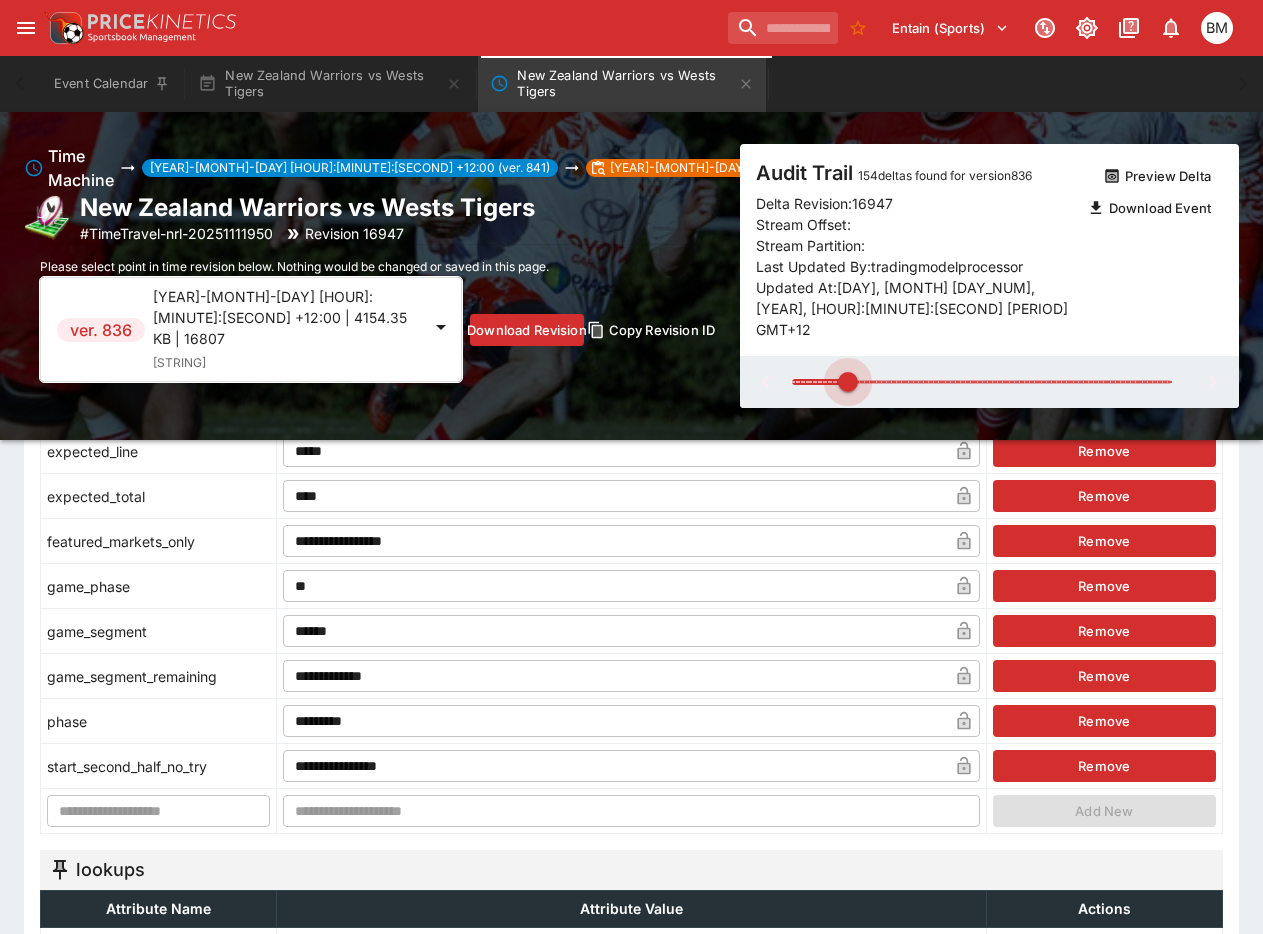 type on "**" 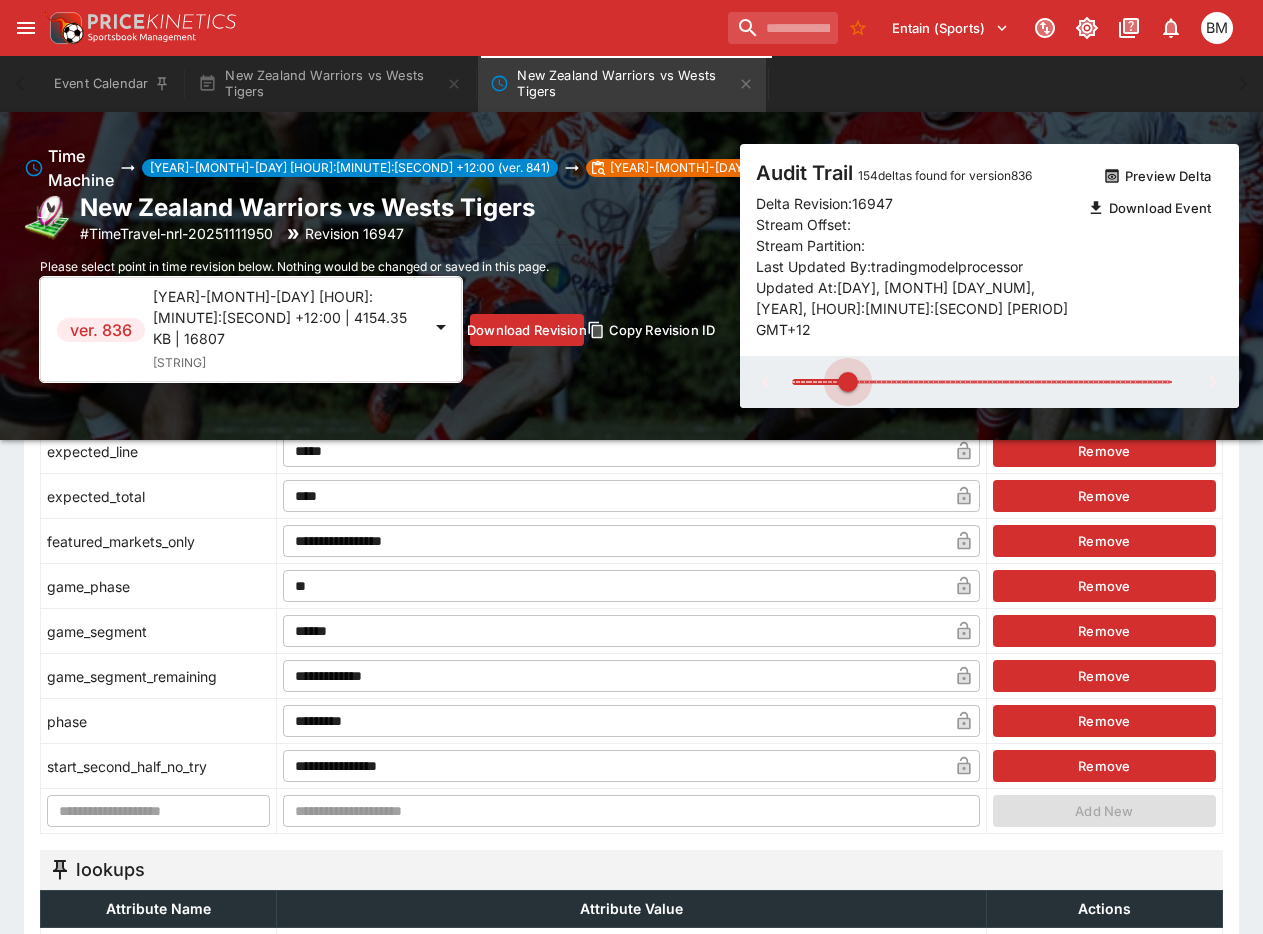 type on "**********" 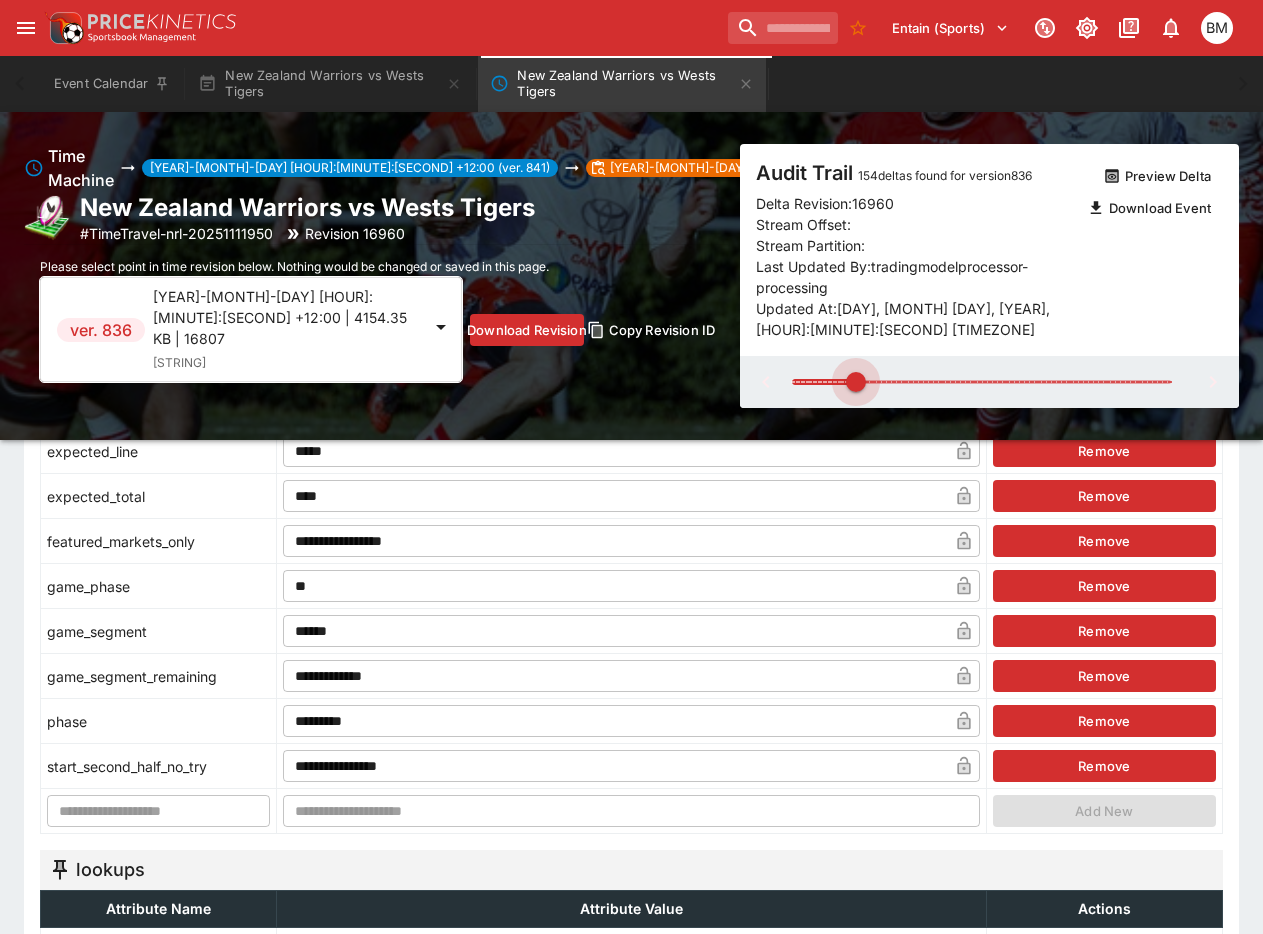 drag, startPoint x: 817, startPoint y: 365, endPoint x: 856, endPoint y: 361, distance: 39.20459 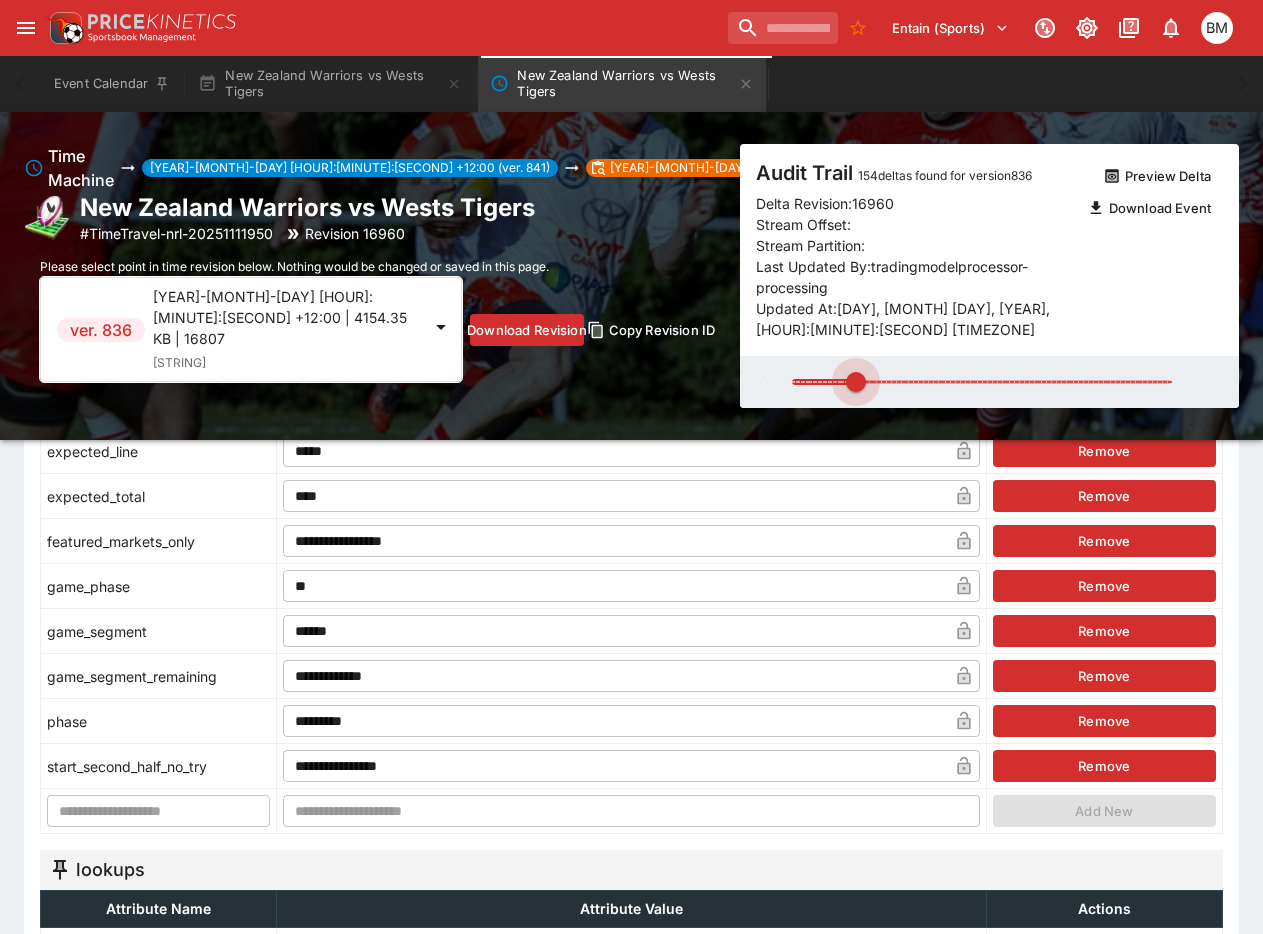 click at bounding box center [856, 382] 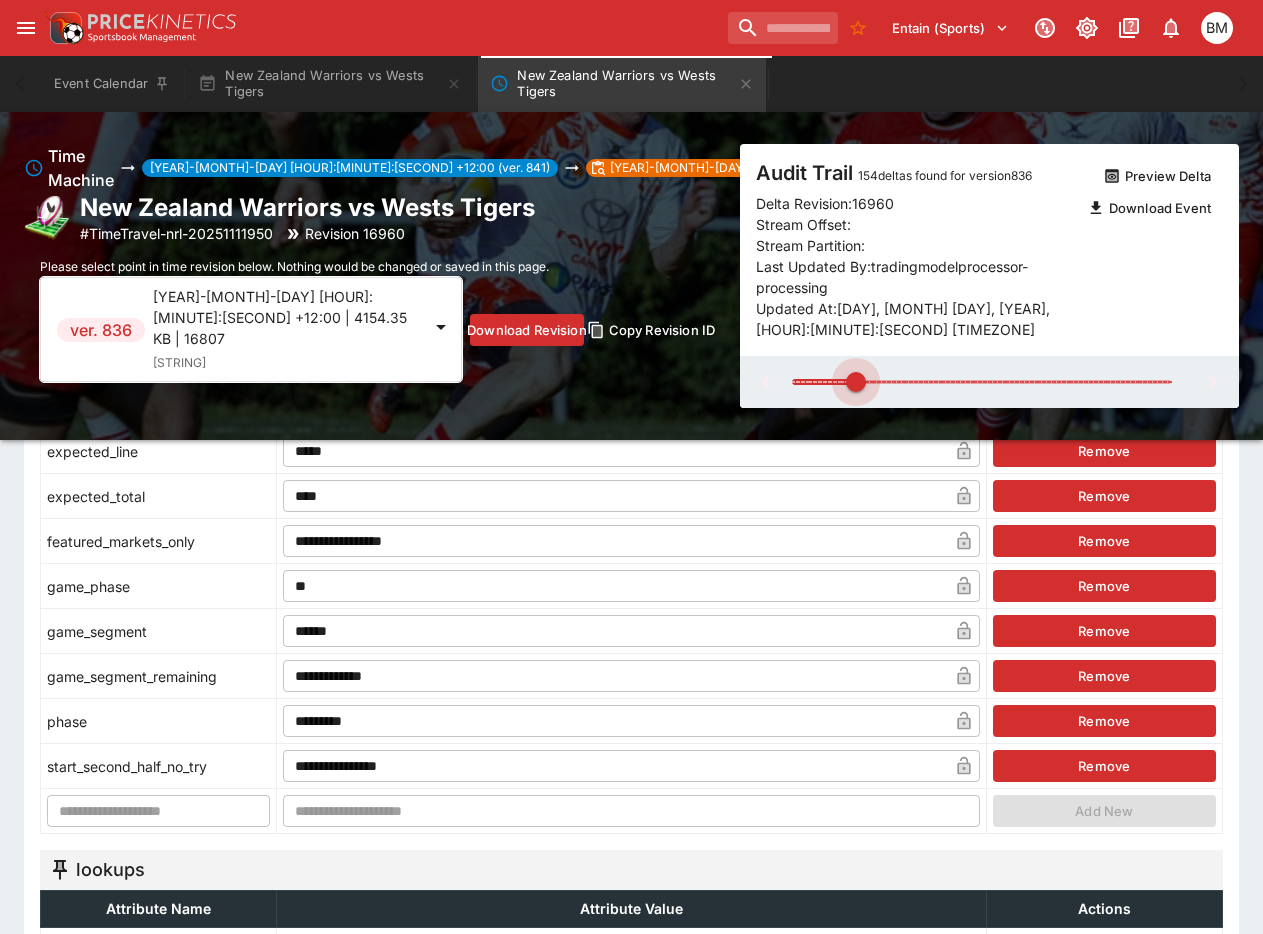 type on "**" 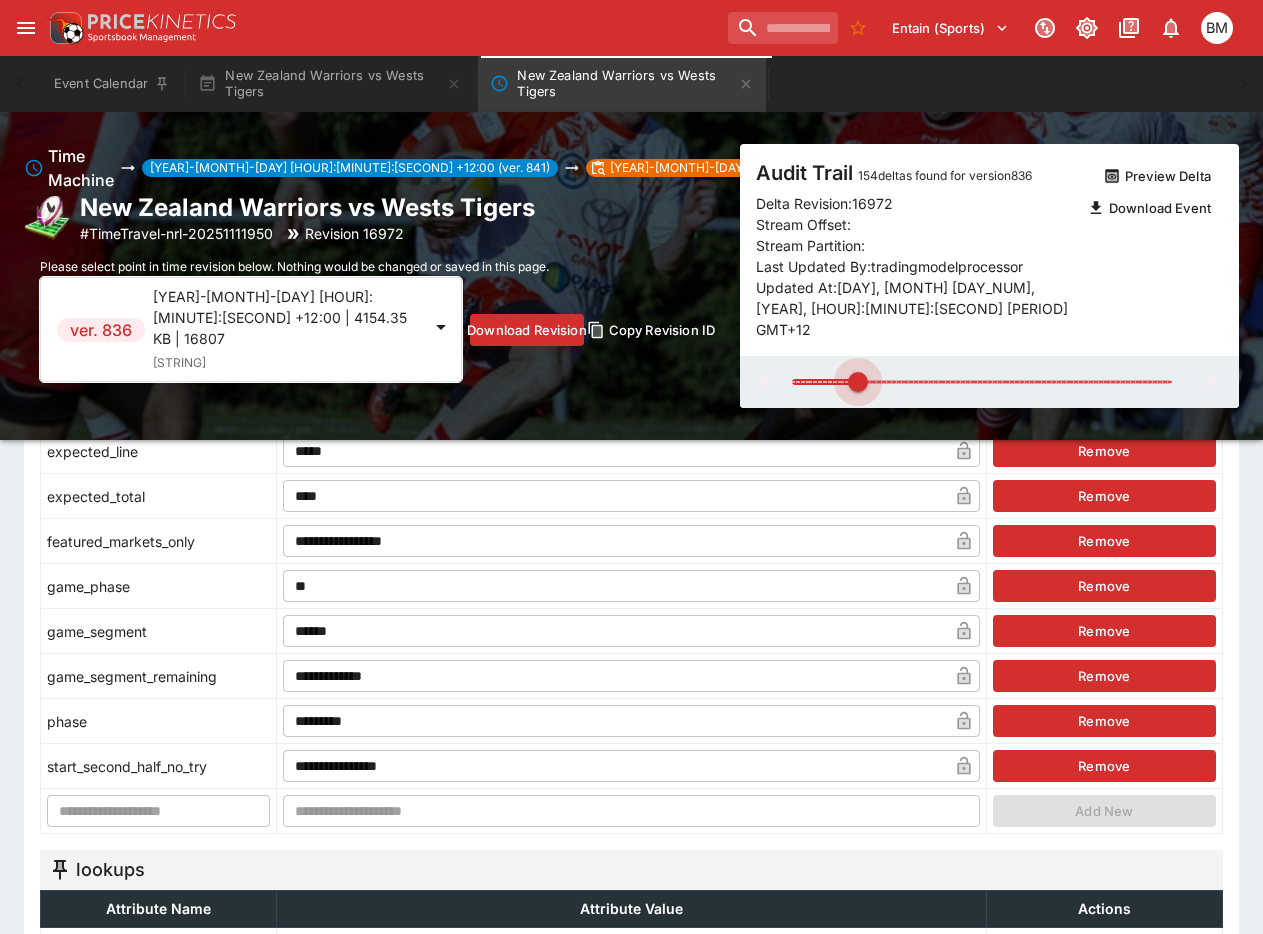 type on "**" 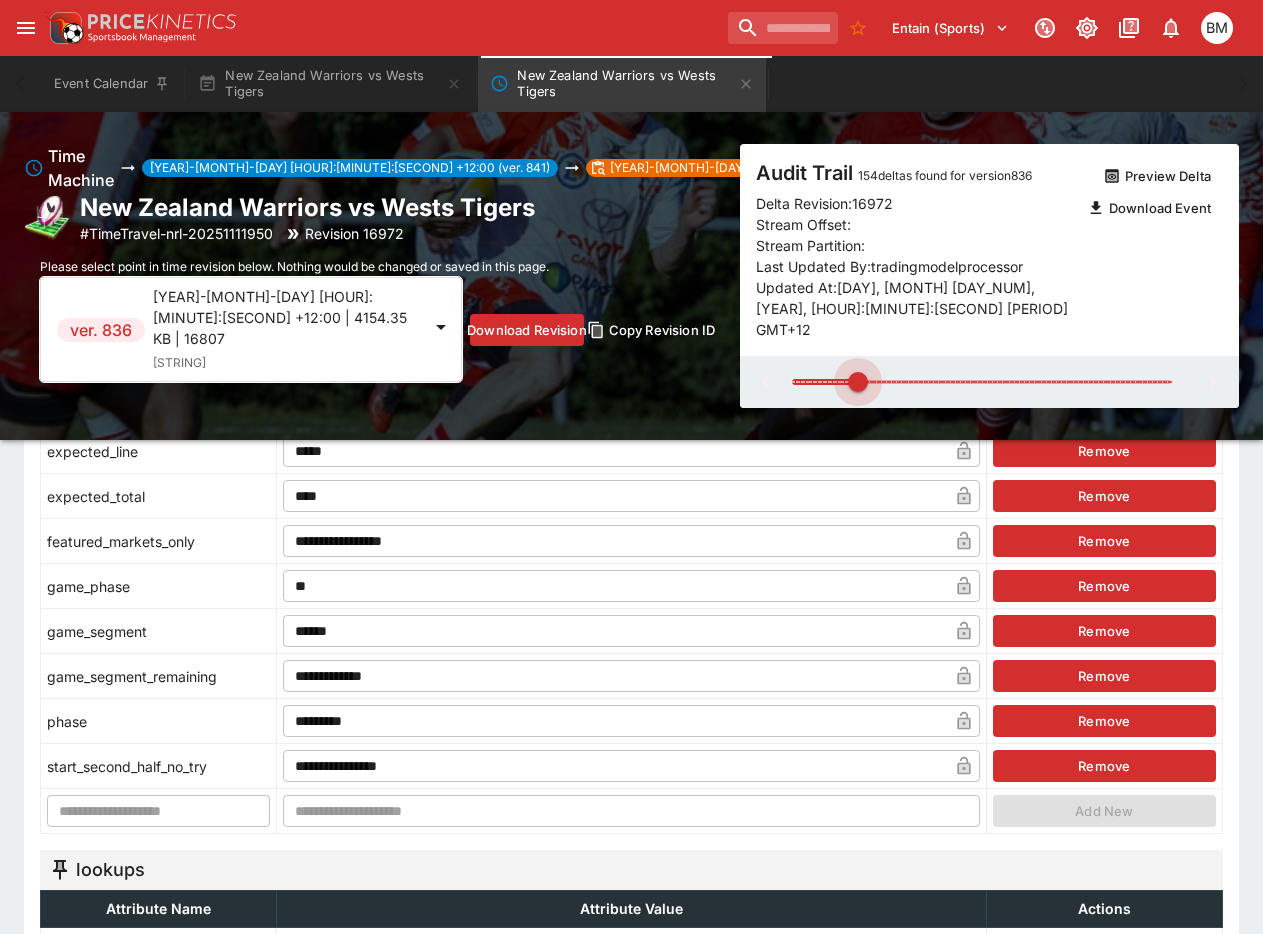 type on "**" 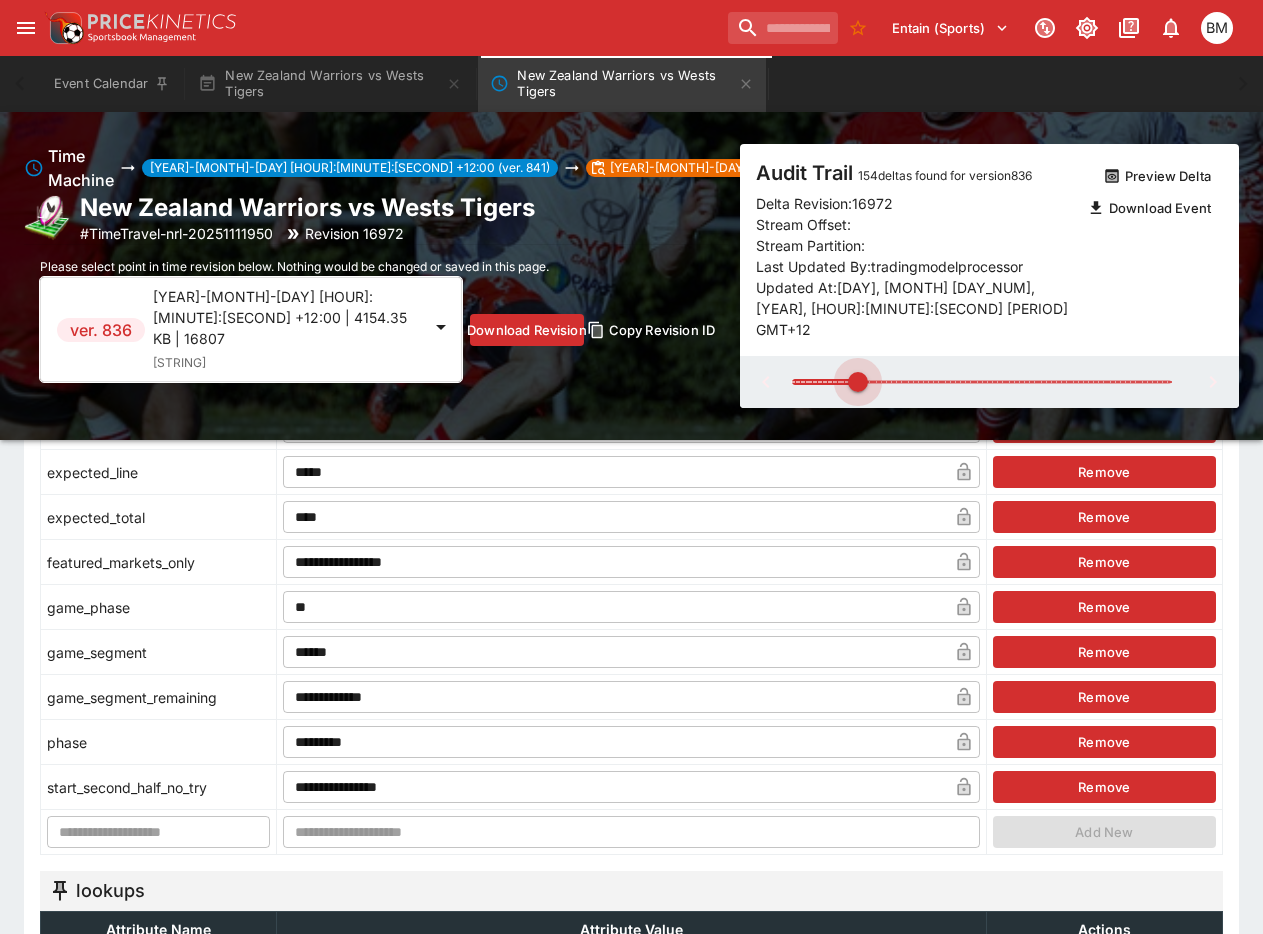 type on "**" 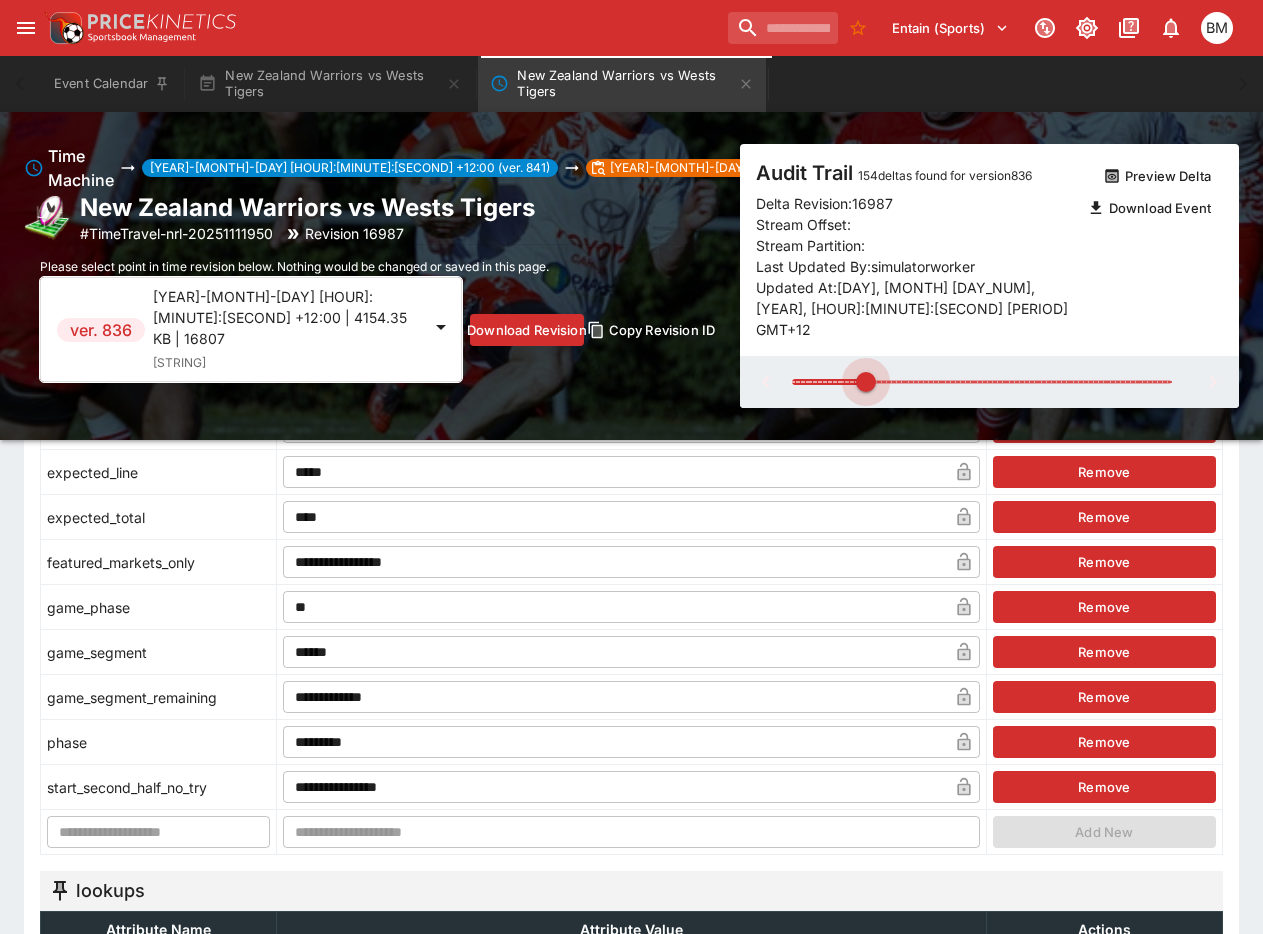 type on "****" 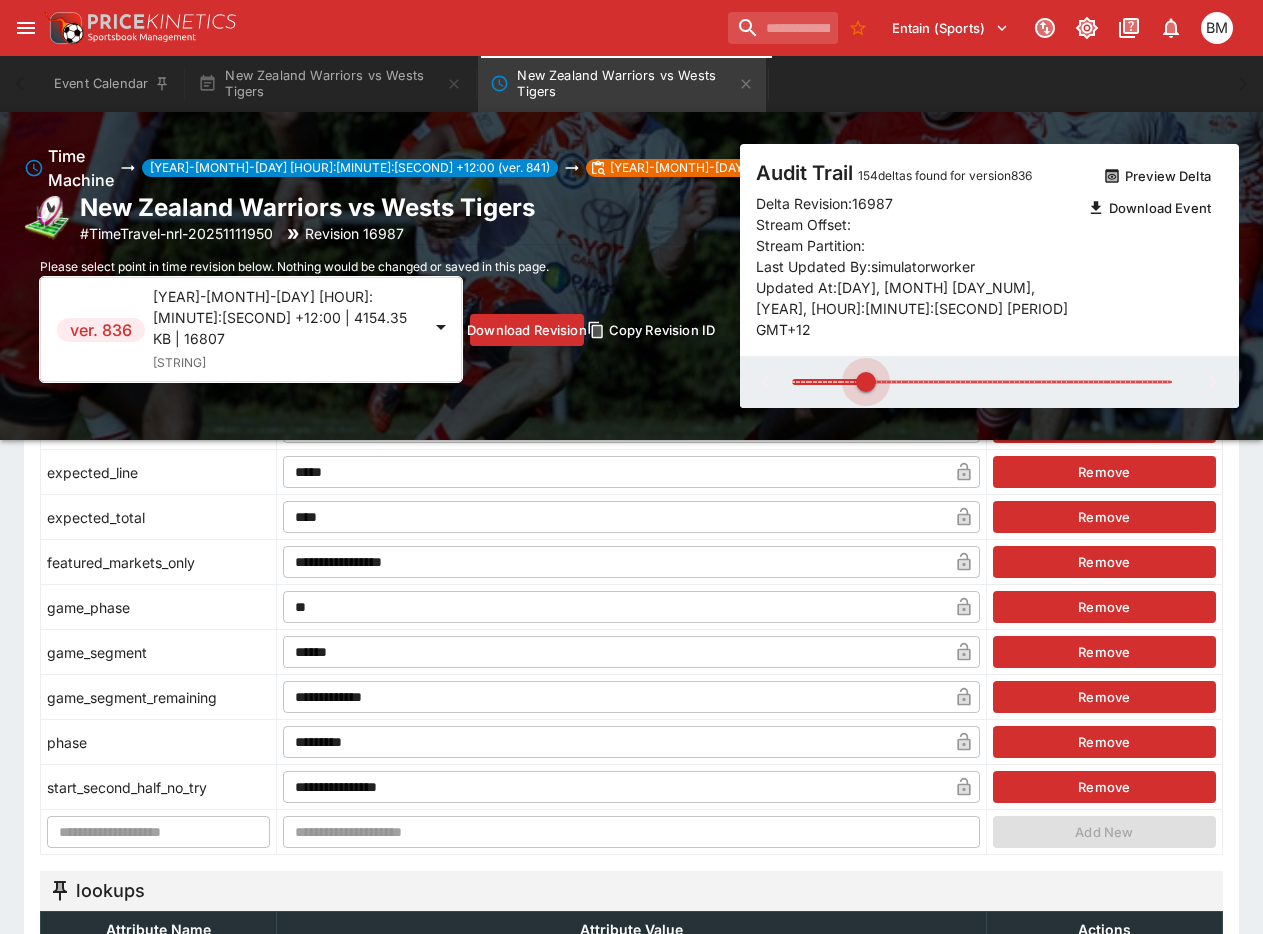 type on "**********" 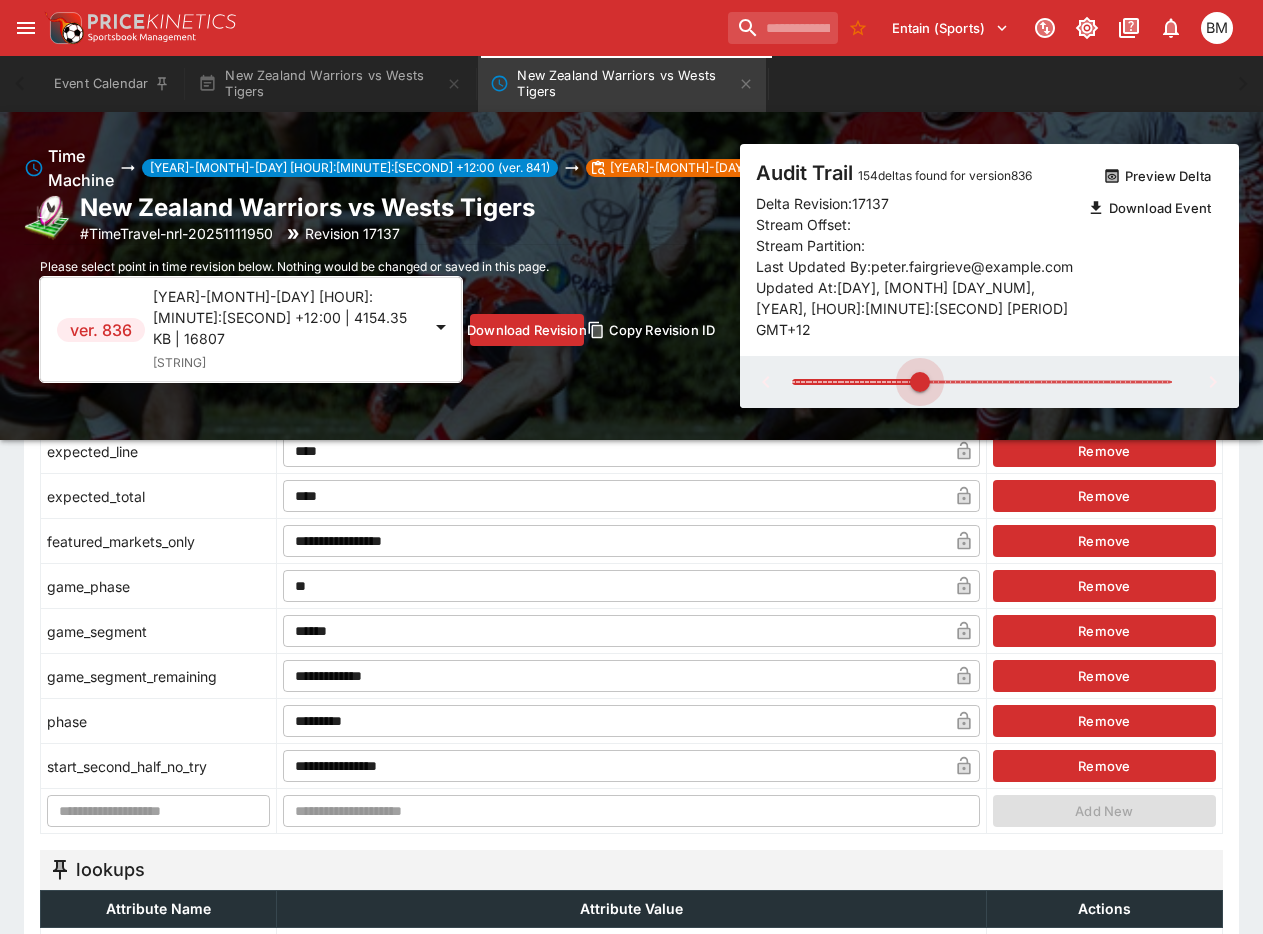 scroll, scrollTop: 1200, scrollLeft: 0, axis: vertical 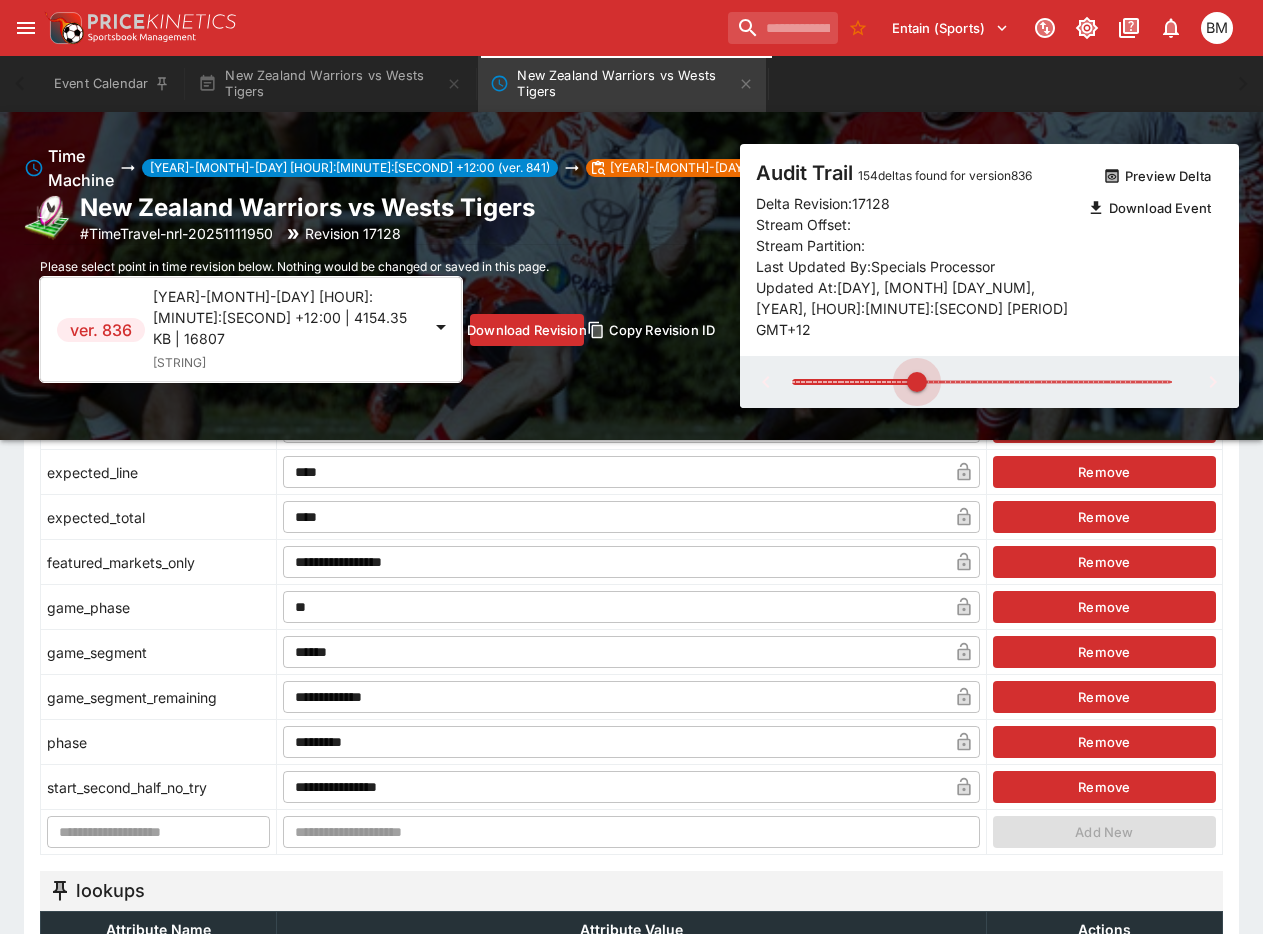 drag, startPoint x: 856, startPoint y: 377, endPoint x: 917, endPoint y: 376, distance: 61.008198 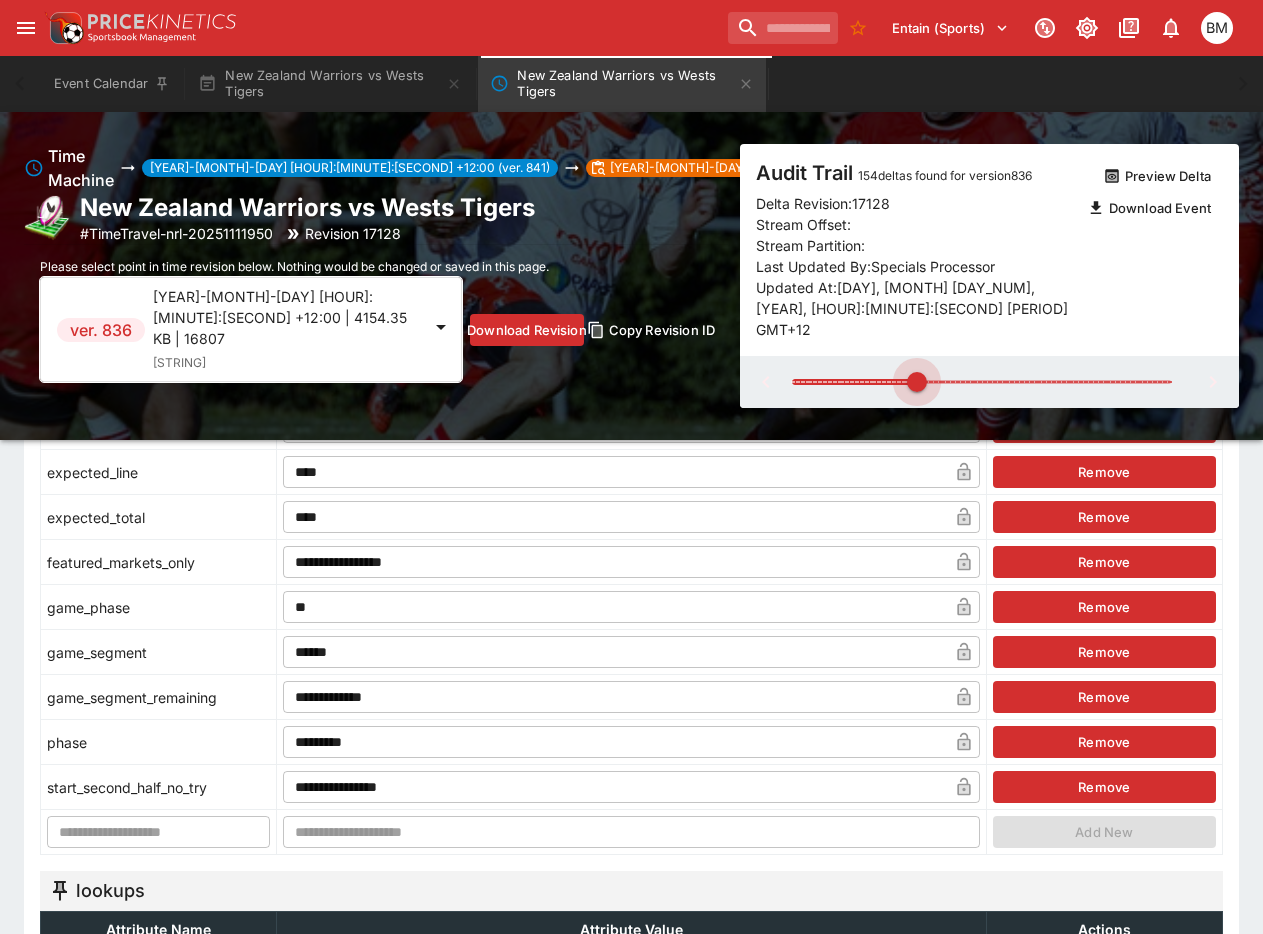 click at bounding box center (917, 382) 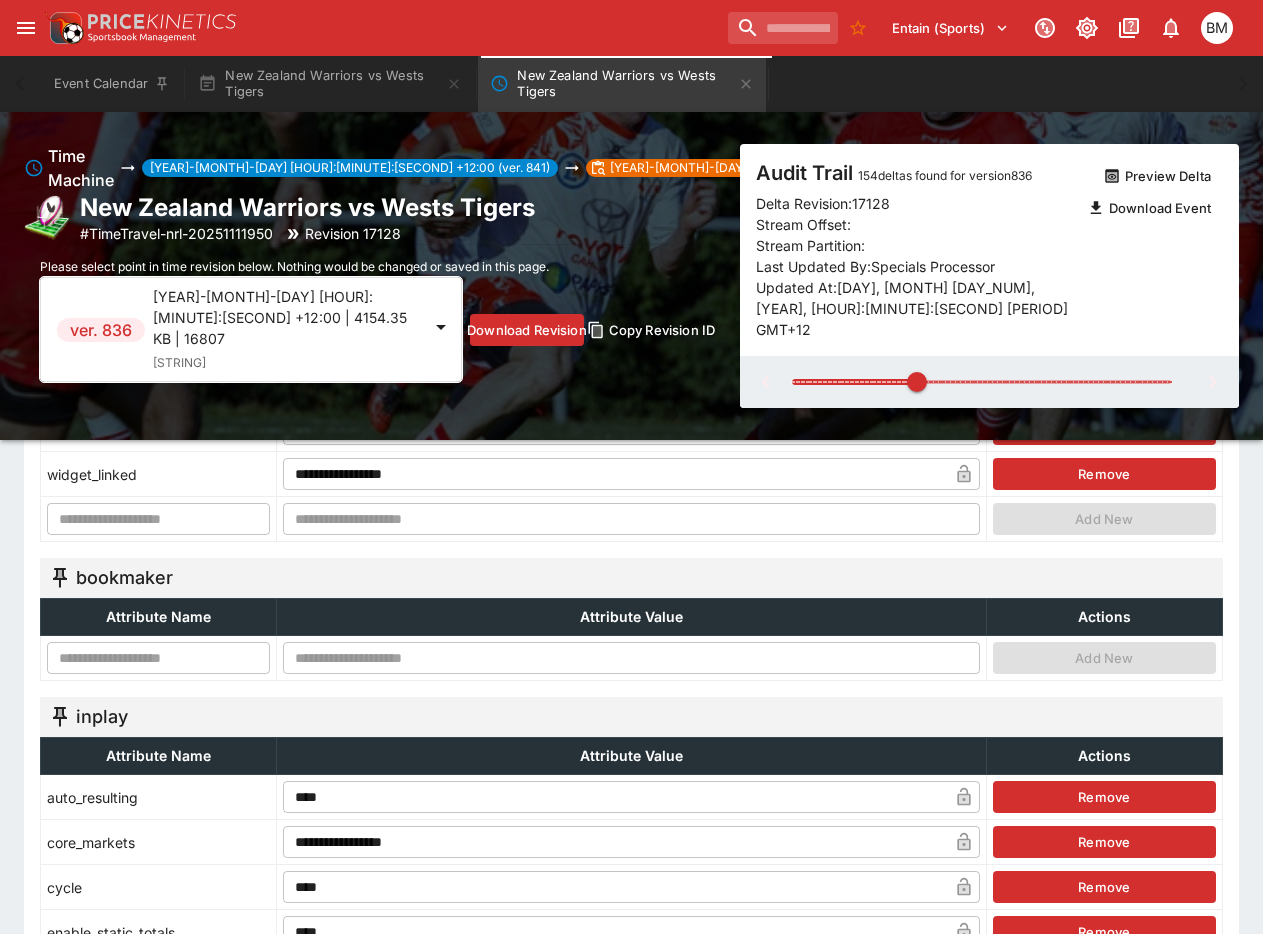 scroll, scrollTop: 0, scrollLeft: 0, axis: both 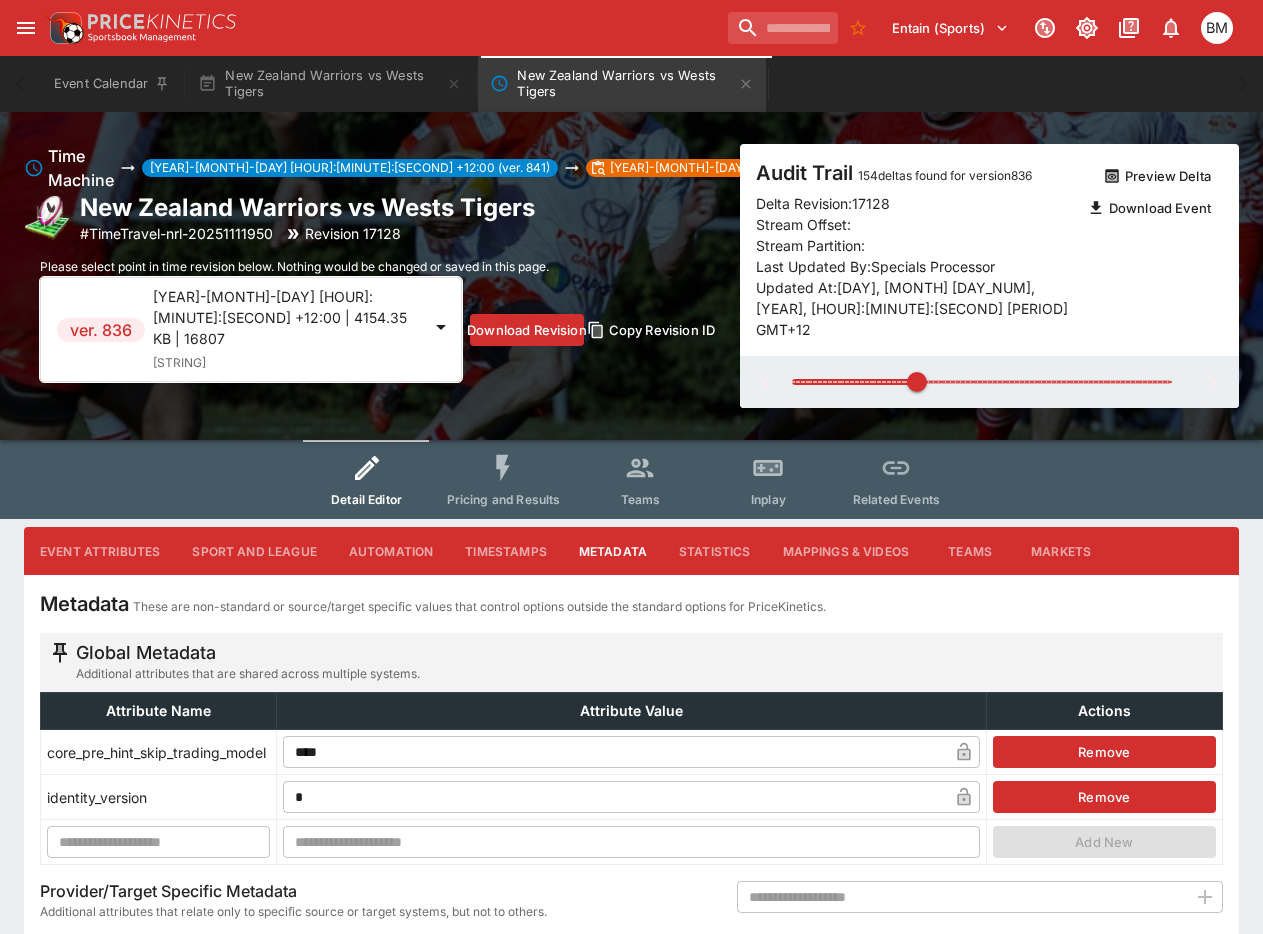 click on "Pricing and Results" at bounding box center [504, 479] 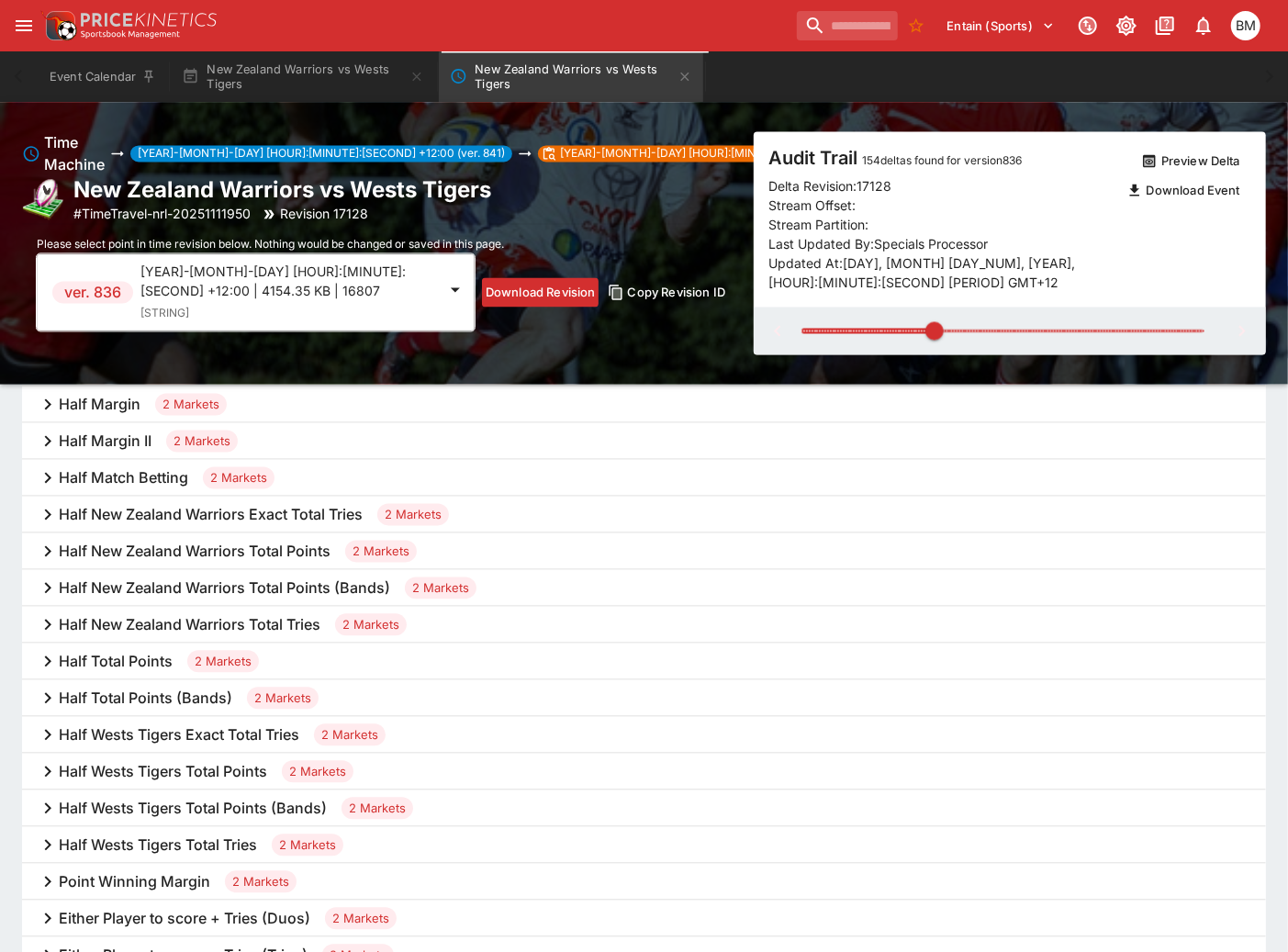 scroll, scrollTop: 1805, scrollLeft: 0, axis: vertical 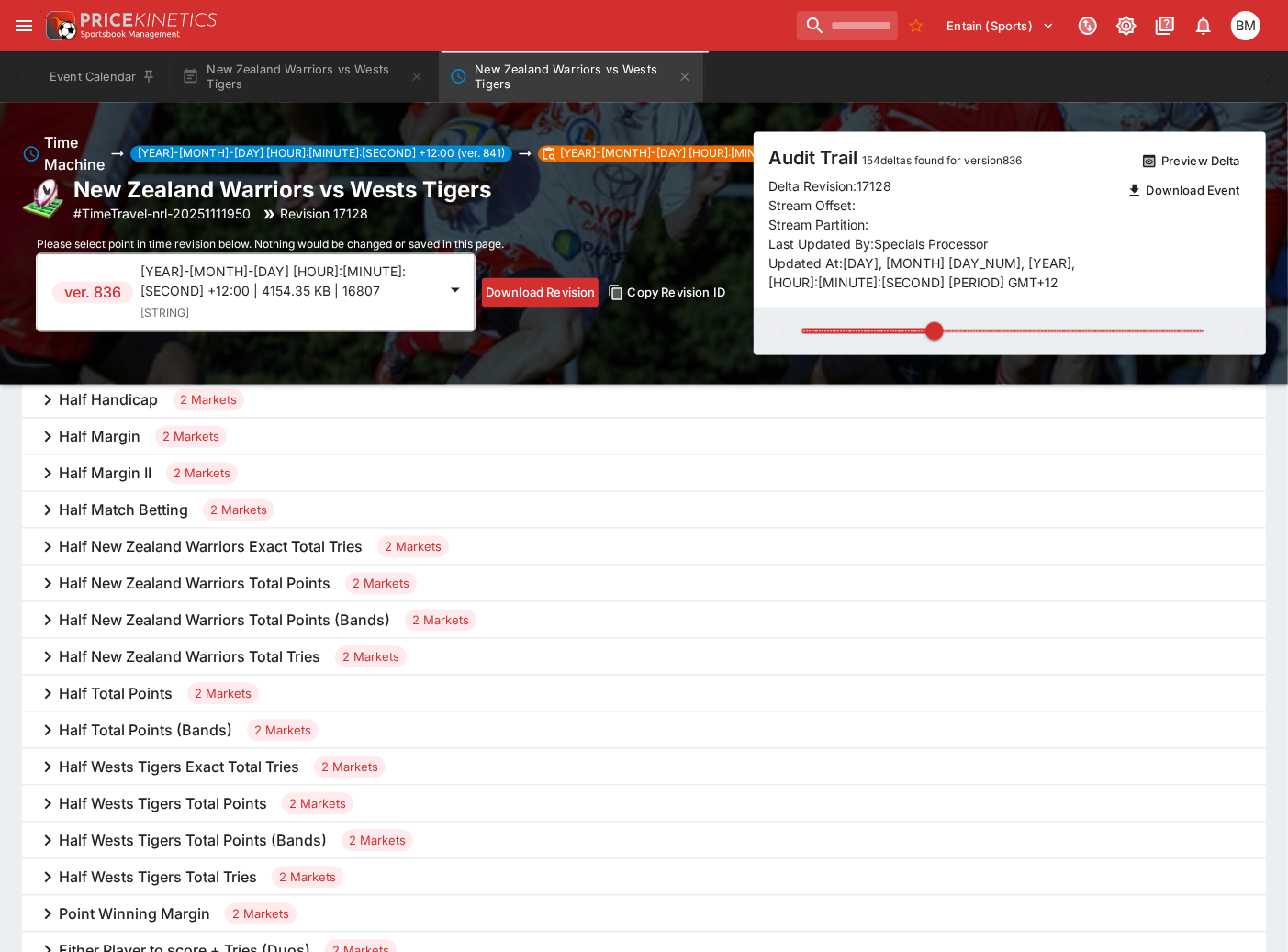 click on "Half Match Betting" at bounding box center (123, 510) 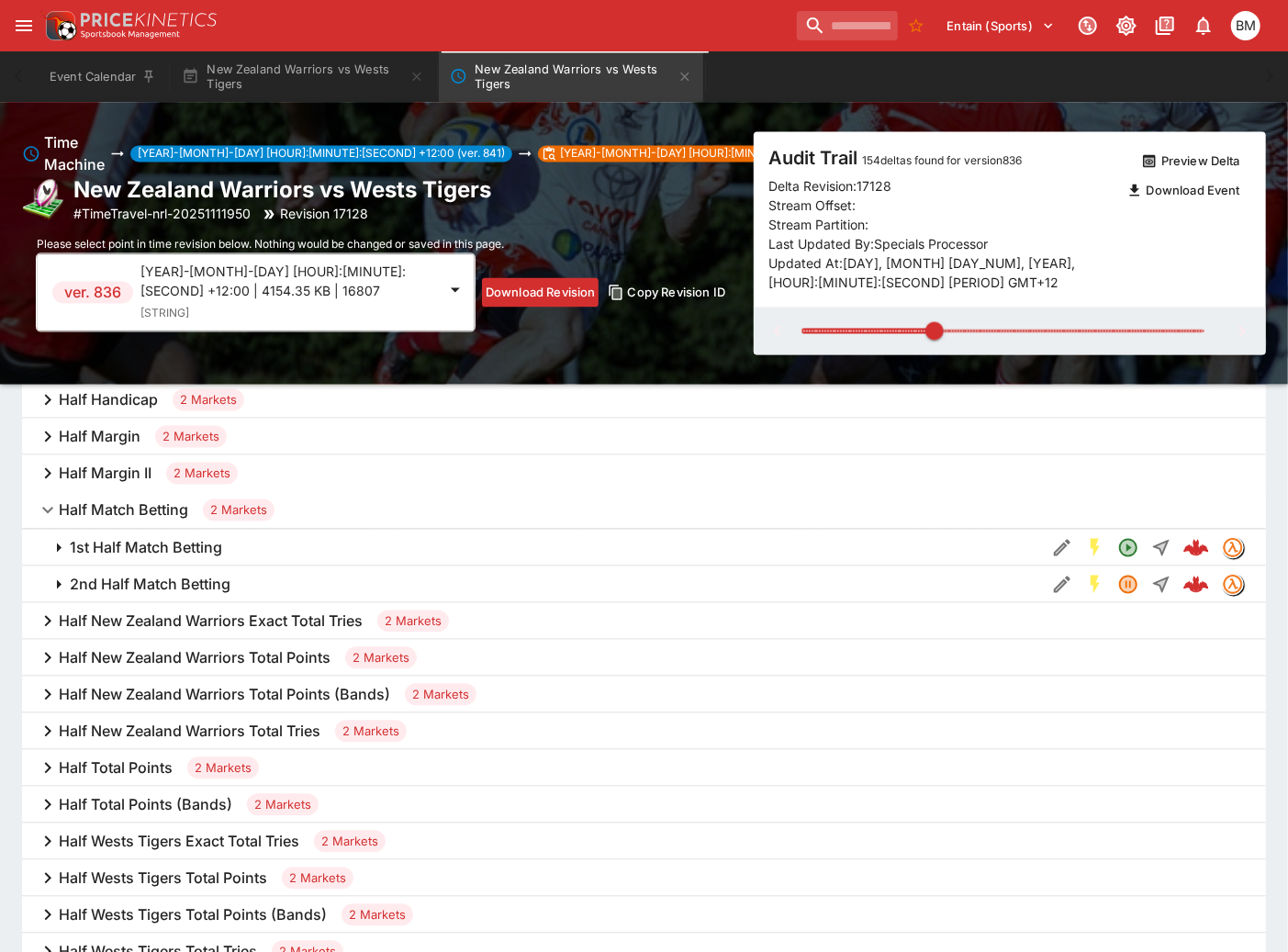 click on "Half Match Betting" at bounding box center (123, 510) 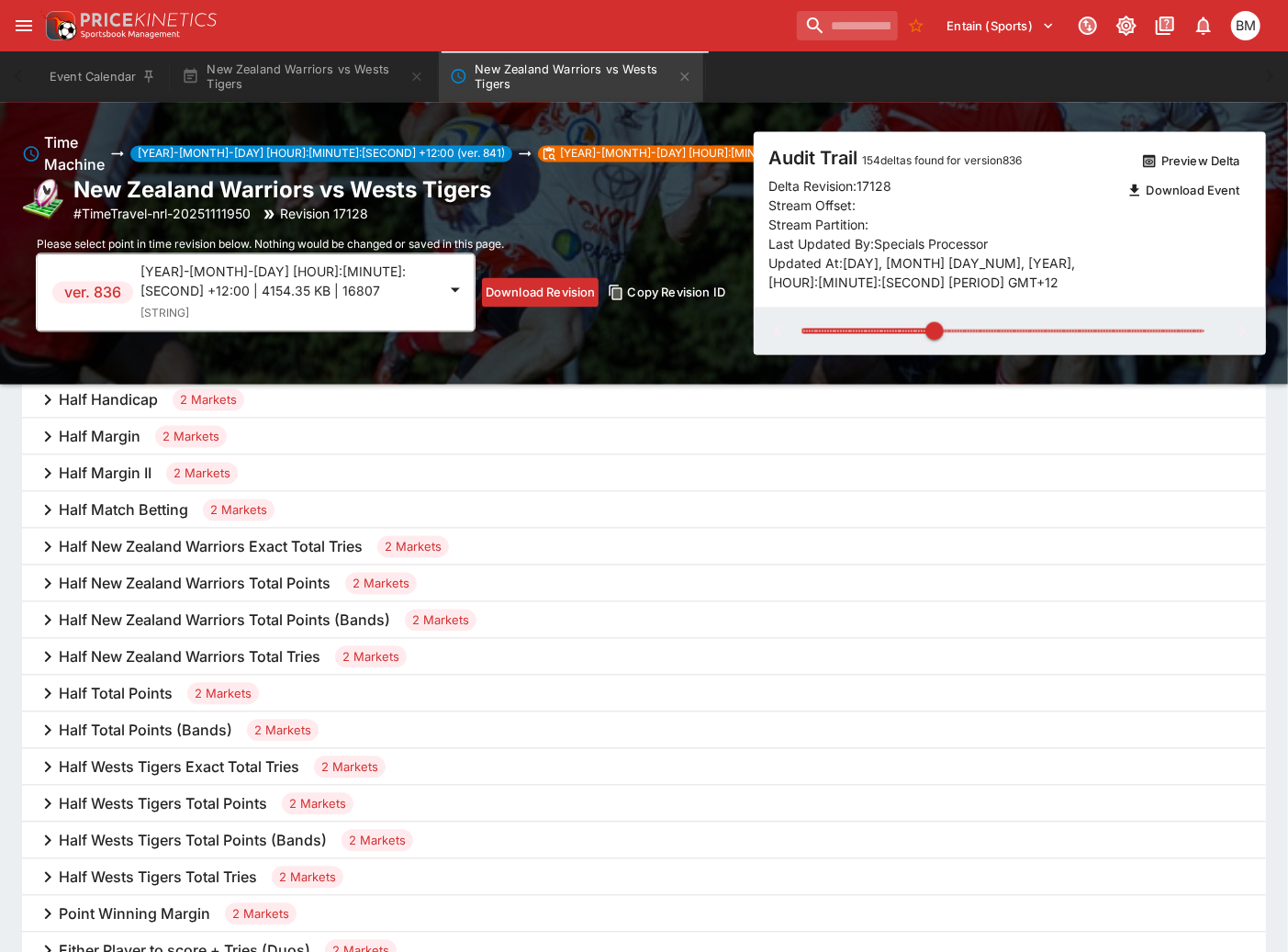 click on "Half Margin" at bounding box center (99, 437) 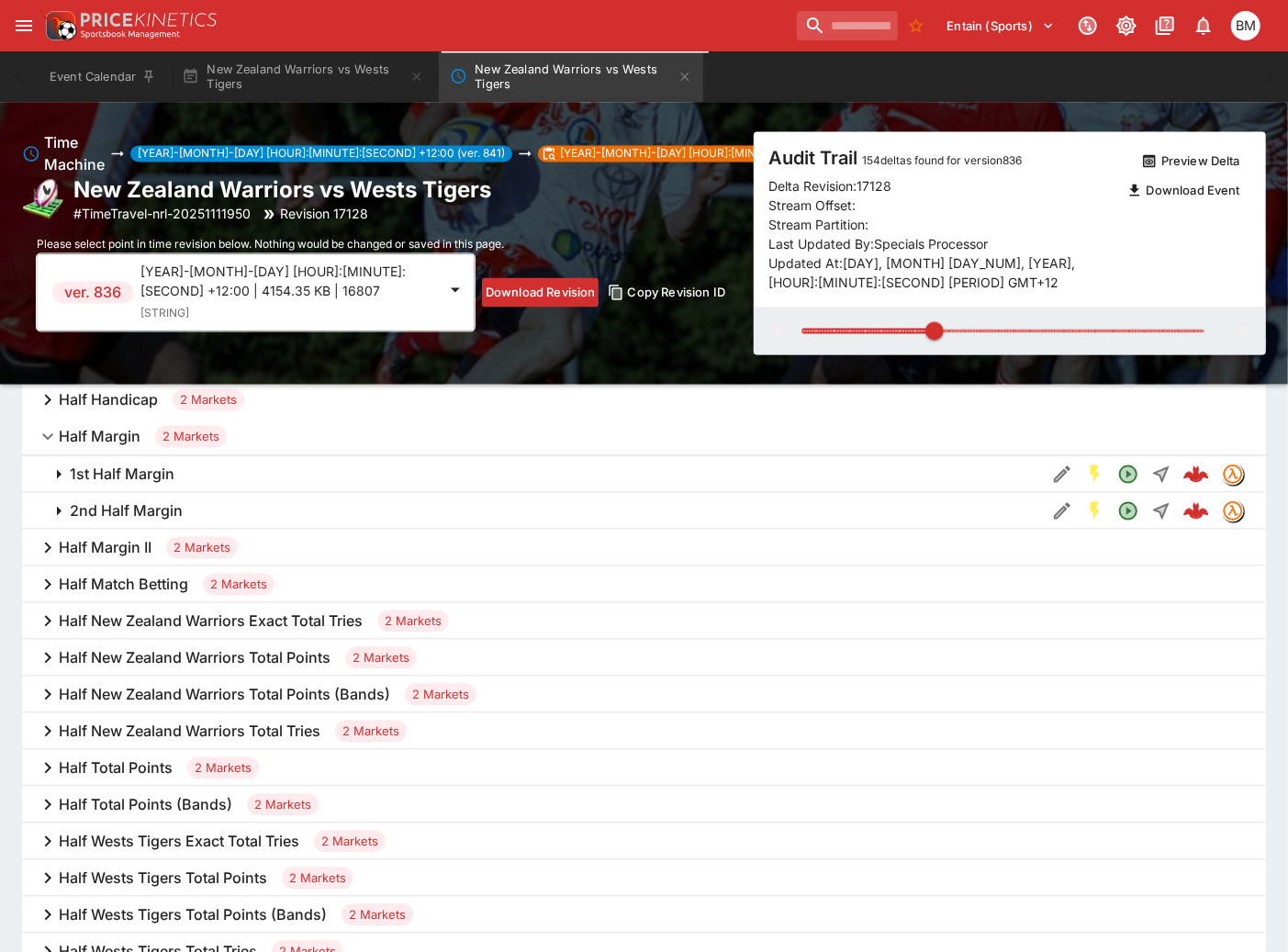 click on "1st Half Margin" at bounding box center [122, 475] 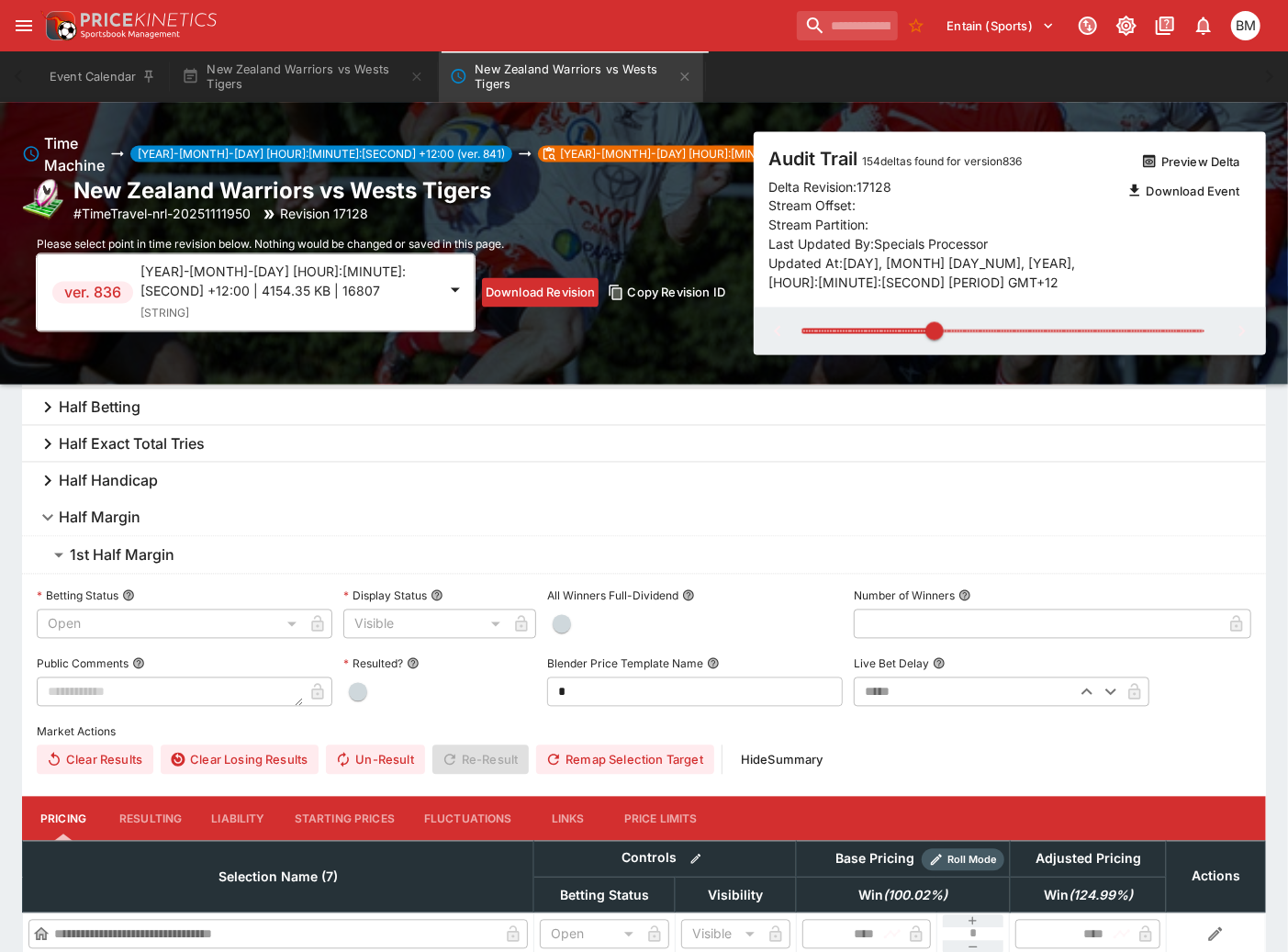 scroll, scrollTop: 0, scrollLeft: 0, axis: both 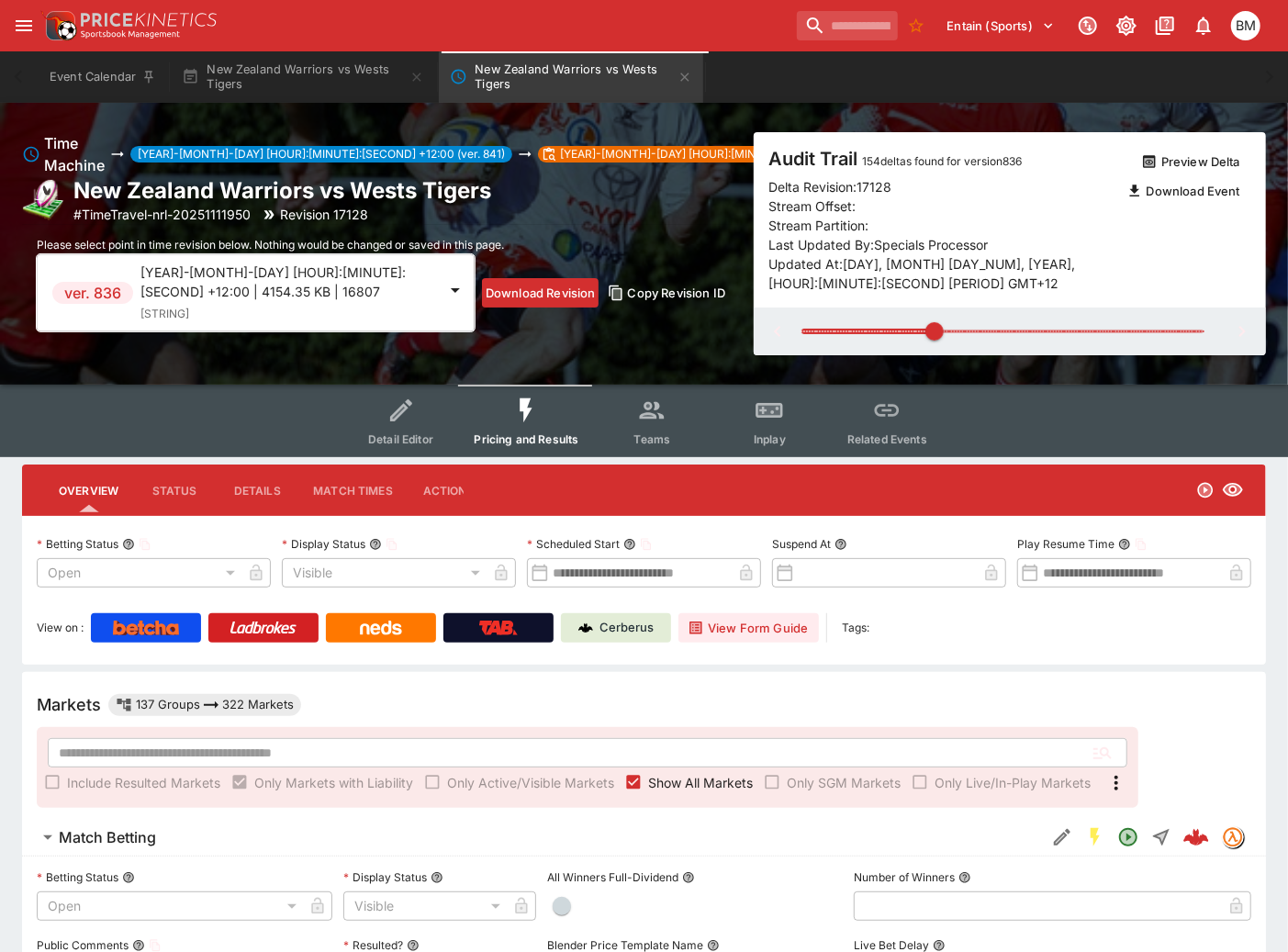 click 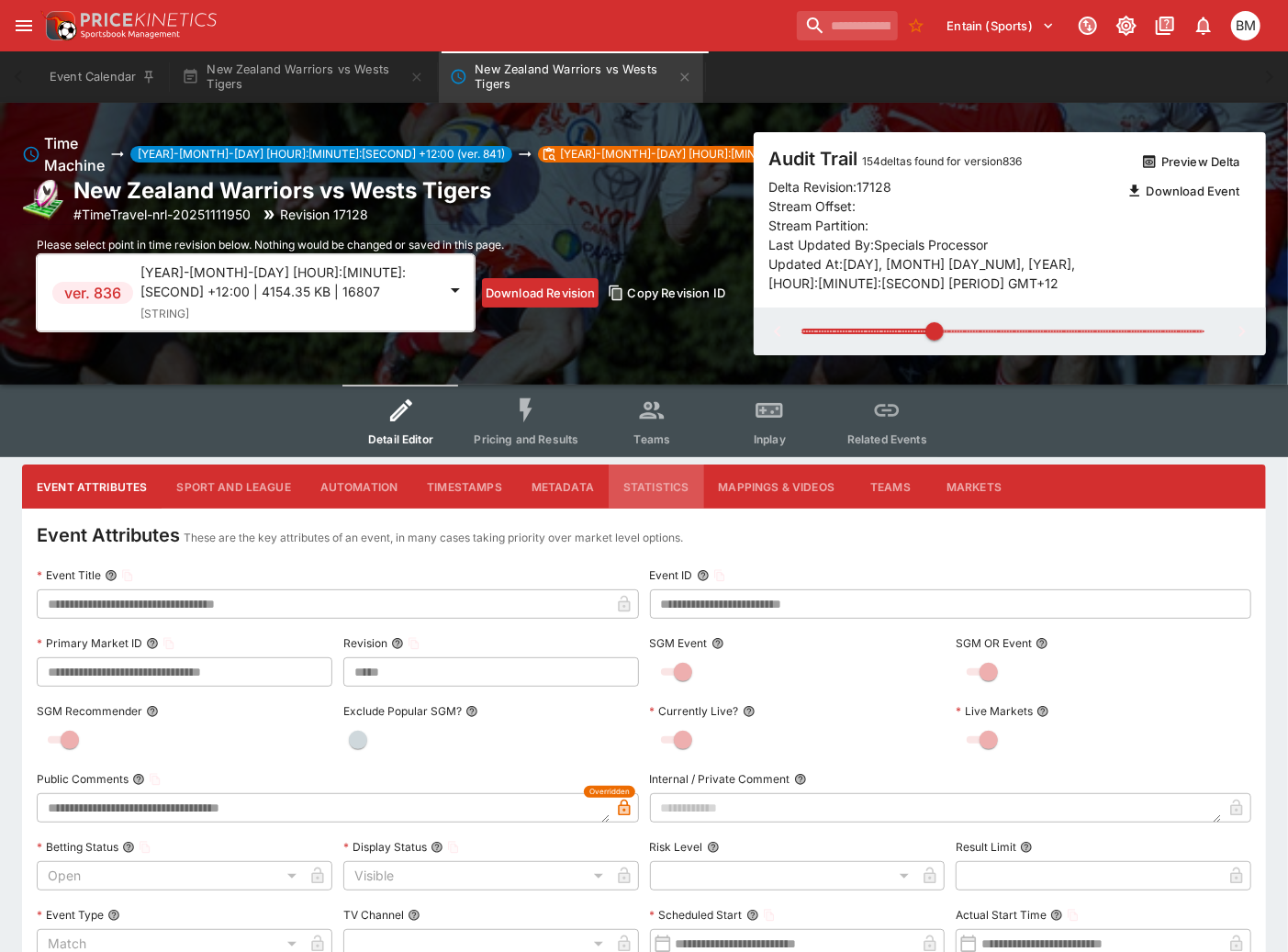 click on "Statistics" at bounding box center [656, 487] 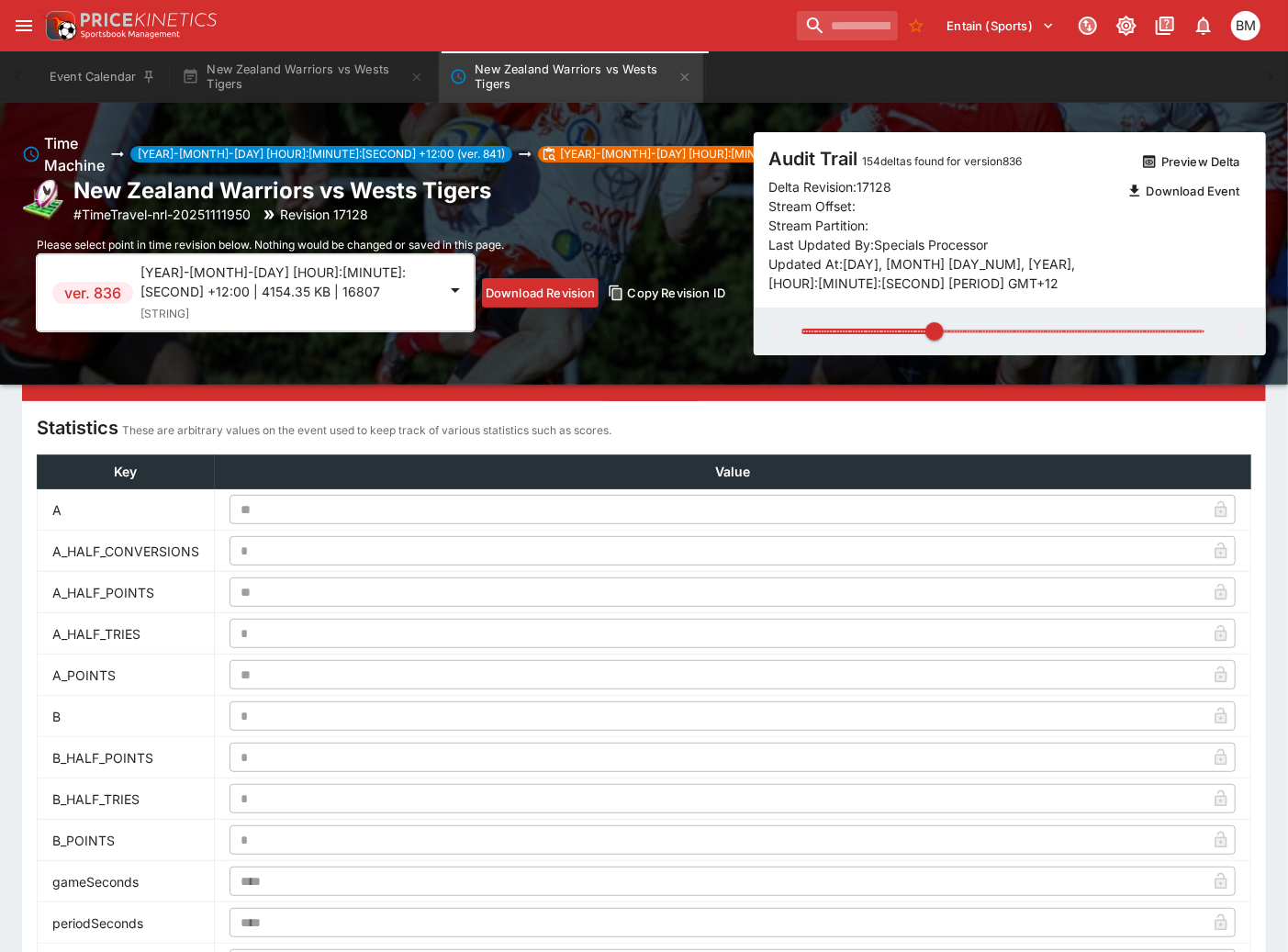 scroll, scrollTop: 255, scrollLeft: 0, axis: vertical 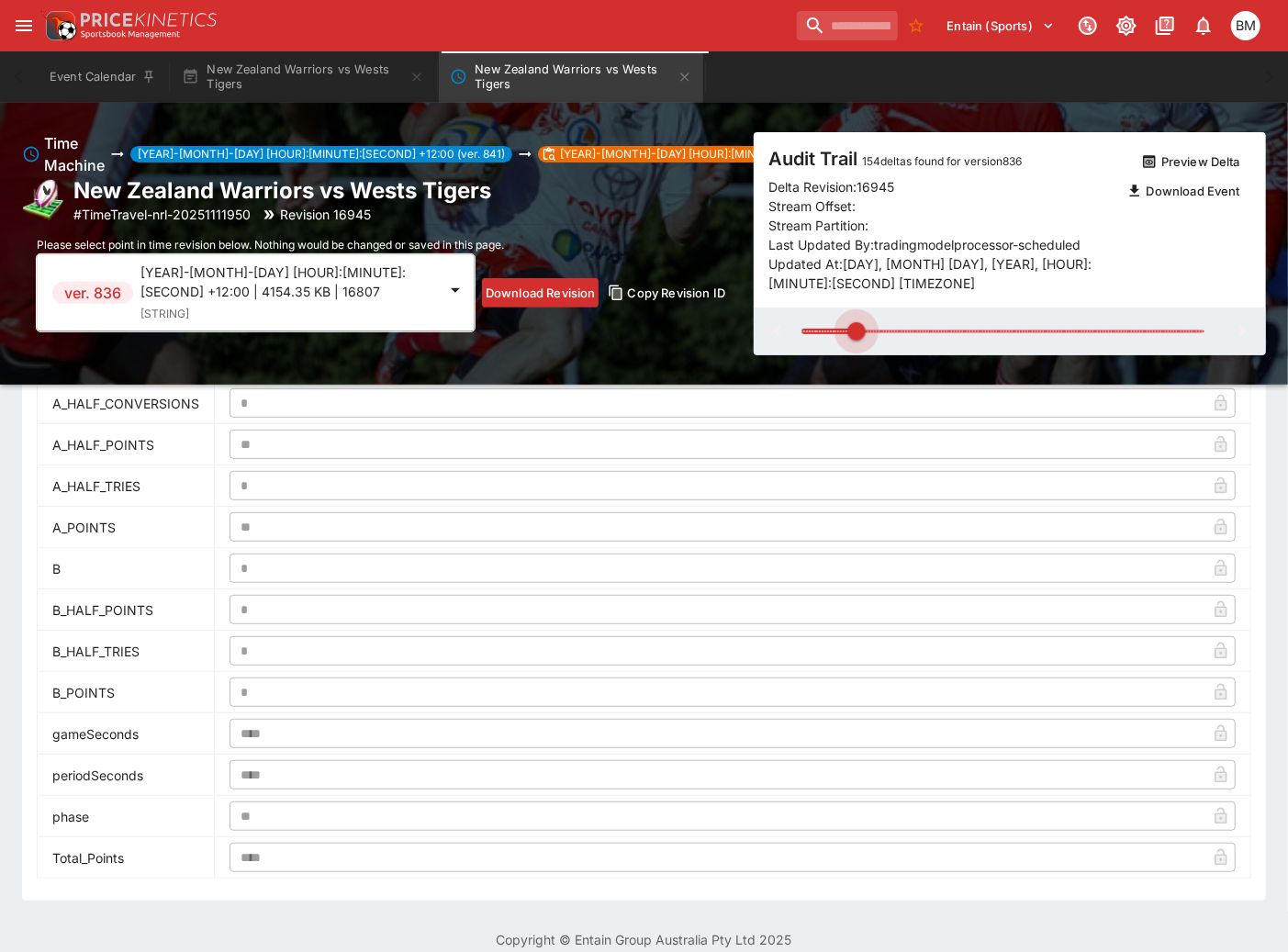 drag, startPoint x: 936, startPoint y: 304, endPoint x: 856, endPoint y: 305, distance: 80.00625 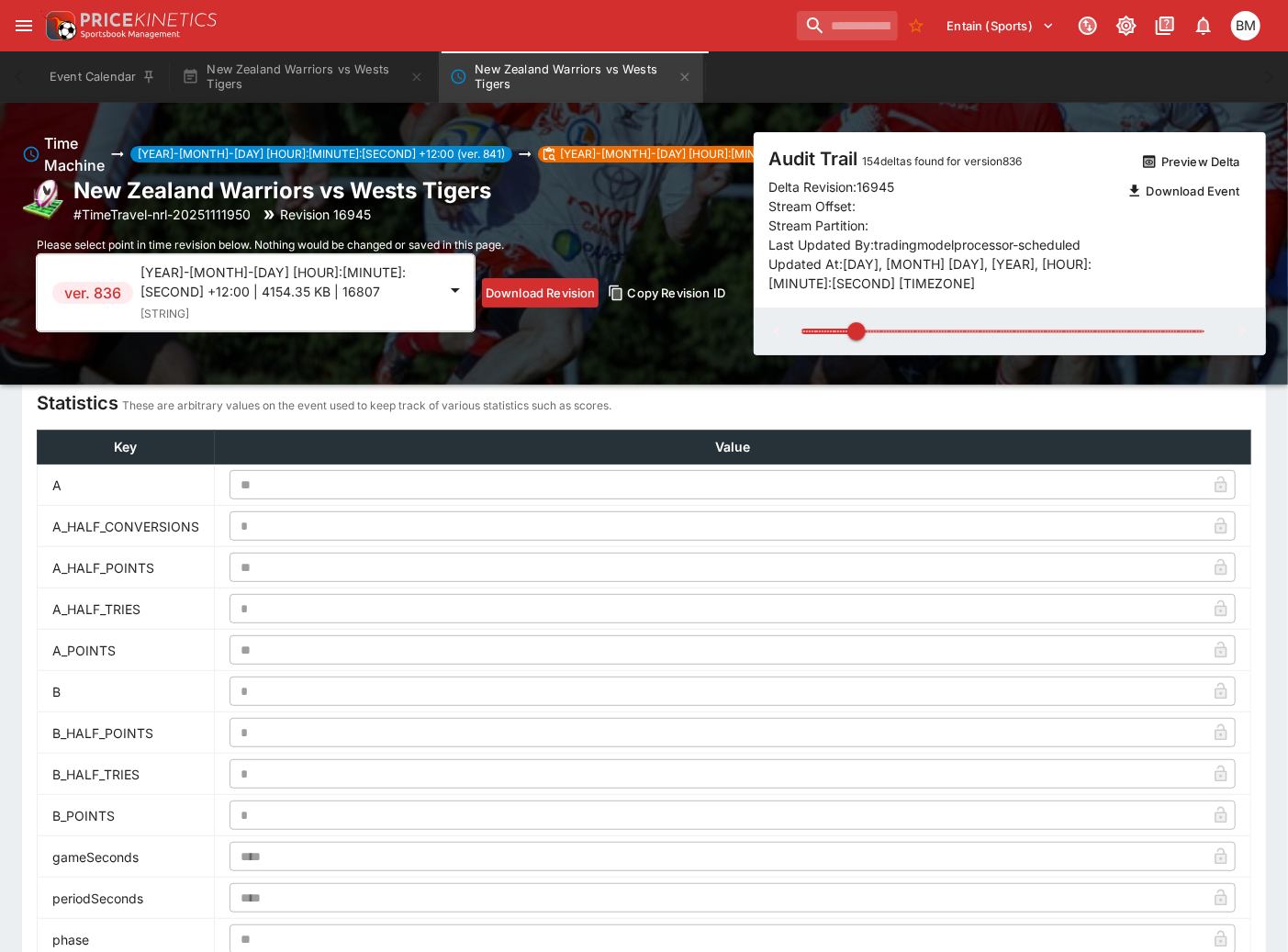 scroll, scrollTop: 0, scrollLeft: 0, axis: both 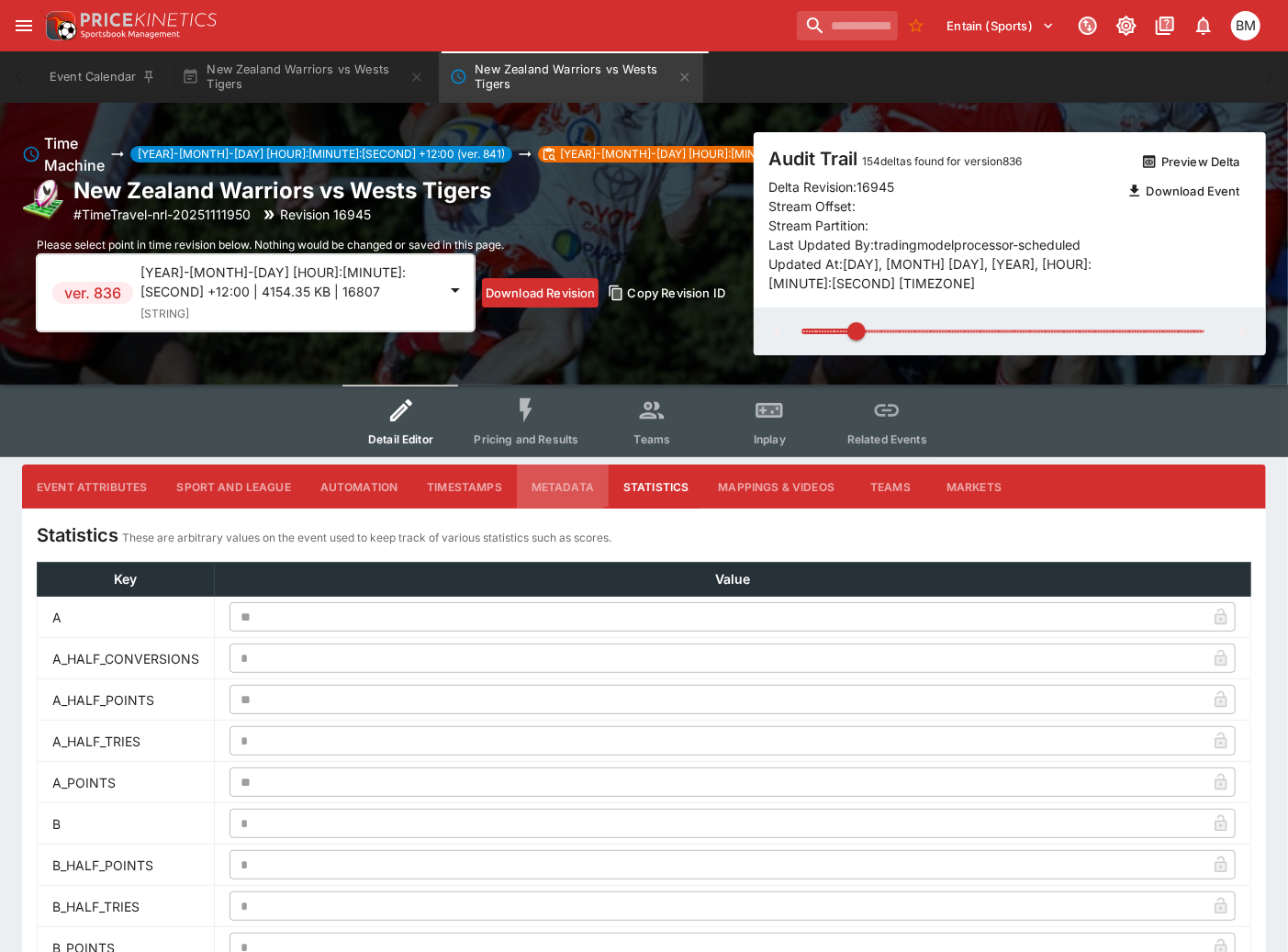click on "Metadata" at bounding box center [563, 487] 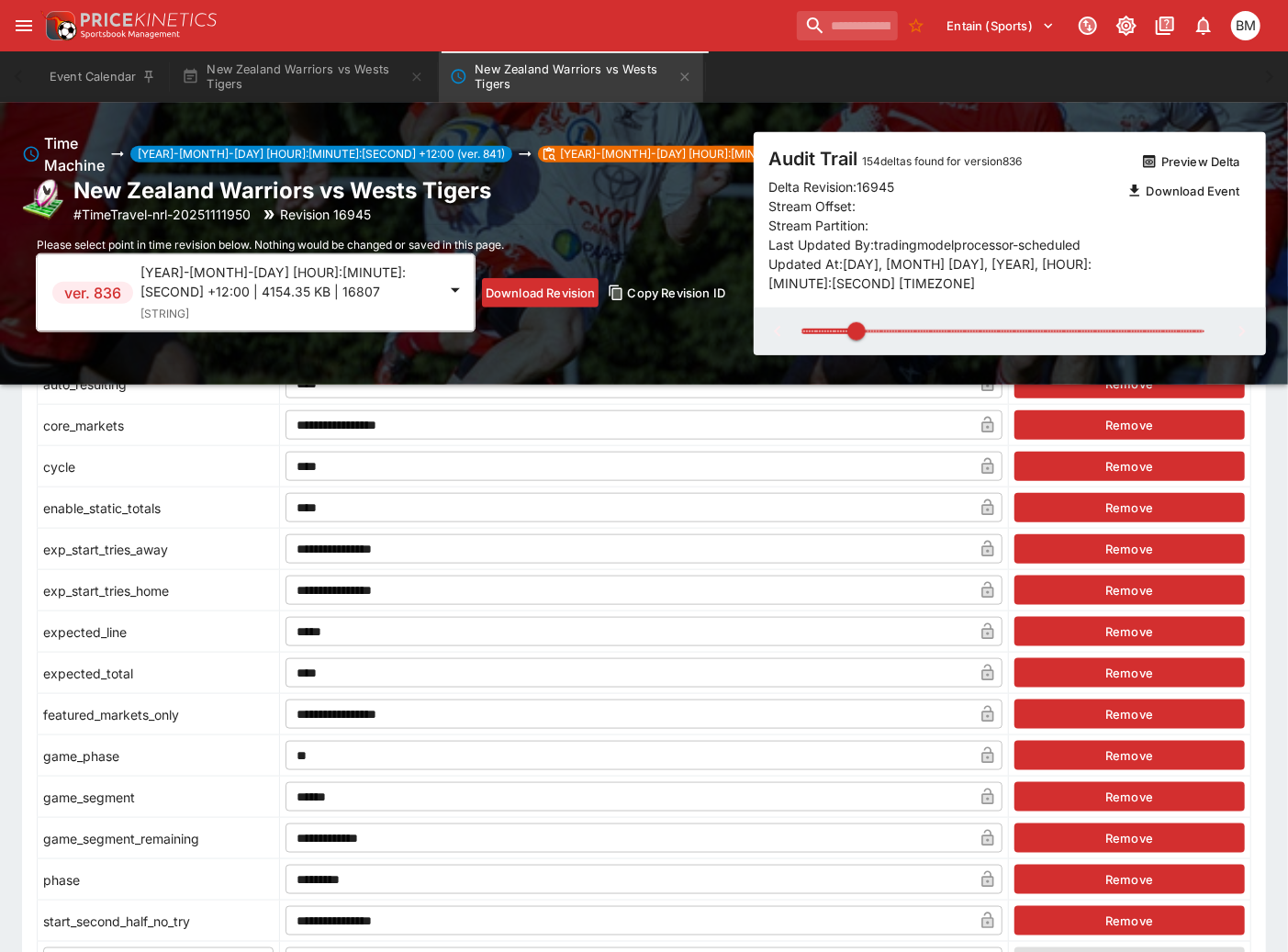 scroll, scrollTop: 815, scrollLeft: 0, axis: vertical 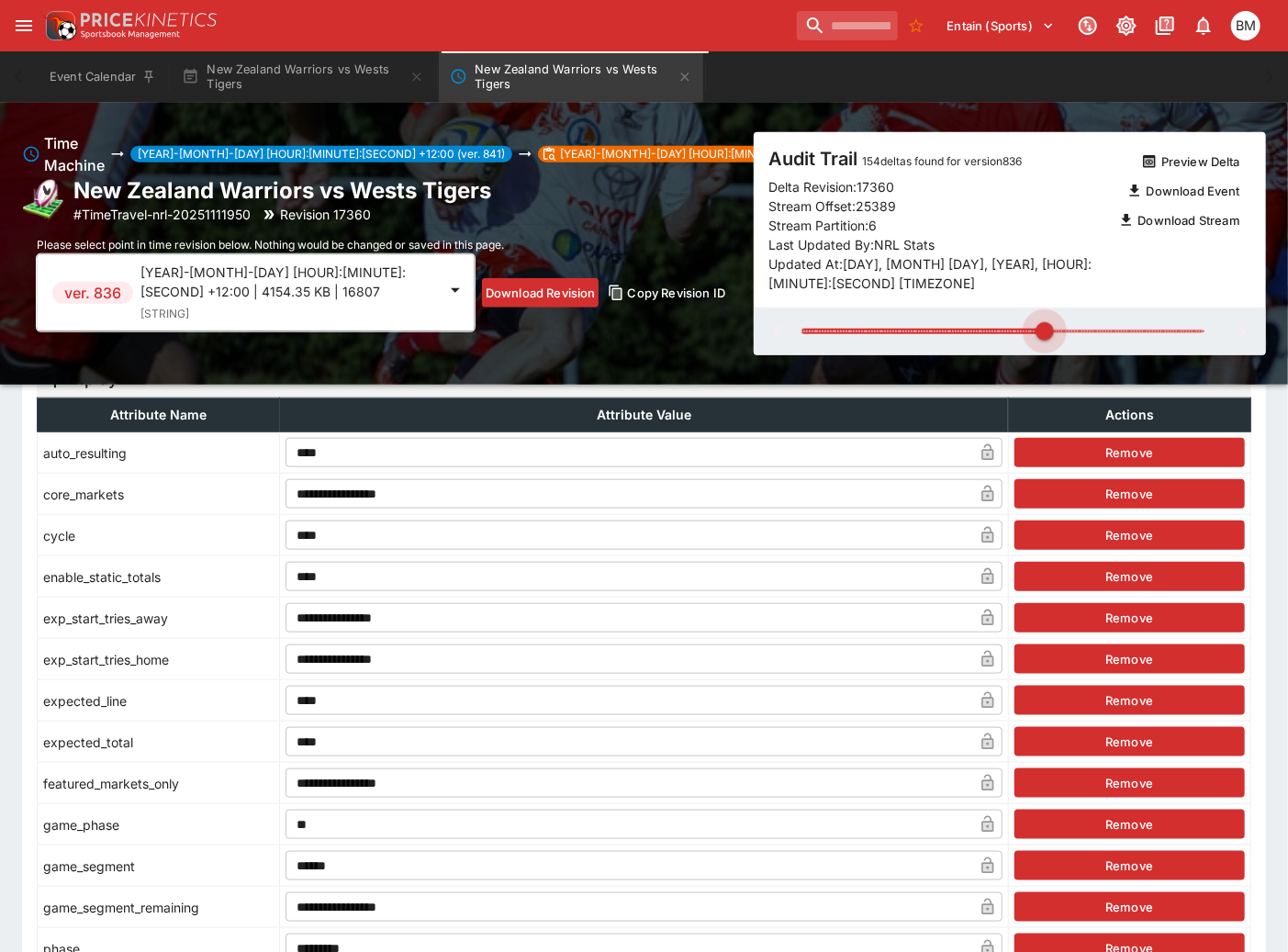 drag, startPoint x: 857, startPoint y: 314, endPoint x: 1044, endPoint y: 319, distance: 187.06683 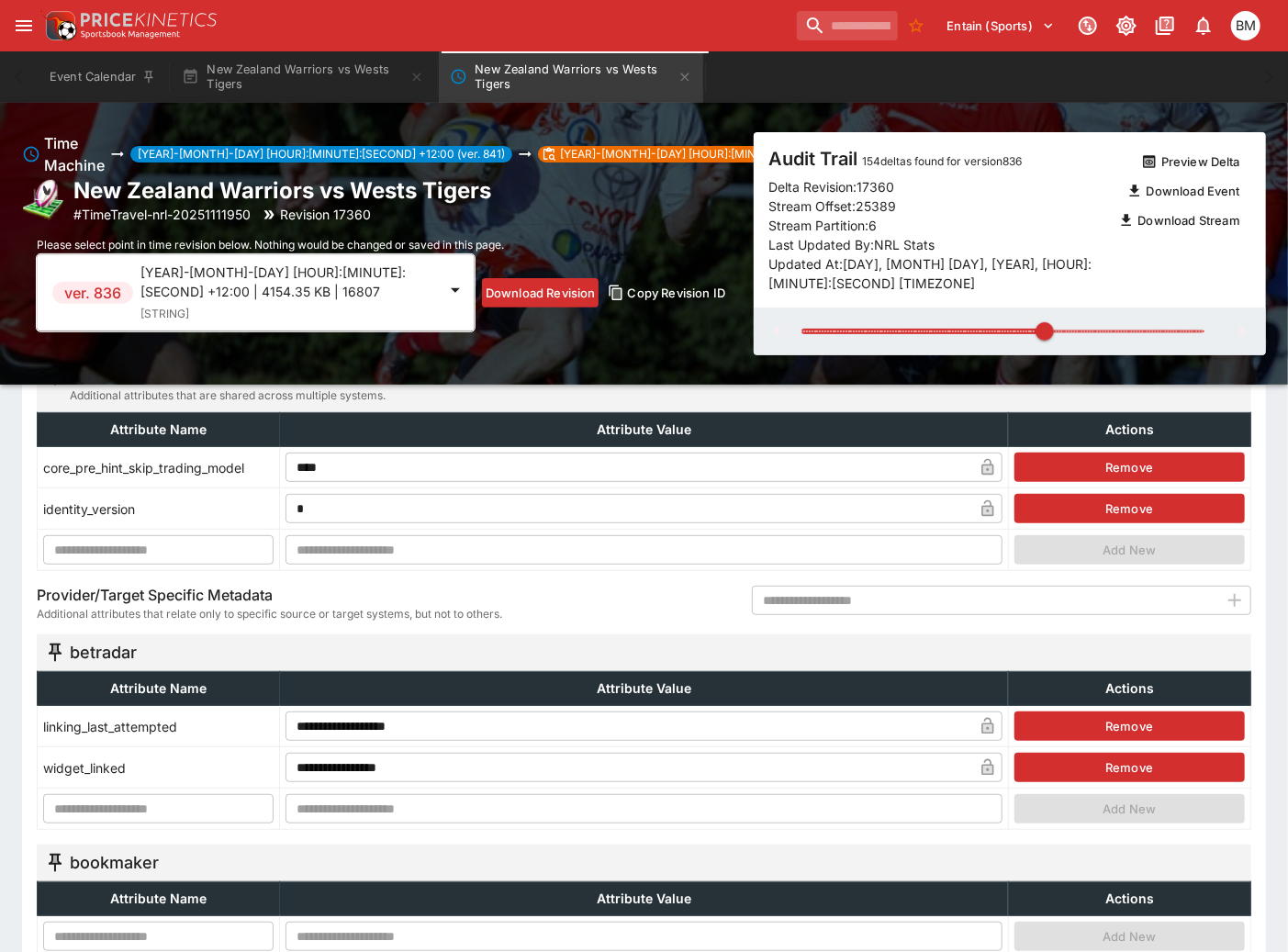 scroll, scrollTop: 0, scrollLeft: 0, axis: both 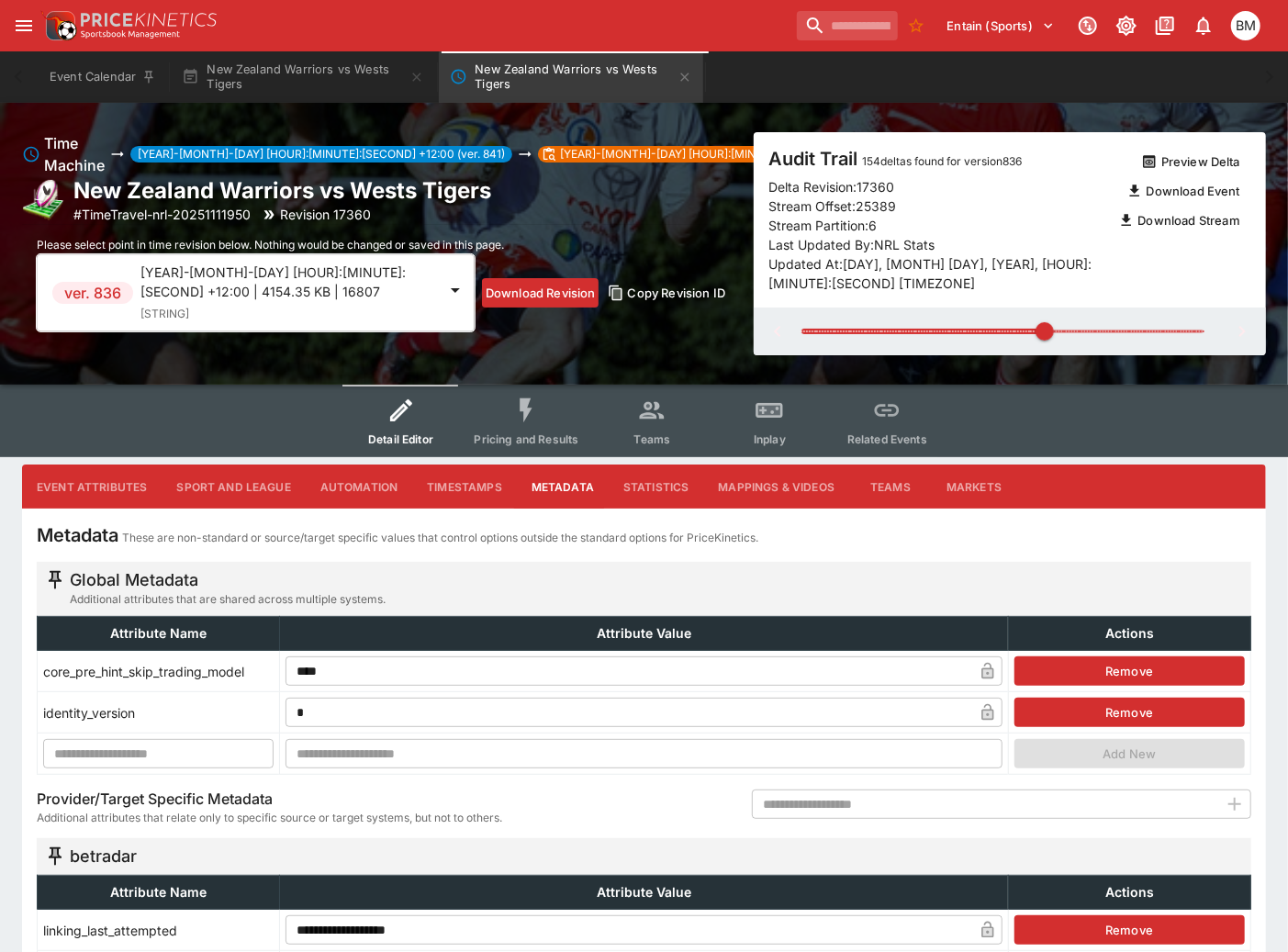 click on "Statistics" at bounding box center [656, 487] 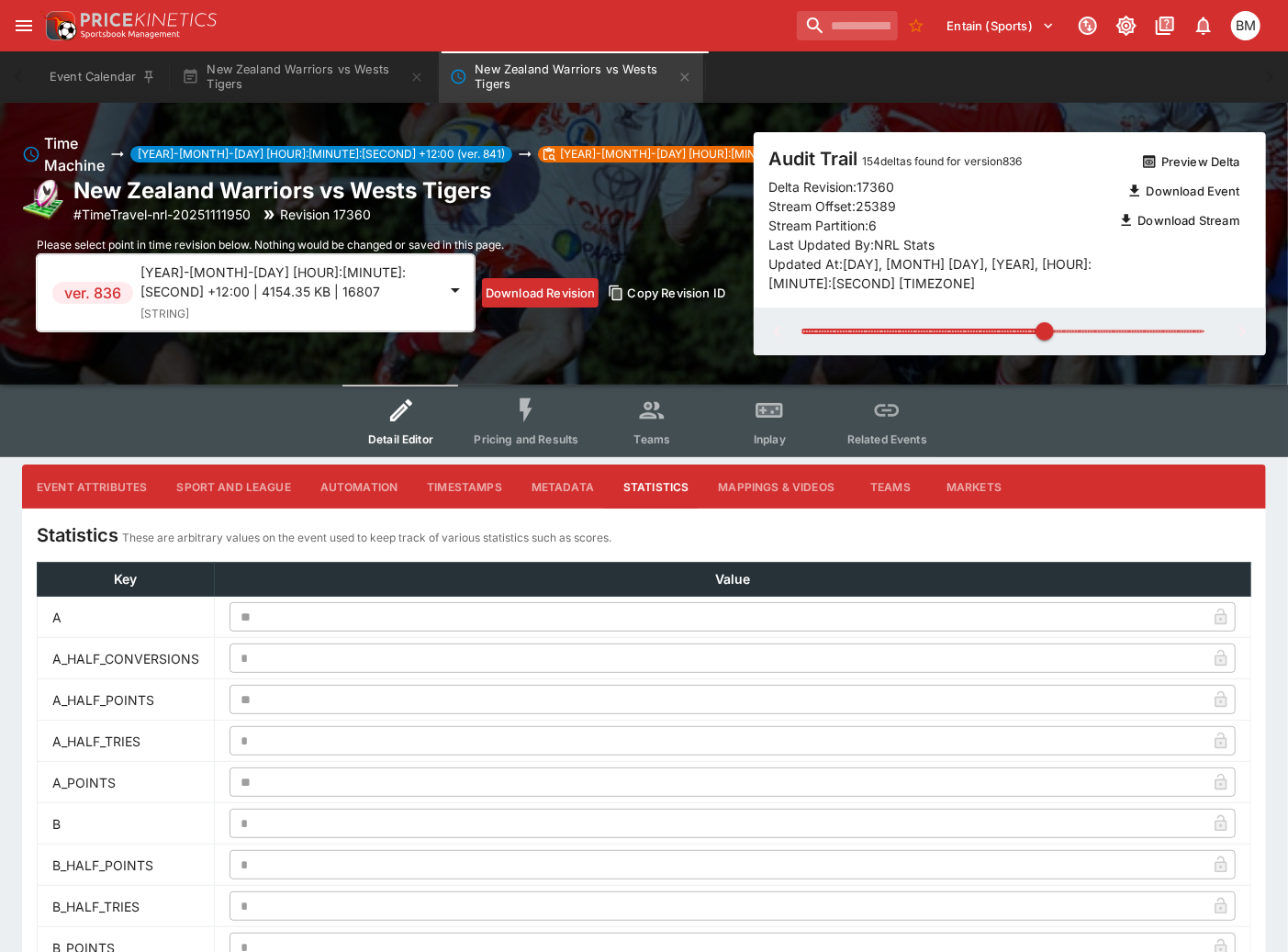 click on "Event Attributes" at bounding box center (92, 487) 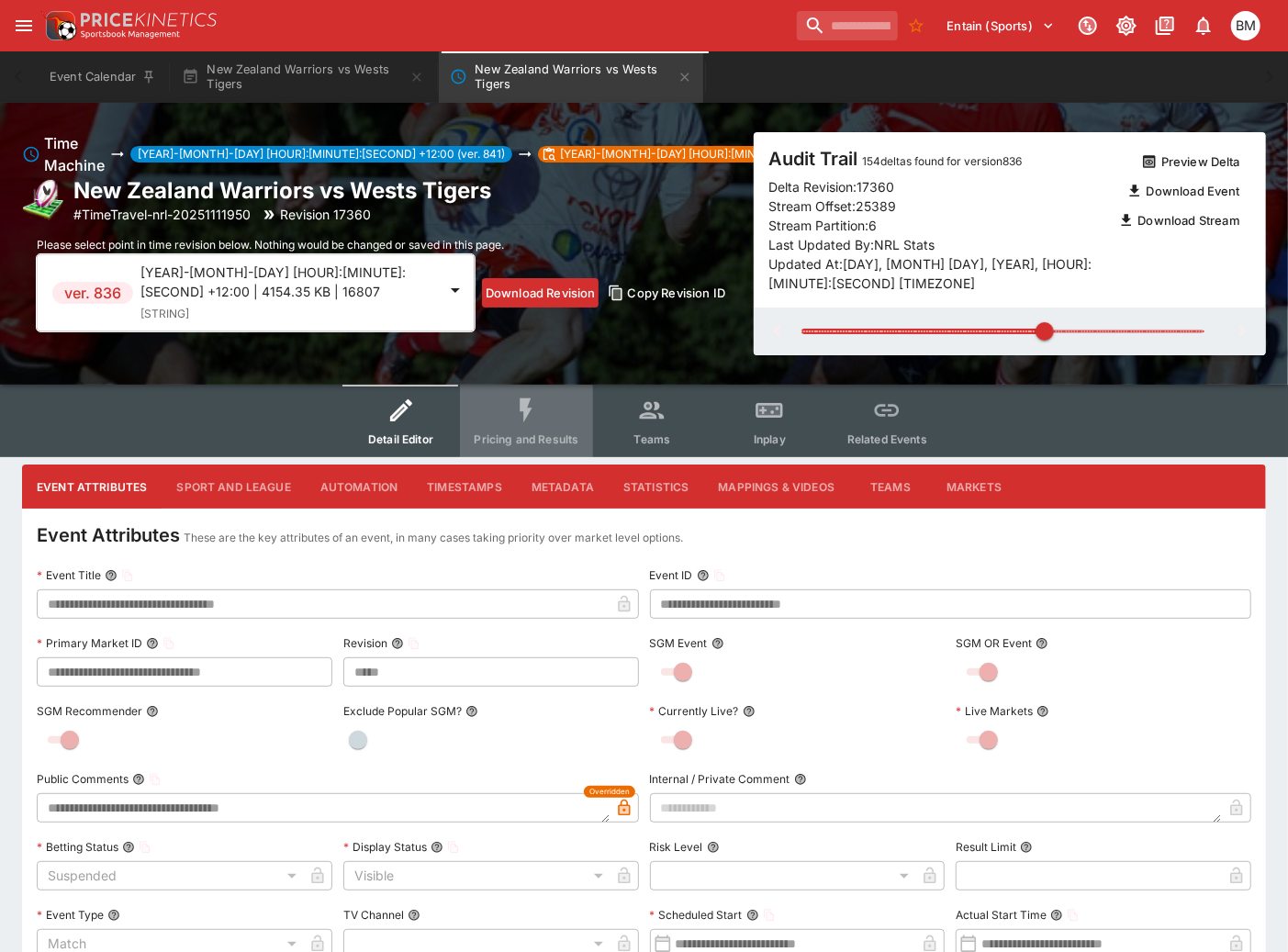 click 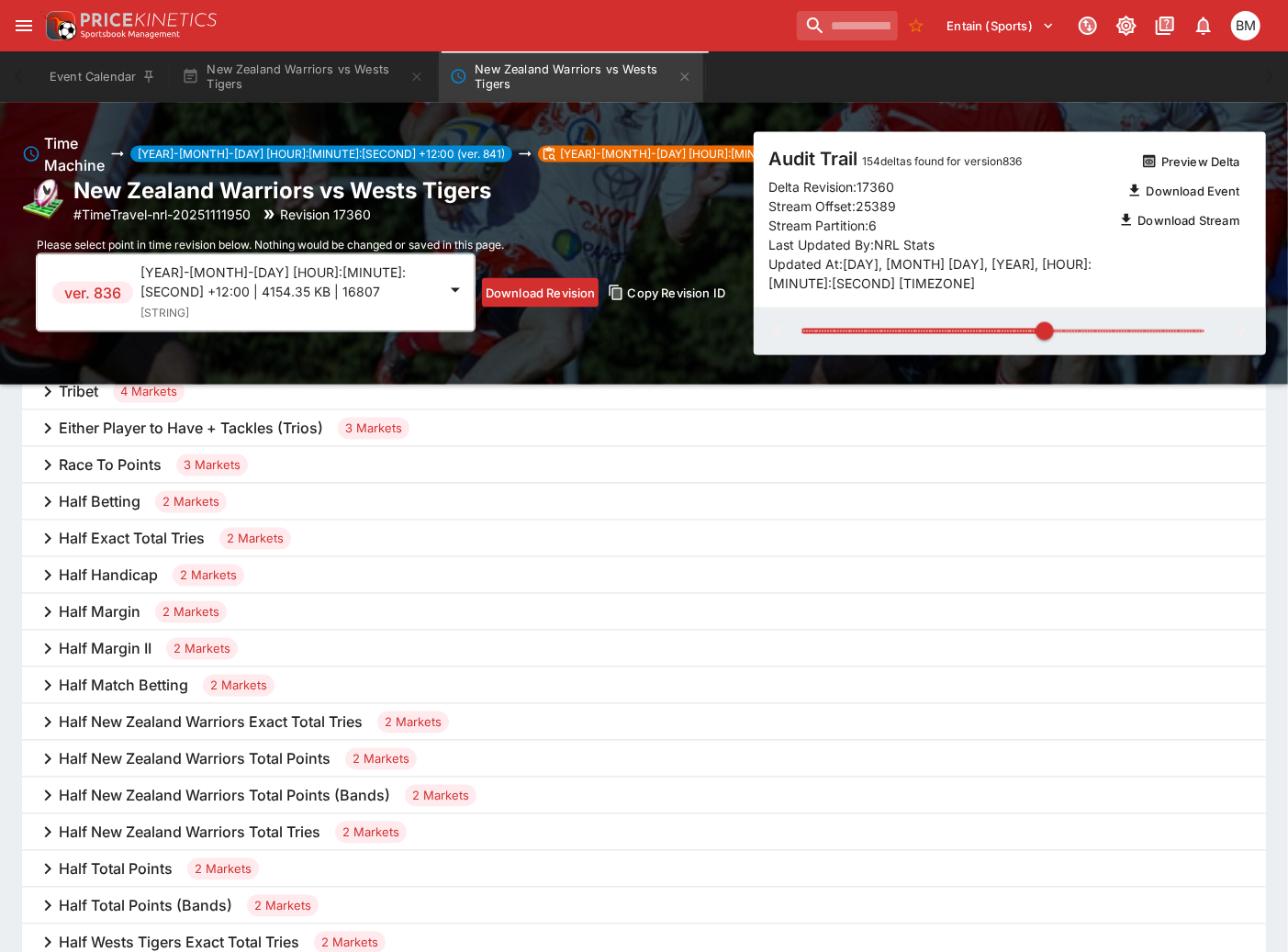 scroll, scrollTop: 1631, scrollLeft: 0, axis: vertical 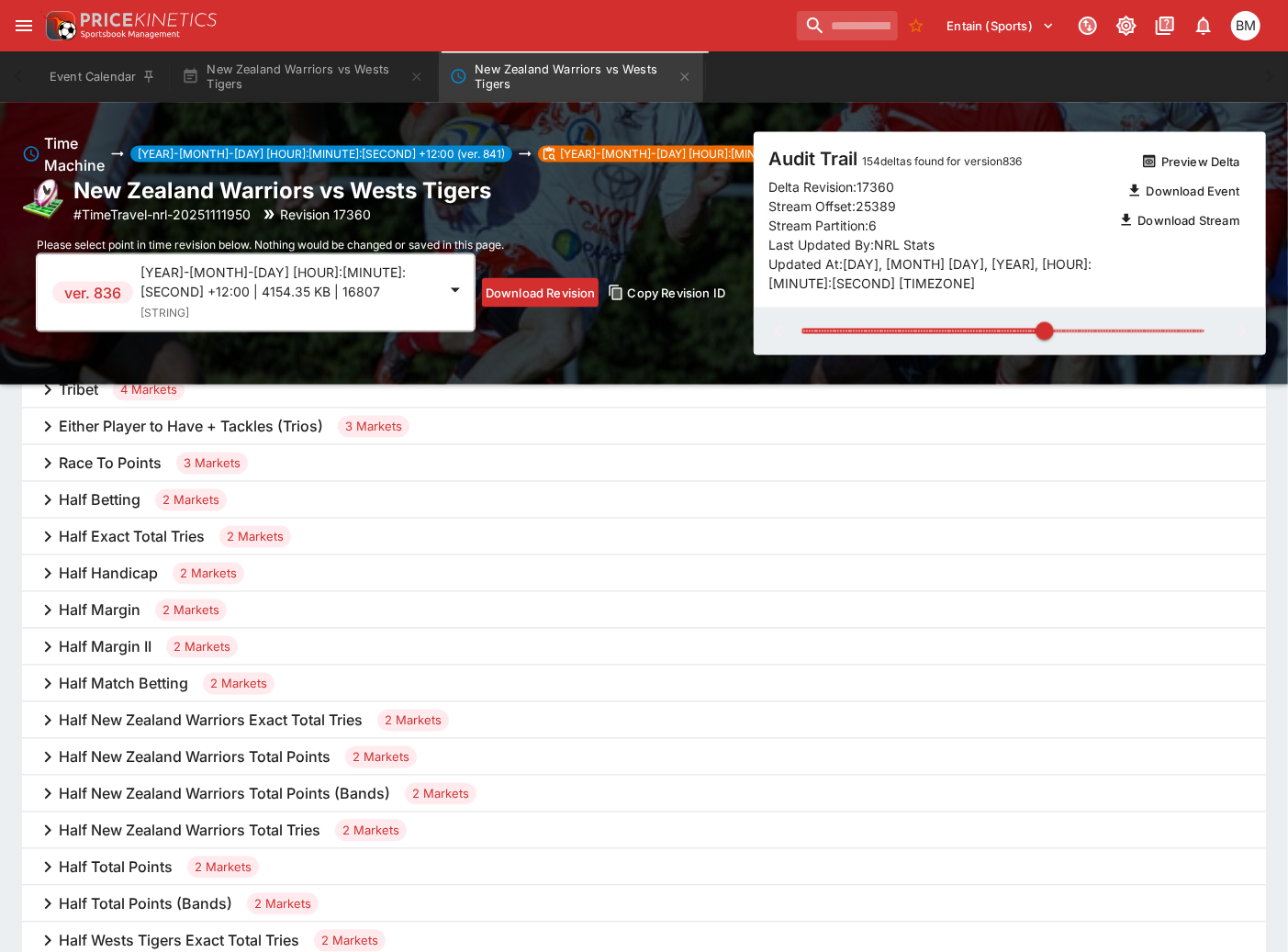 click on "Half Margin" at bounding box center (99, 610) 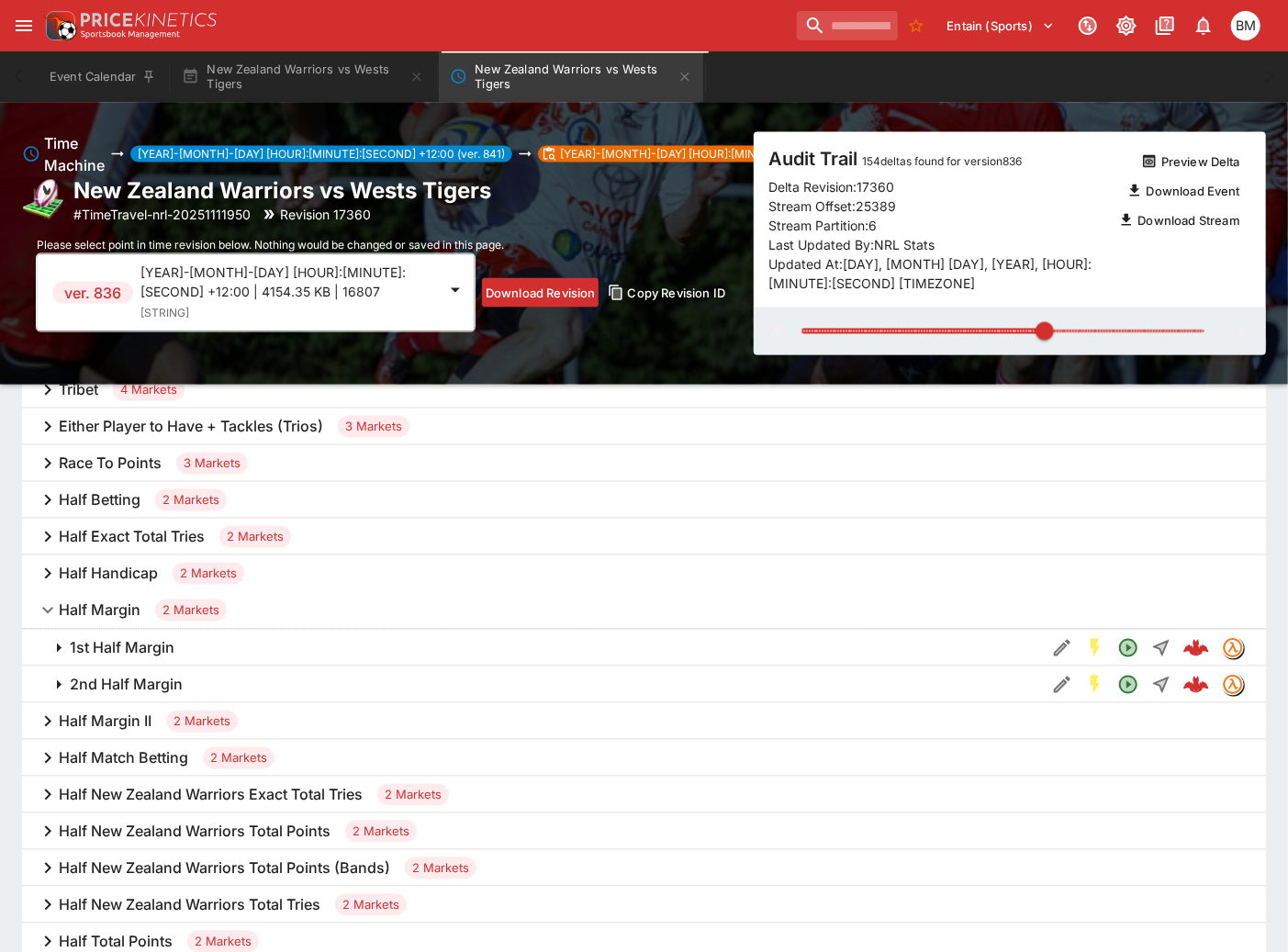 click on "1st Half Margin" at bounding box center (122, 648) 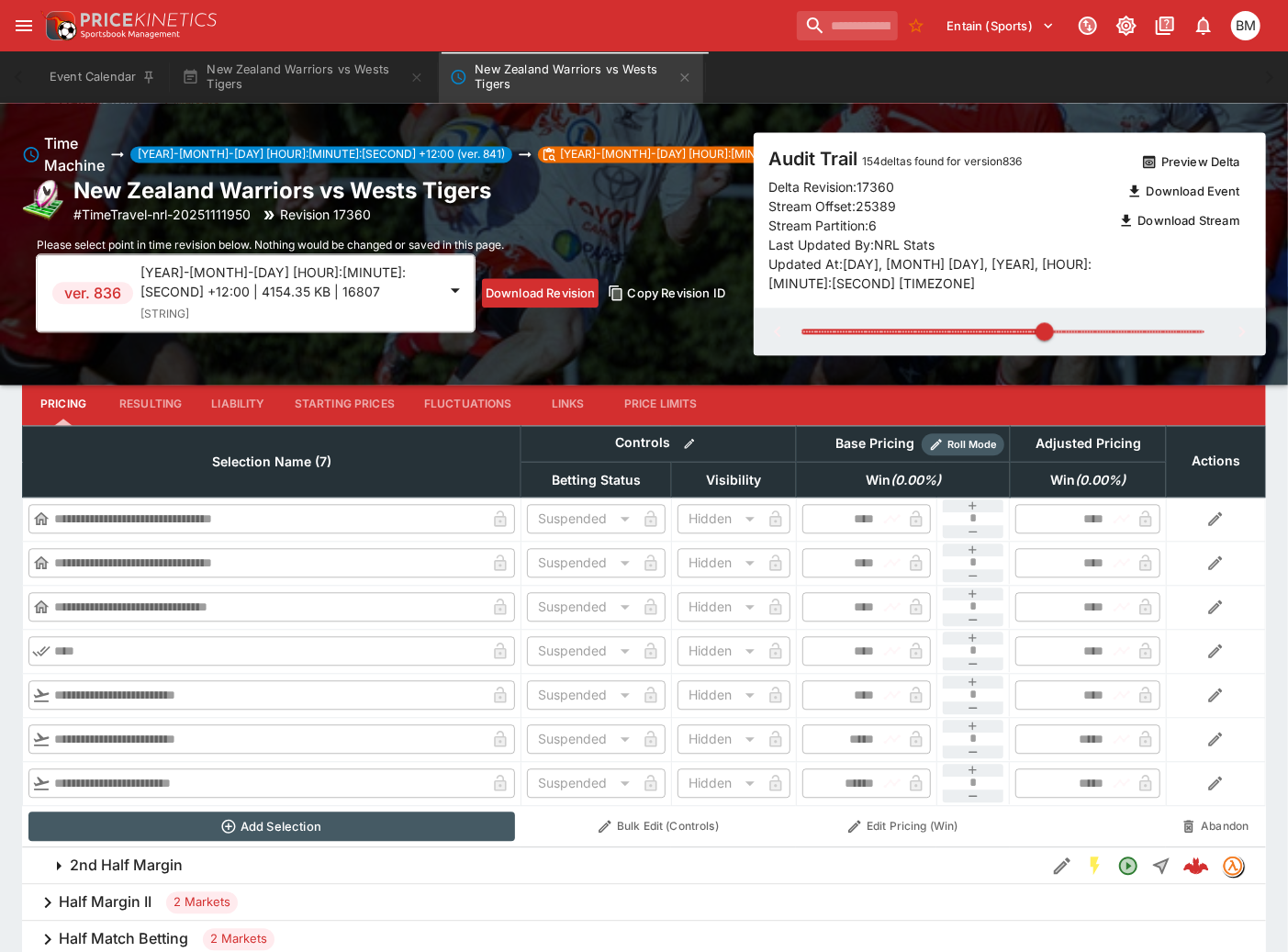 scroll, scrollTop: 2142, scrollLeft: 0, axis: vertical 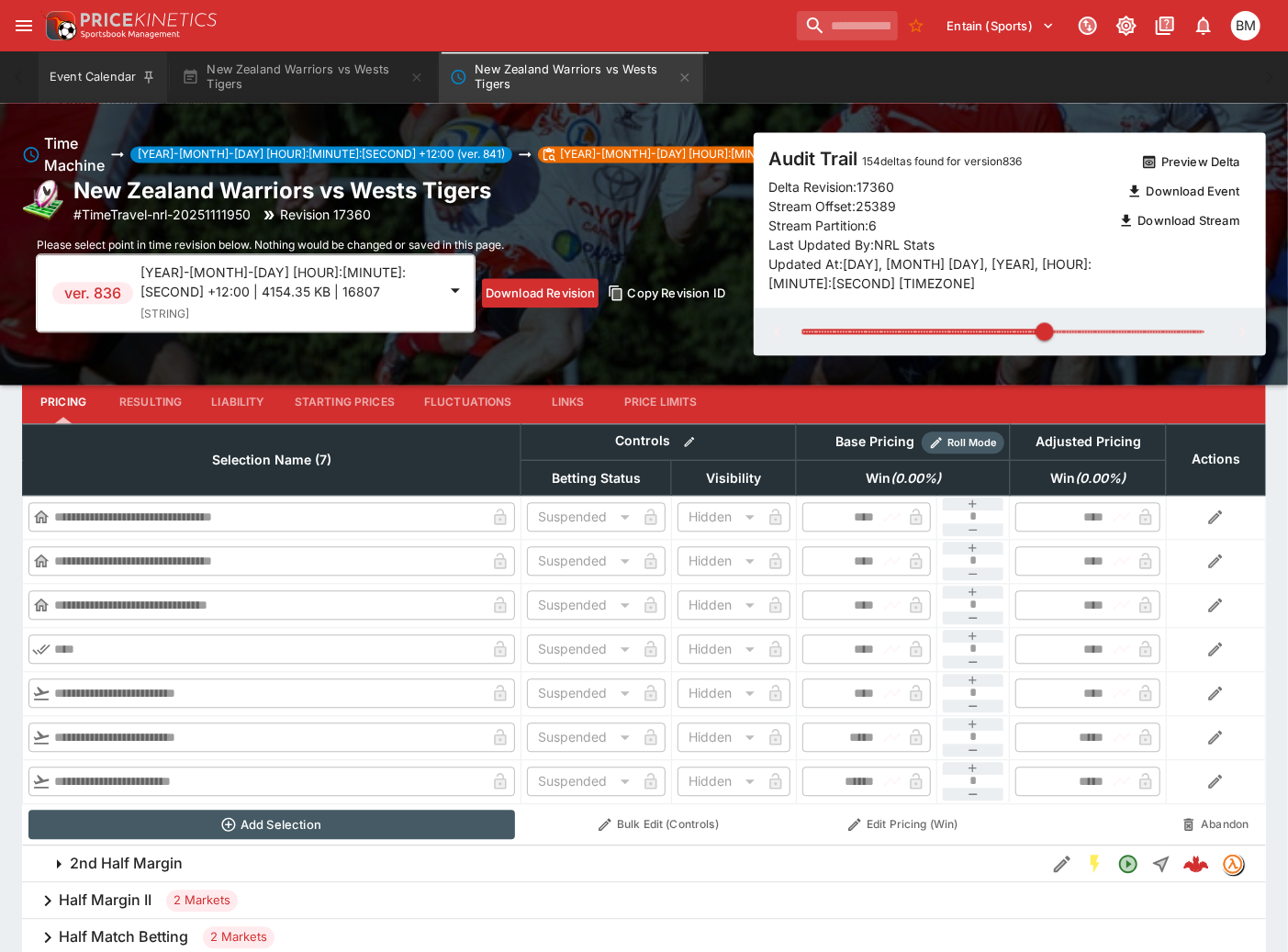 click on "Event Calendar" at bounding box center (103, 77) 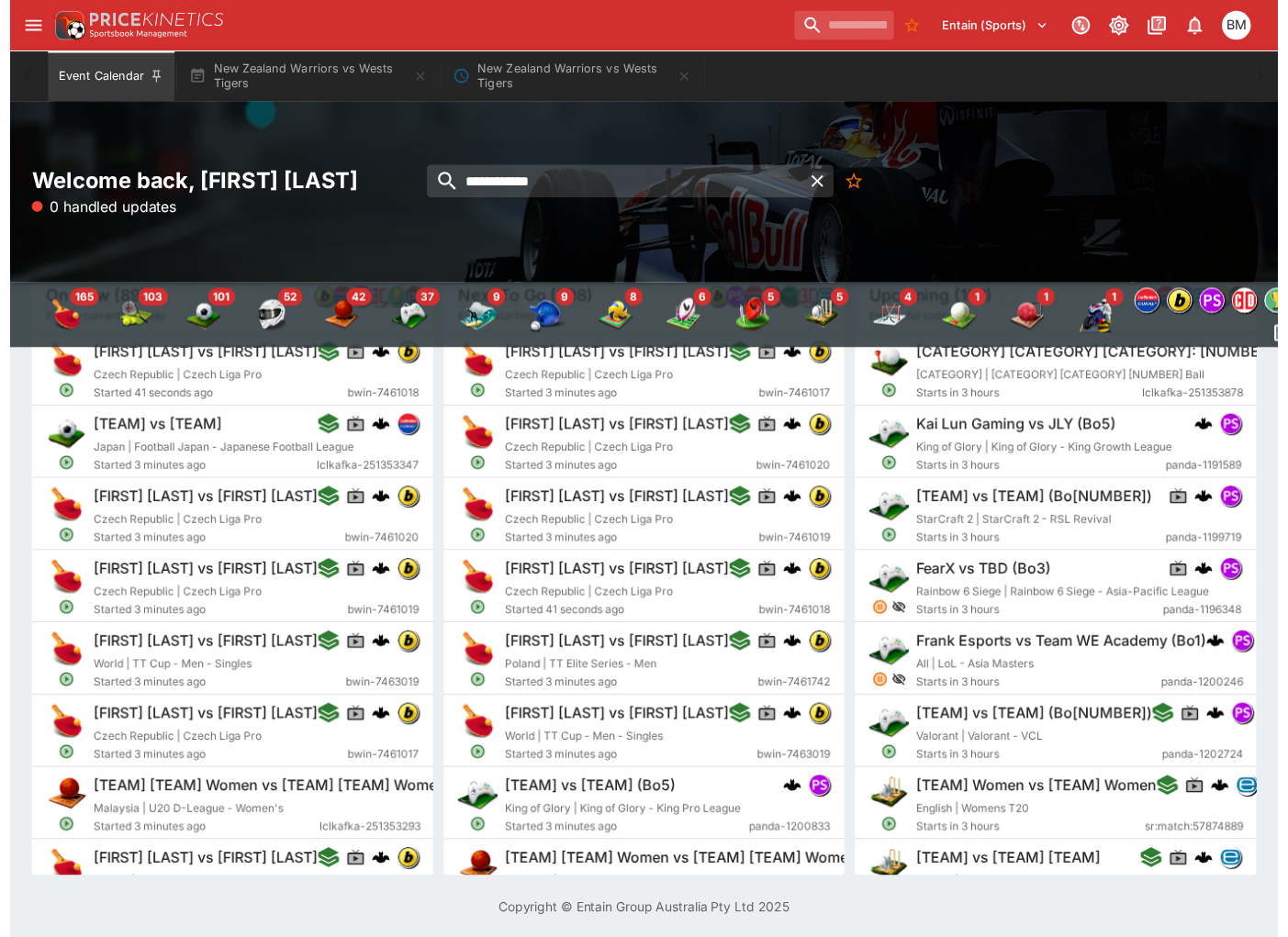 scroll, scrollTop: 0, scrollLeft: 0, axis: both 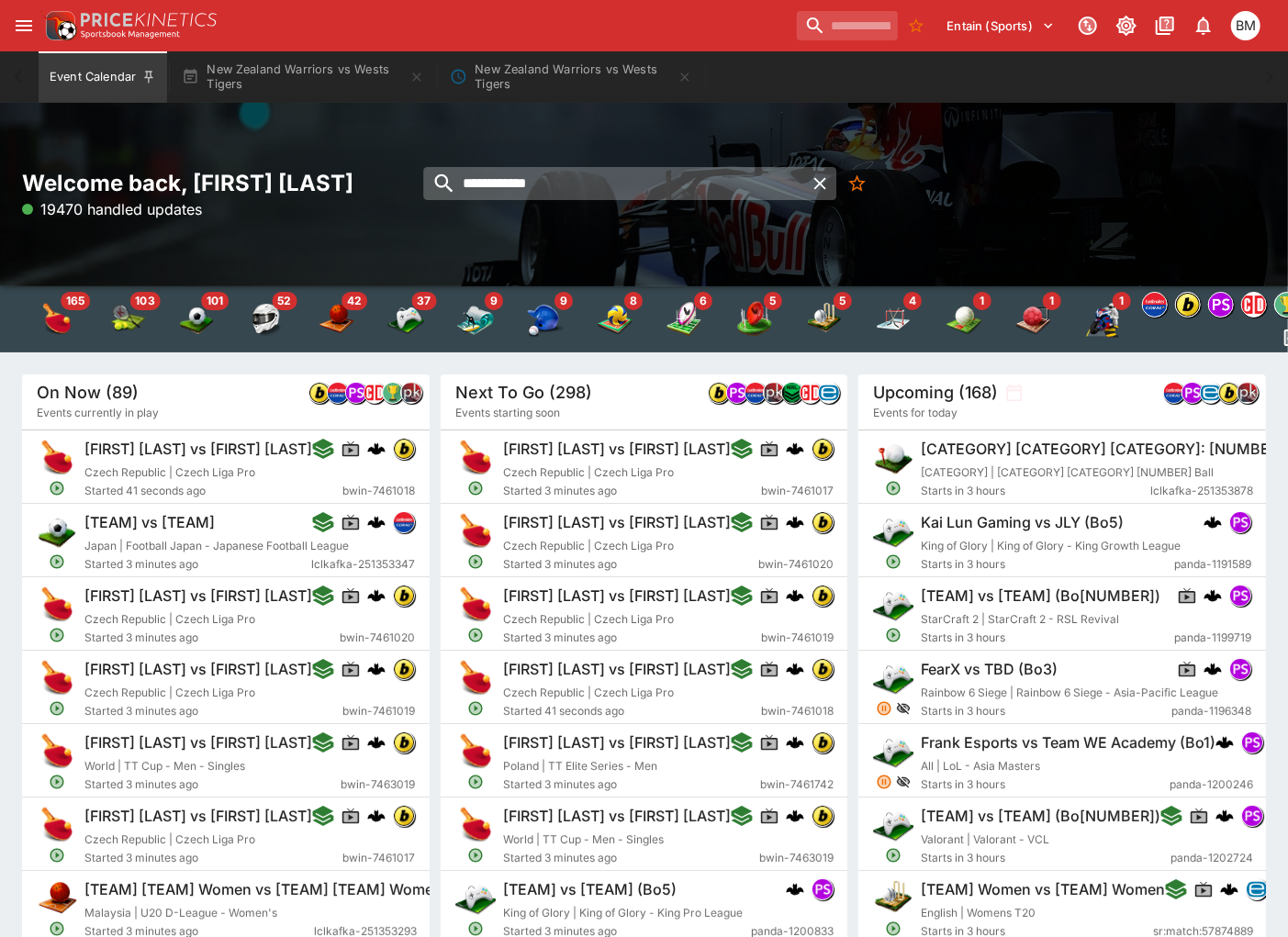 click on "**********" at bounding box center [613, 184] 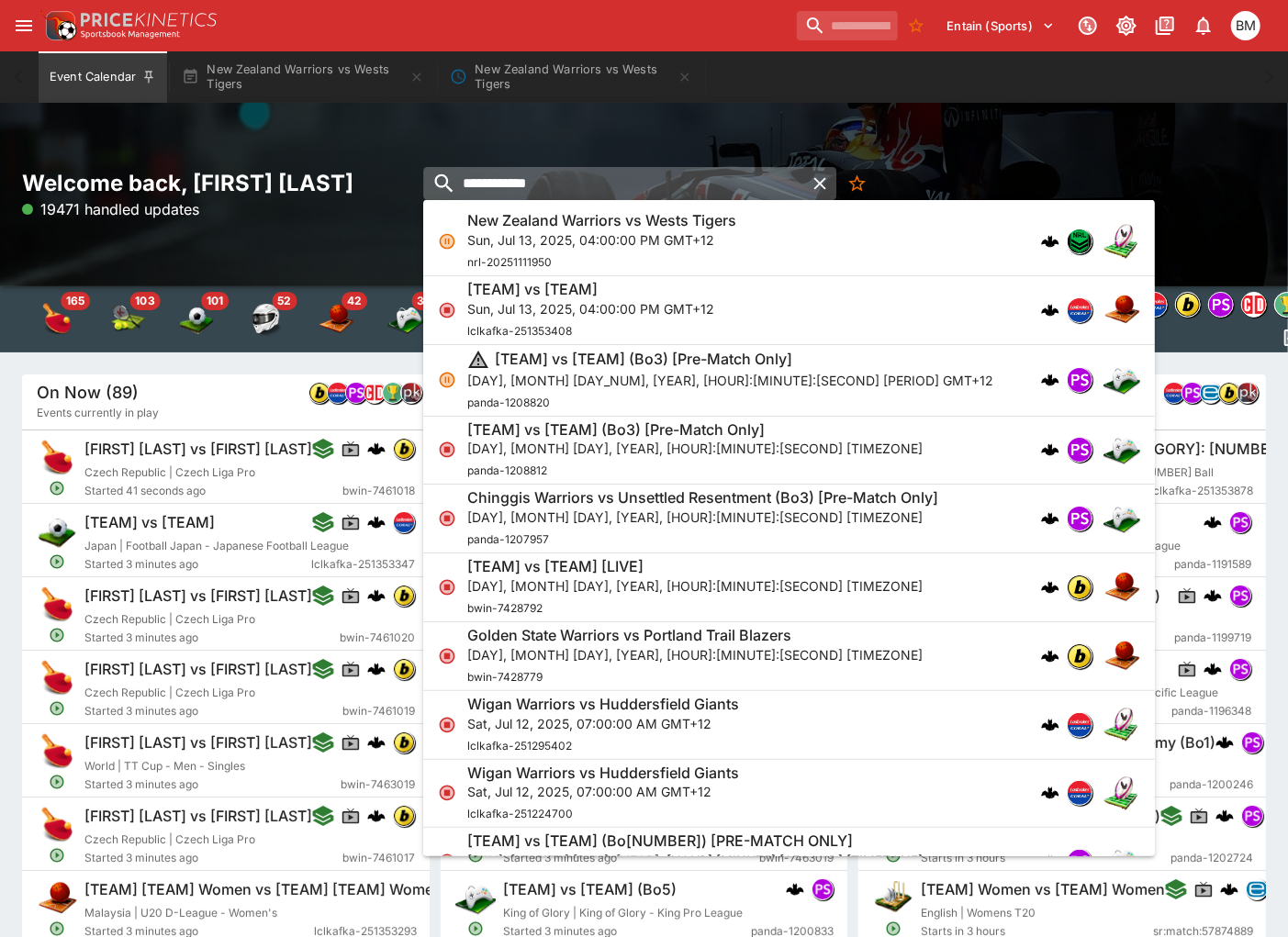click on "**********" at bounding box center (613, 184) 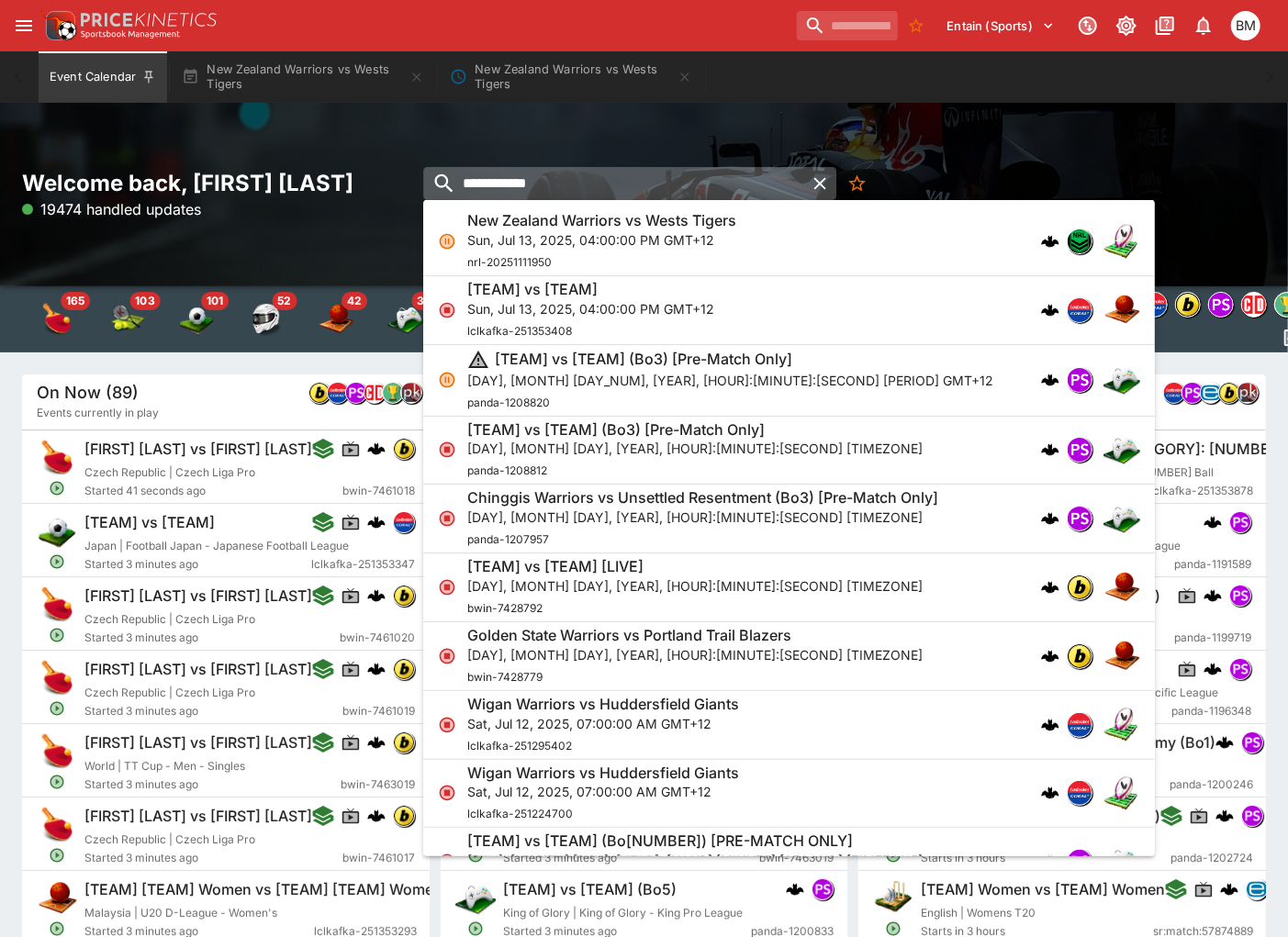 click on "**********" at bounding box center [613, 184] 